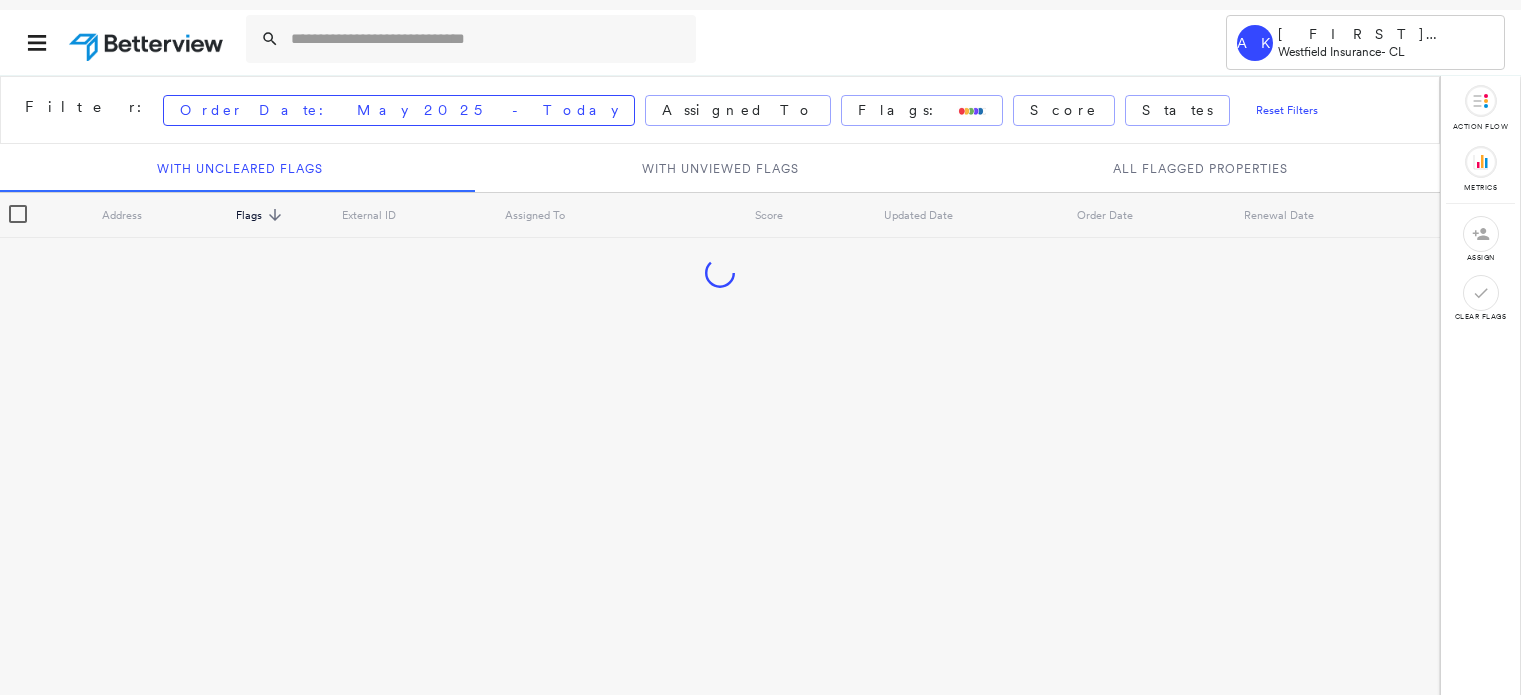 scroll, scrollTop: 0, scrollLeft: 0, axis: both 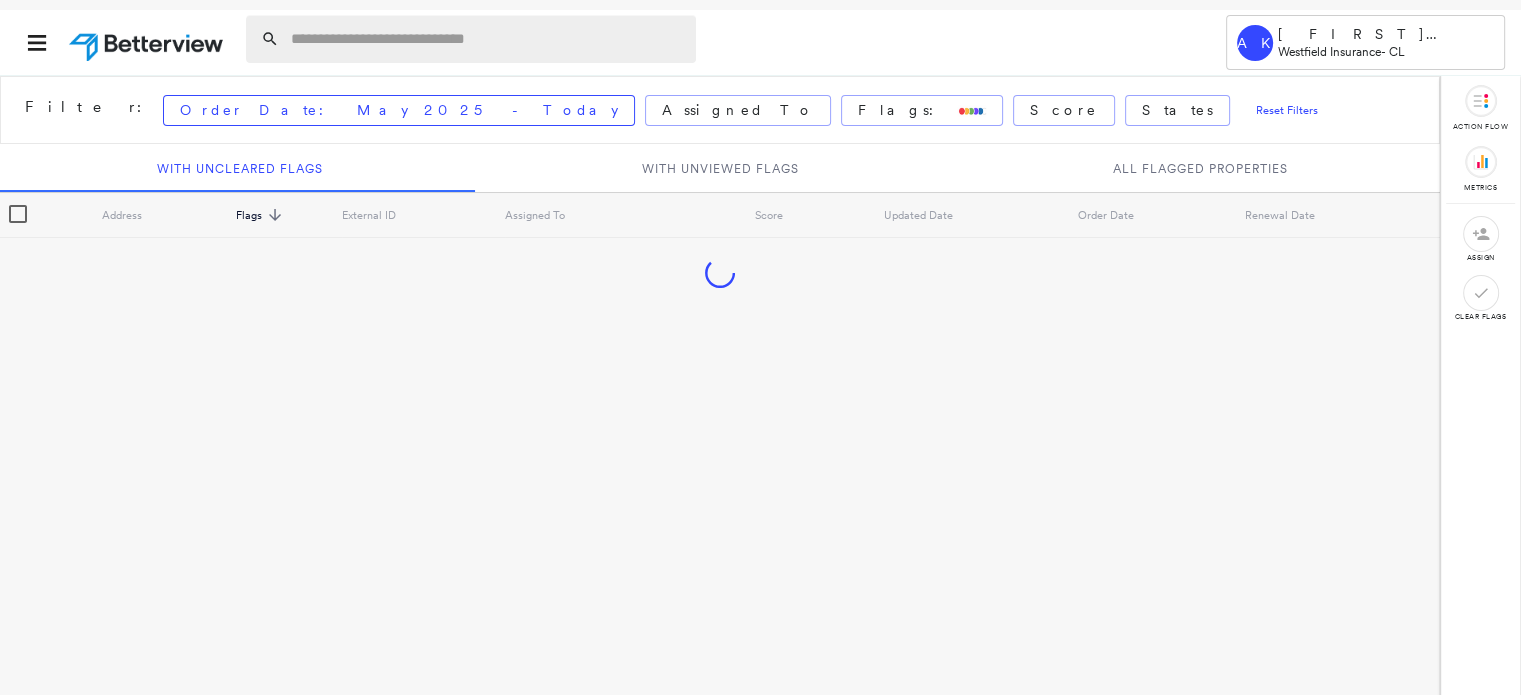 click at bounding box center (487, 39) 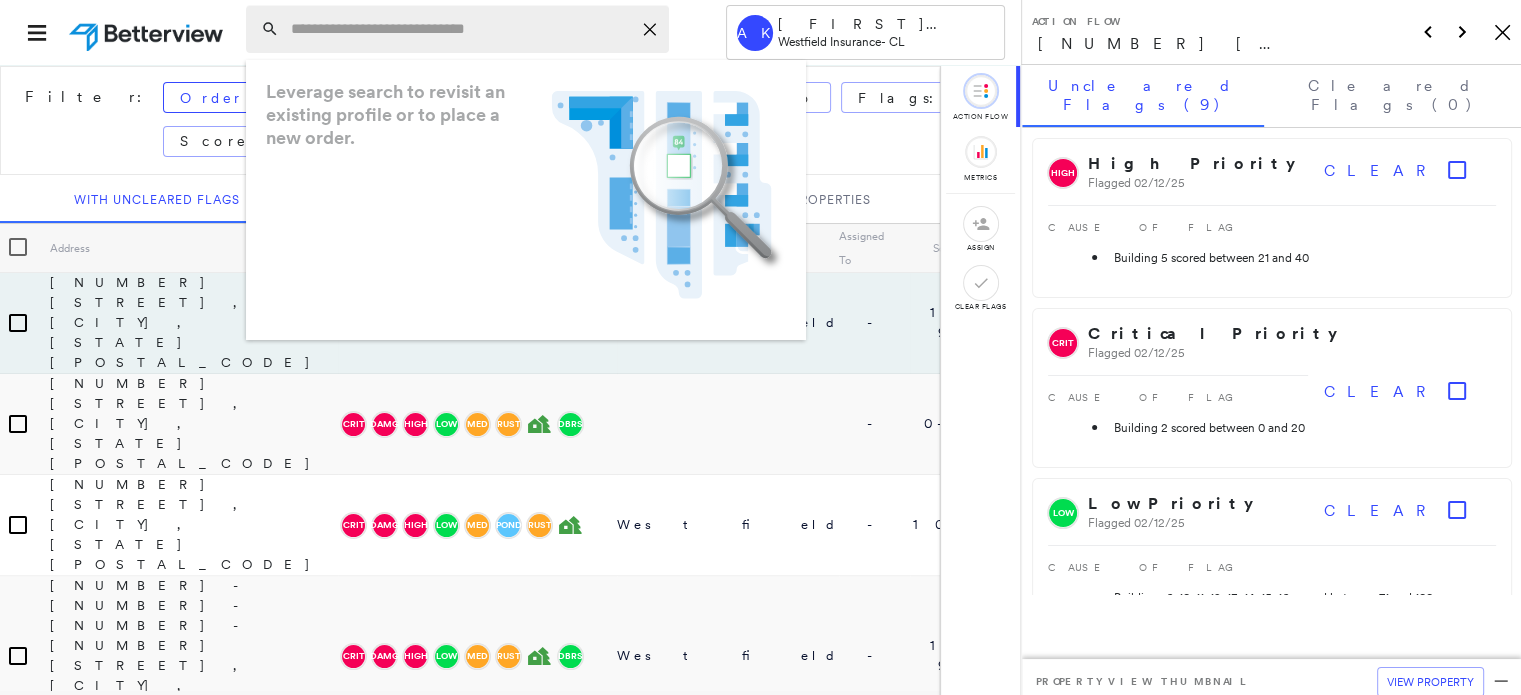 click at bounding box center (461, 29) 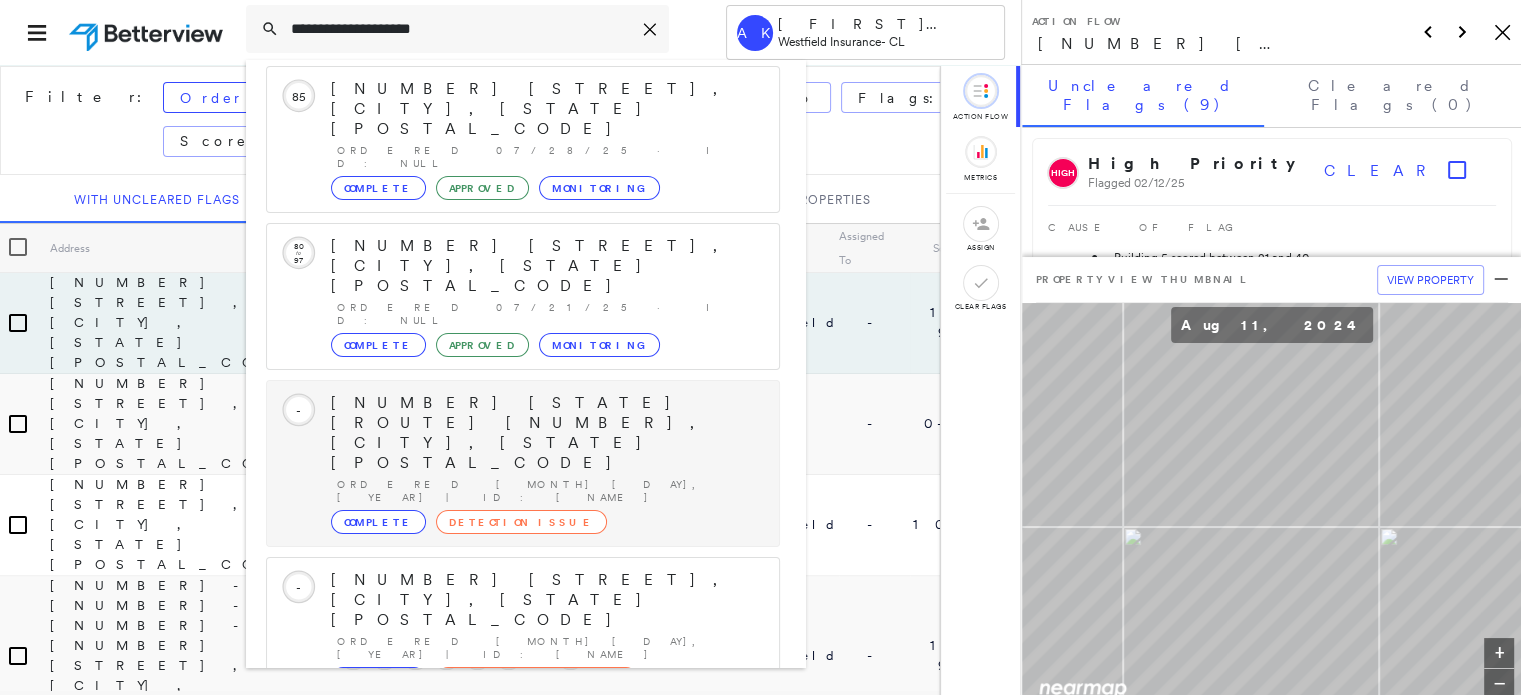scroll, scrollTop: 0, scrollLeft: 0, axis: both 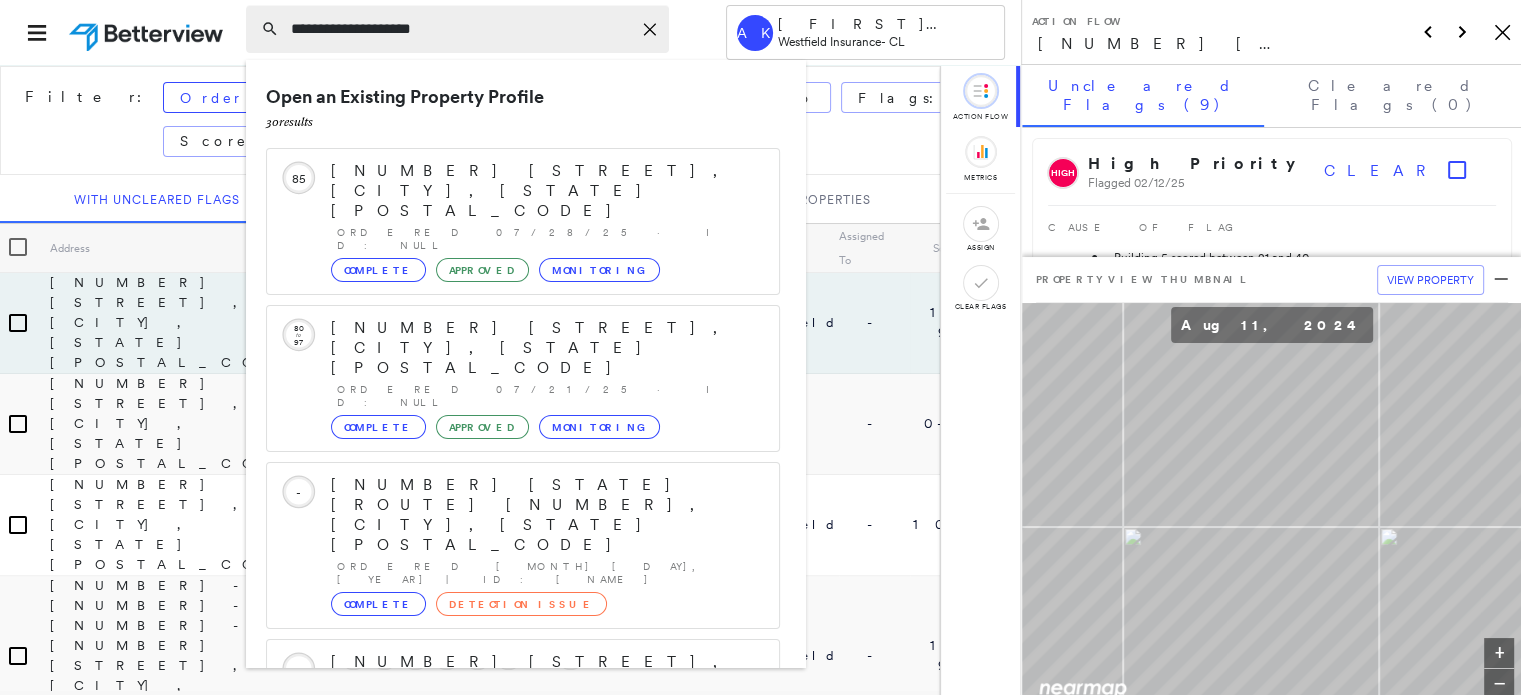 click on "**********" at bounding box center [461, 29] 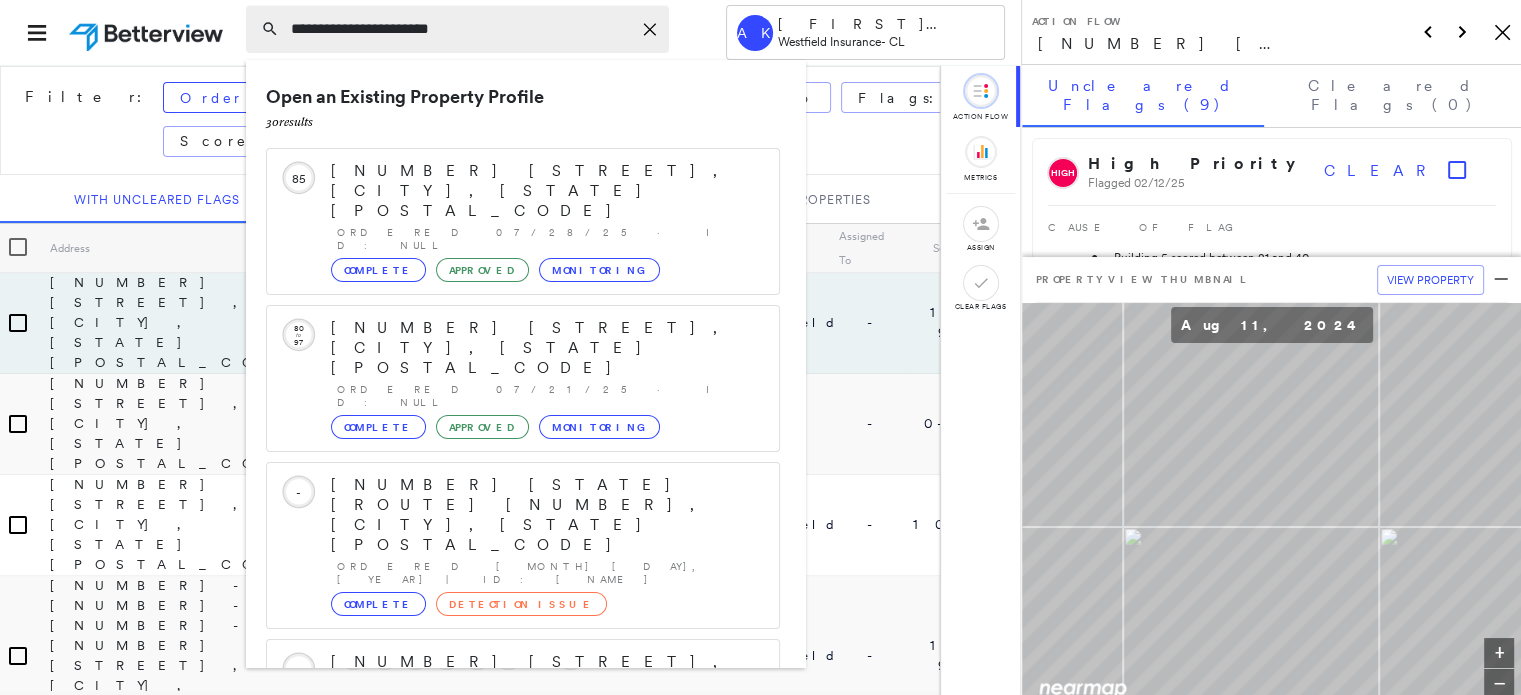 click on "**********" at bounding box center (461, 29) 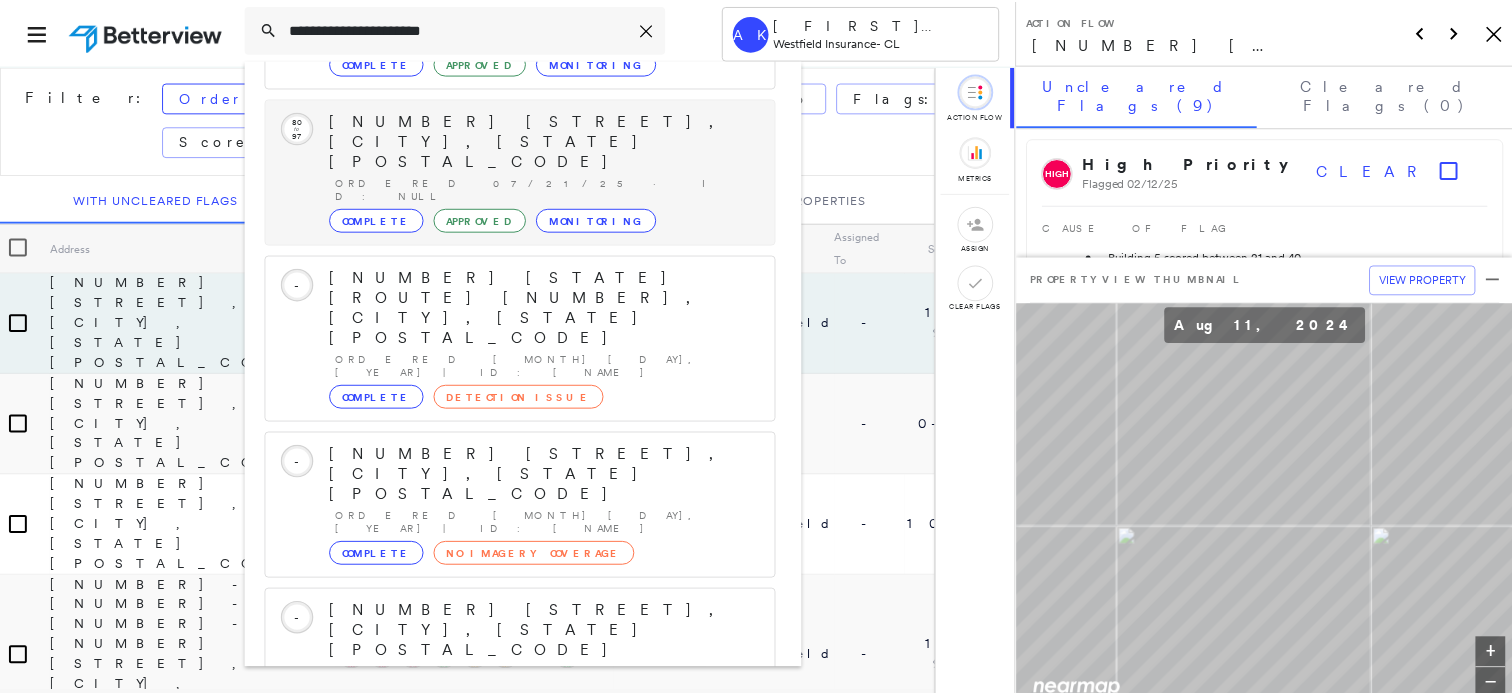 scroll, scrollTop: 208, scrollLeft: 0, axis: vertical 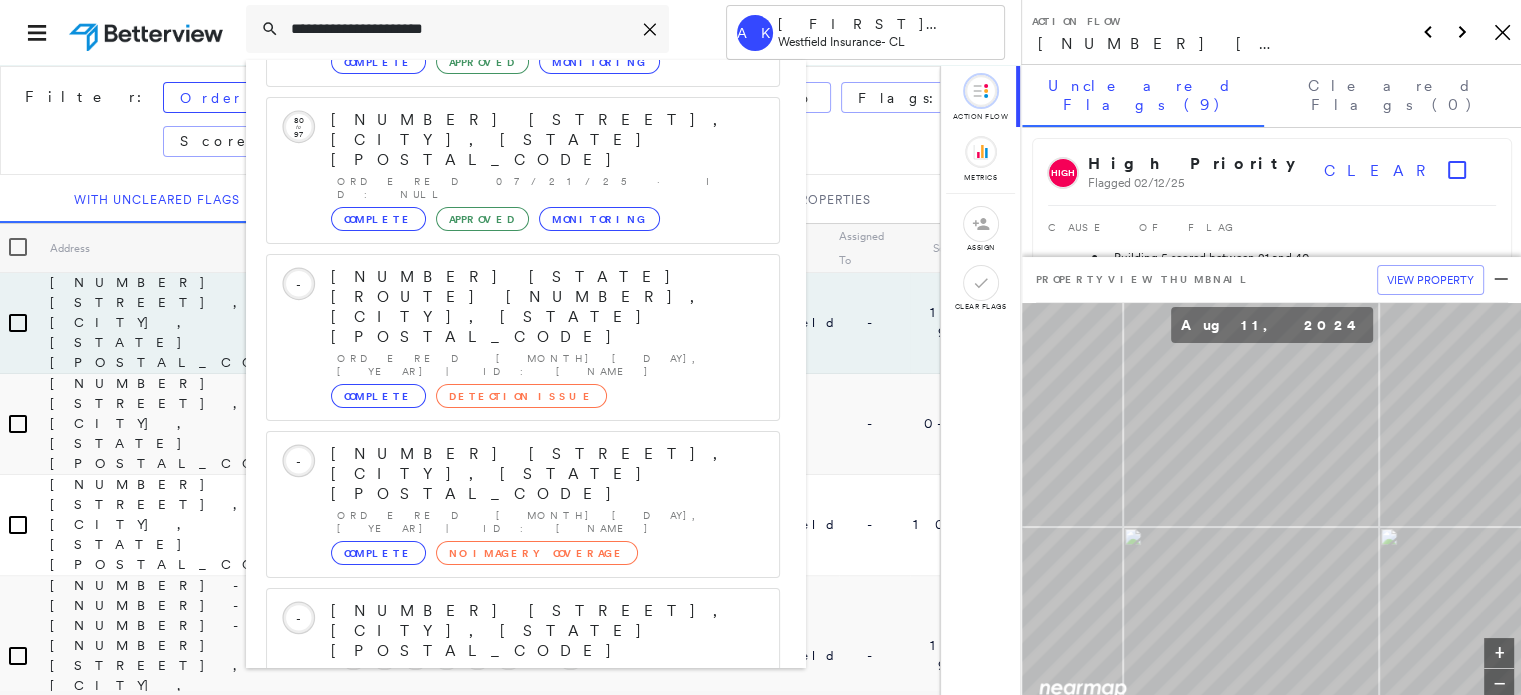 type on "**********" 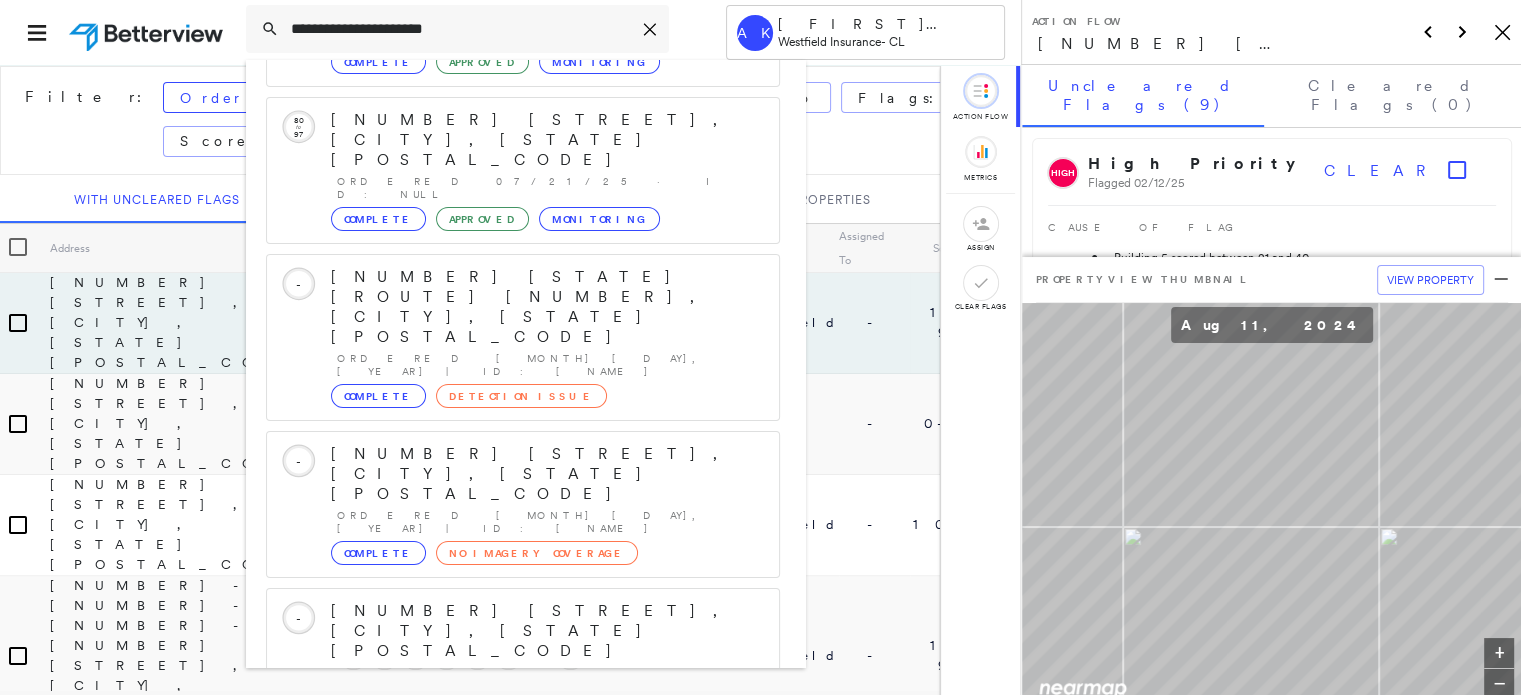 click on "[NUMBER] [STREET], [CITY], [STATE] [POSTAL_CODE]" at bounding box center [194, 1291] 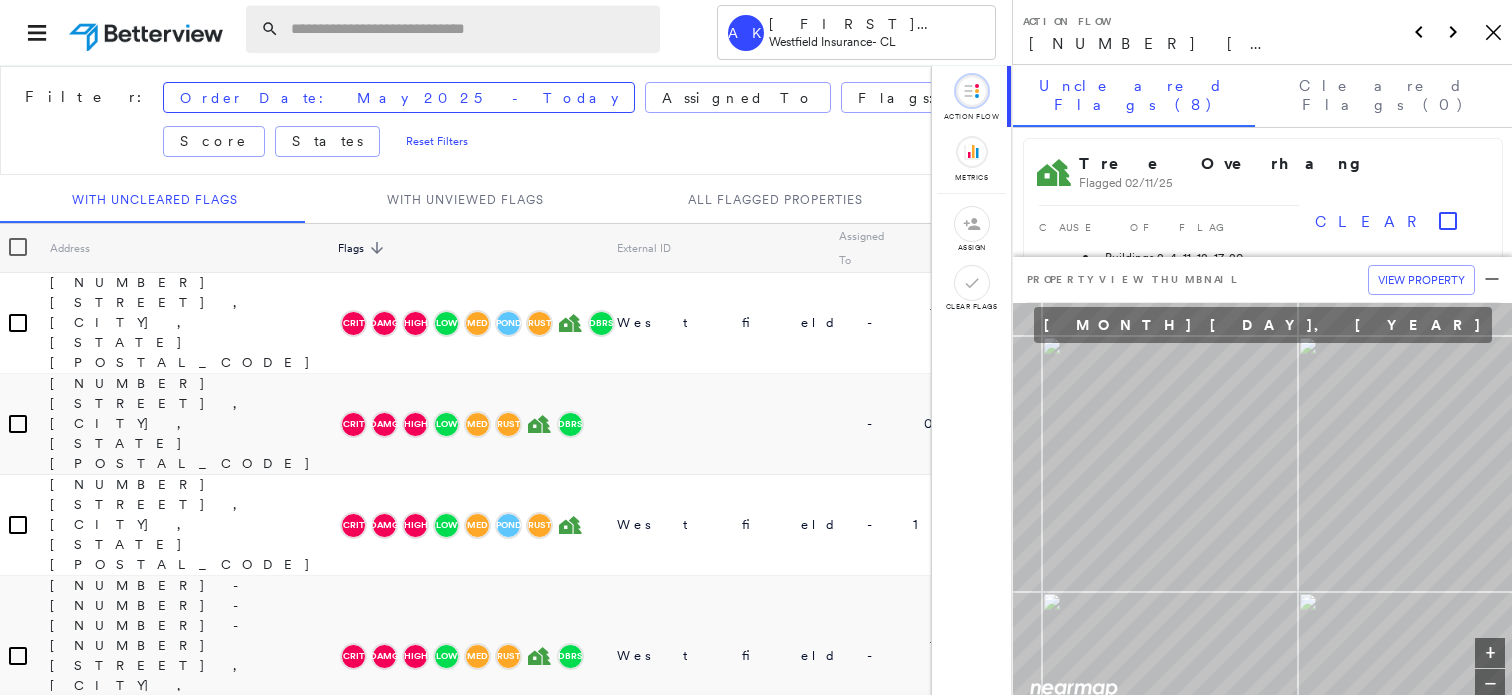 click at bounding box center (469, 29) 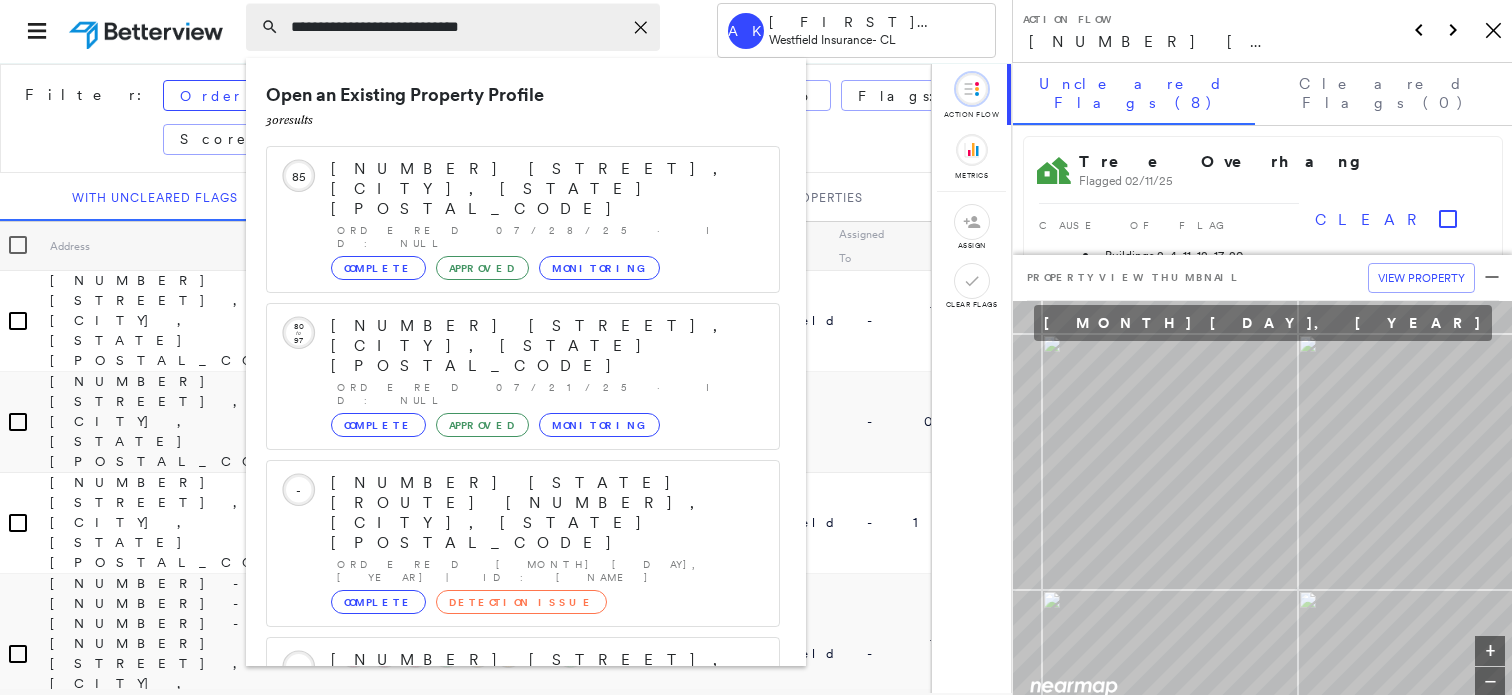 scroll, scrollTop: 3, scrollLeft: 0, axis: vertical 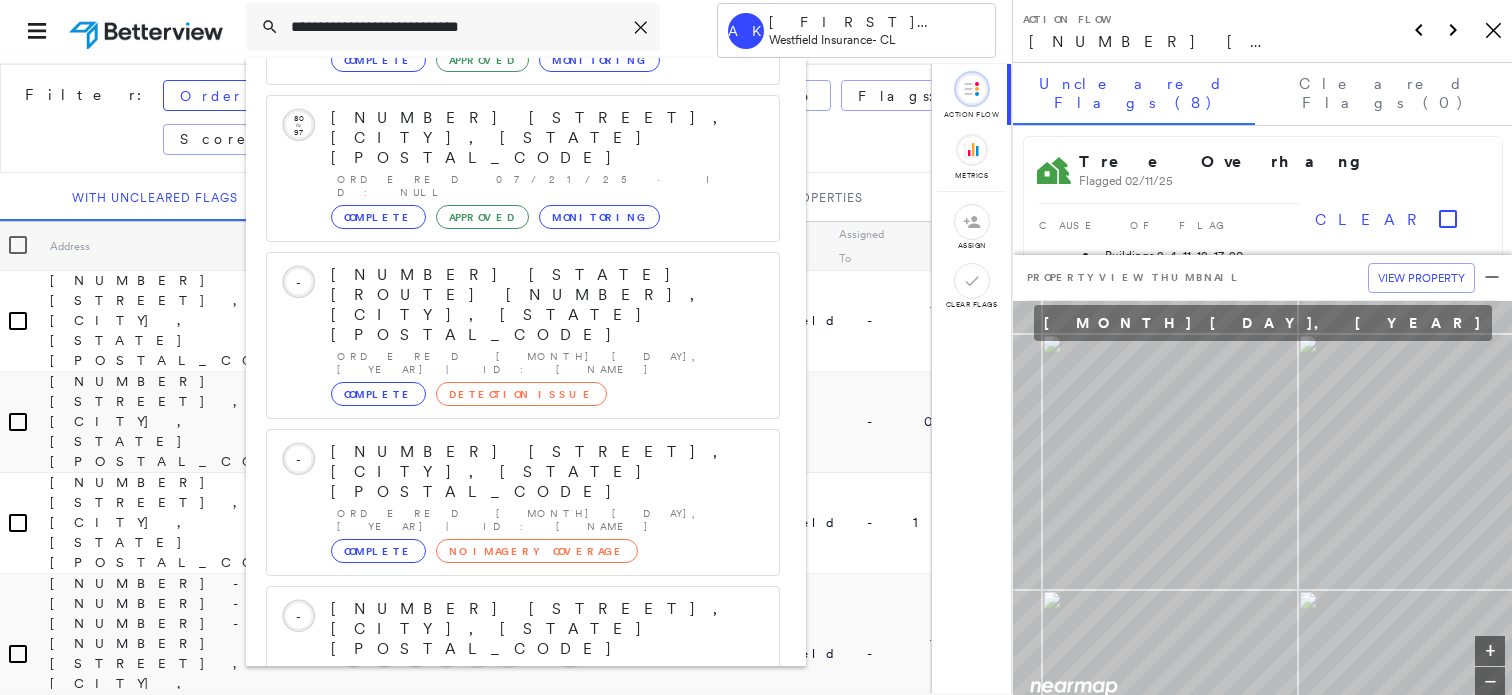 type on "**********" 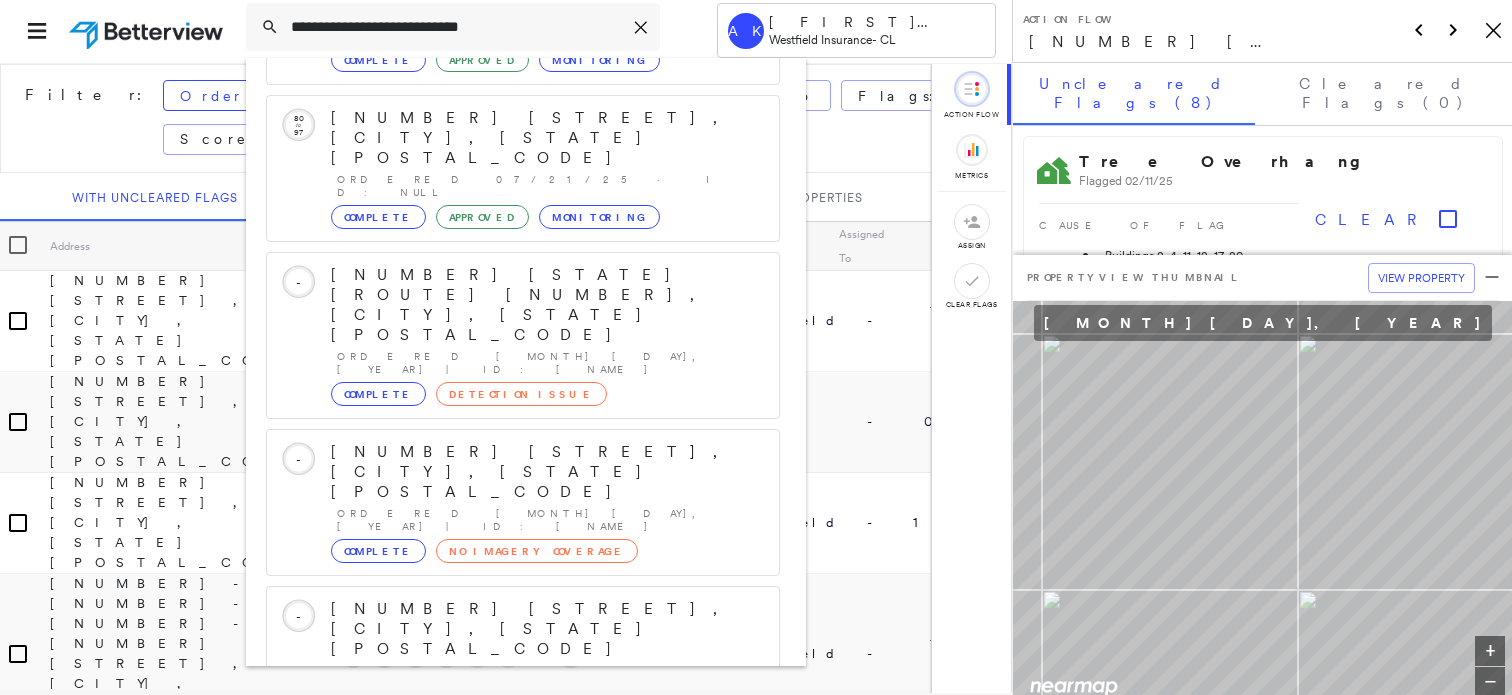 click on "Show  5  more existing properties" at bounding box center [524, 776] 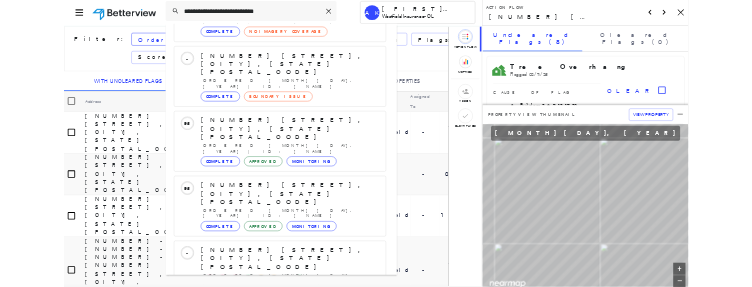scroll, scrollTop: 724, scrollLeft: 0, axis: vertical 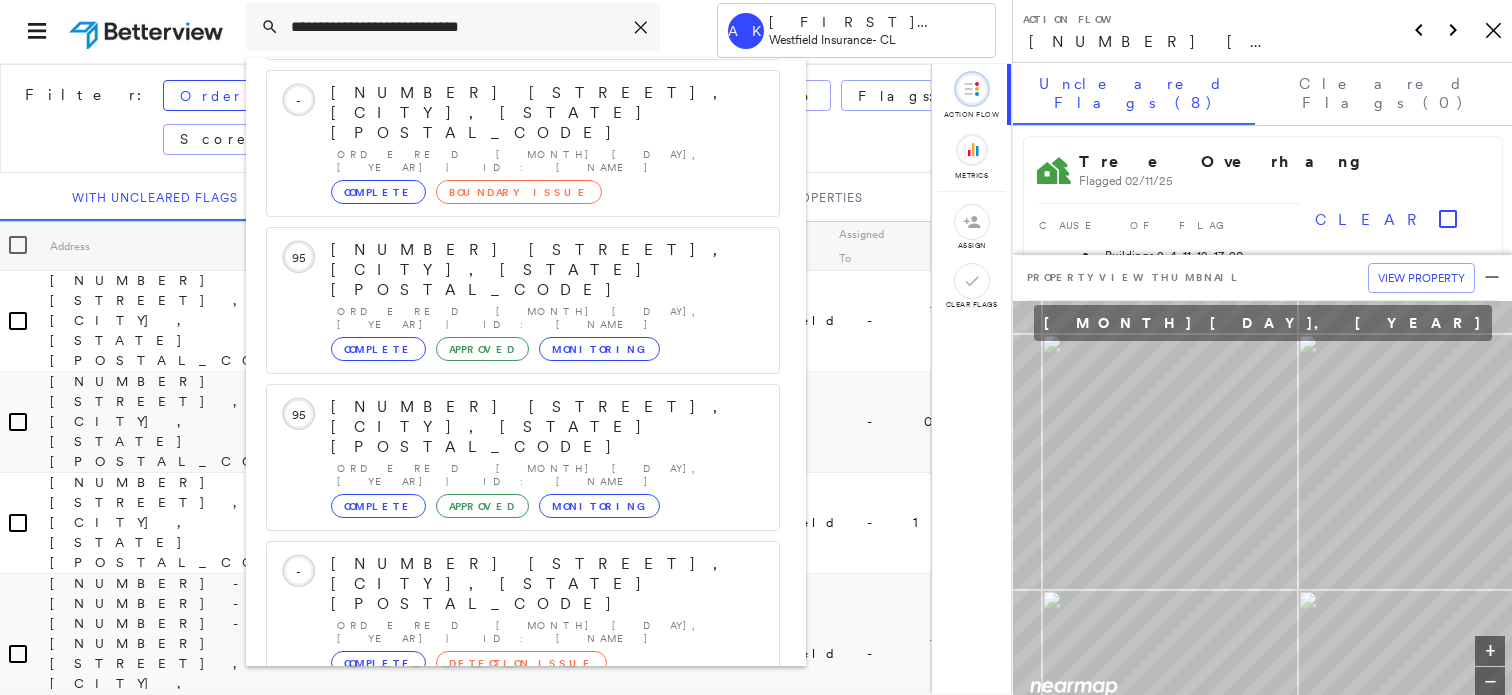 click on "1 result - Click to order a Property Profile" at bounding box center (371, 1158) 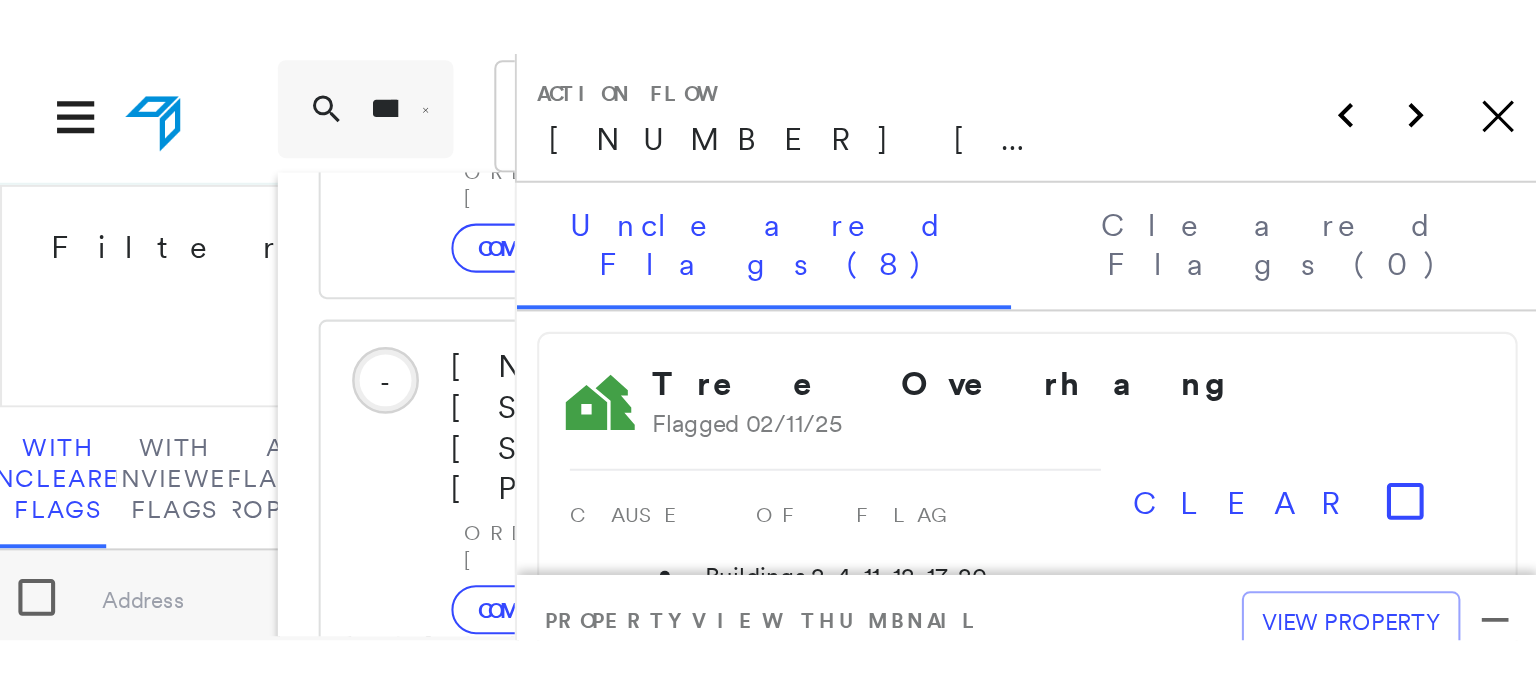 scroll, scrollTop: 0, scrollLeft: 0, axis: both 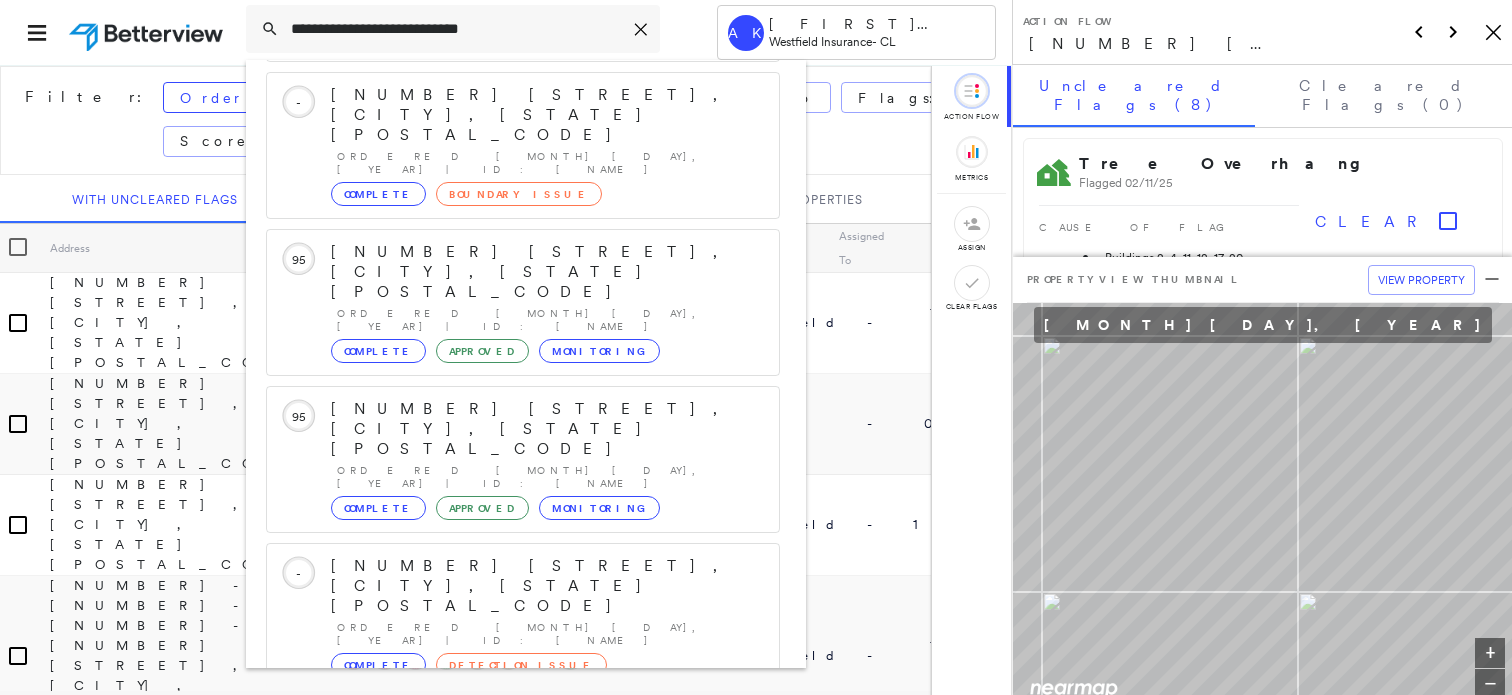 click 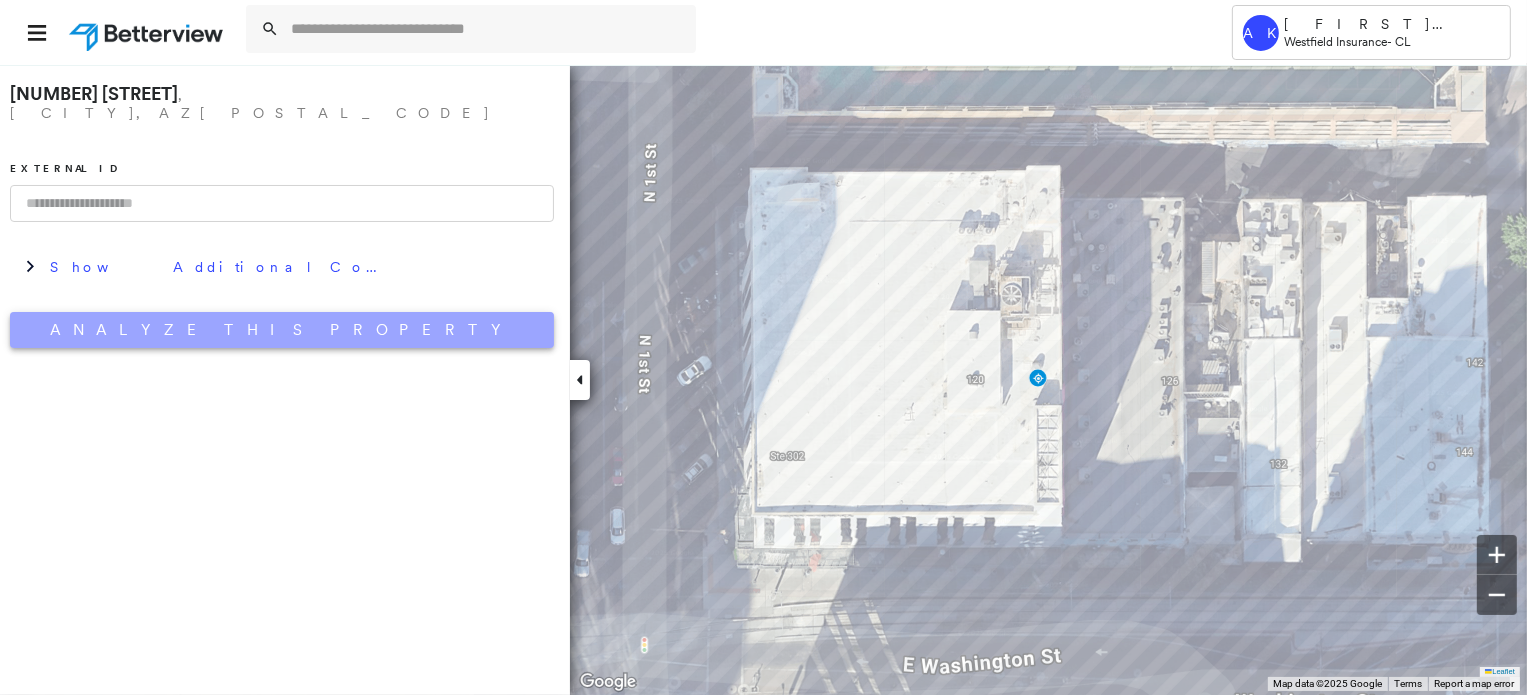 click on "Analyze This Property" at bounding box center (282, 330) 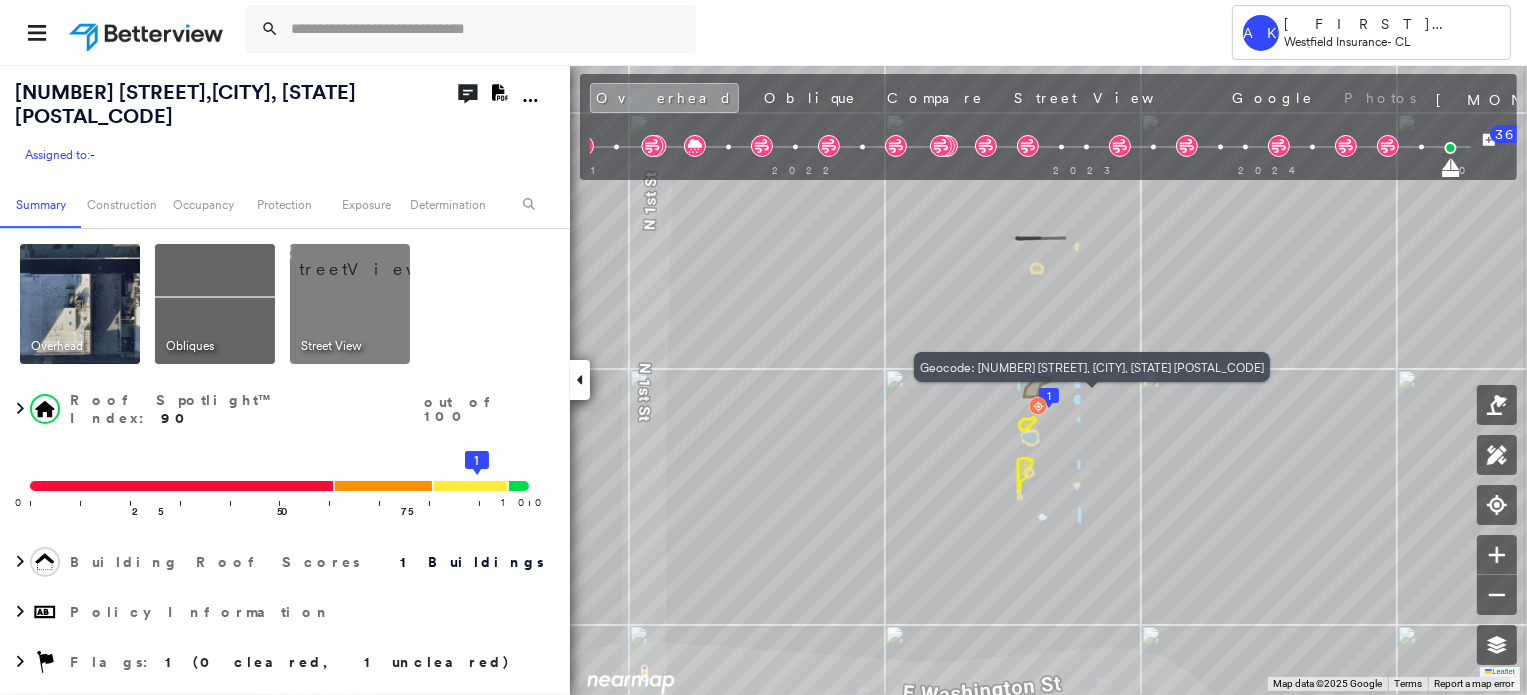 click at bounding box center [1038, 406] 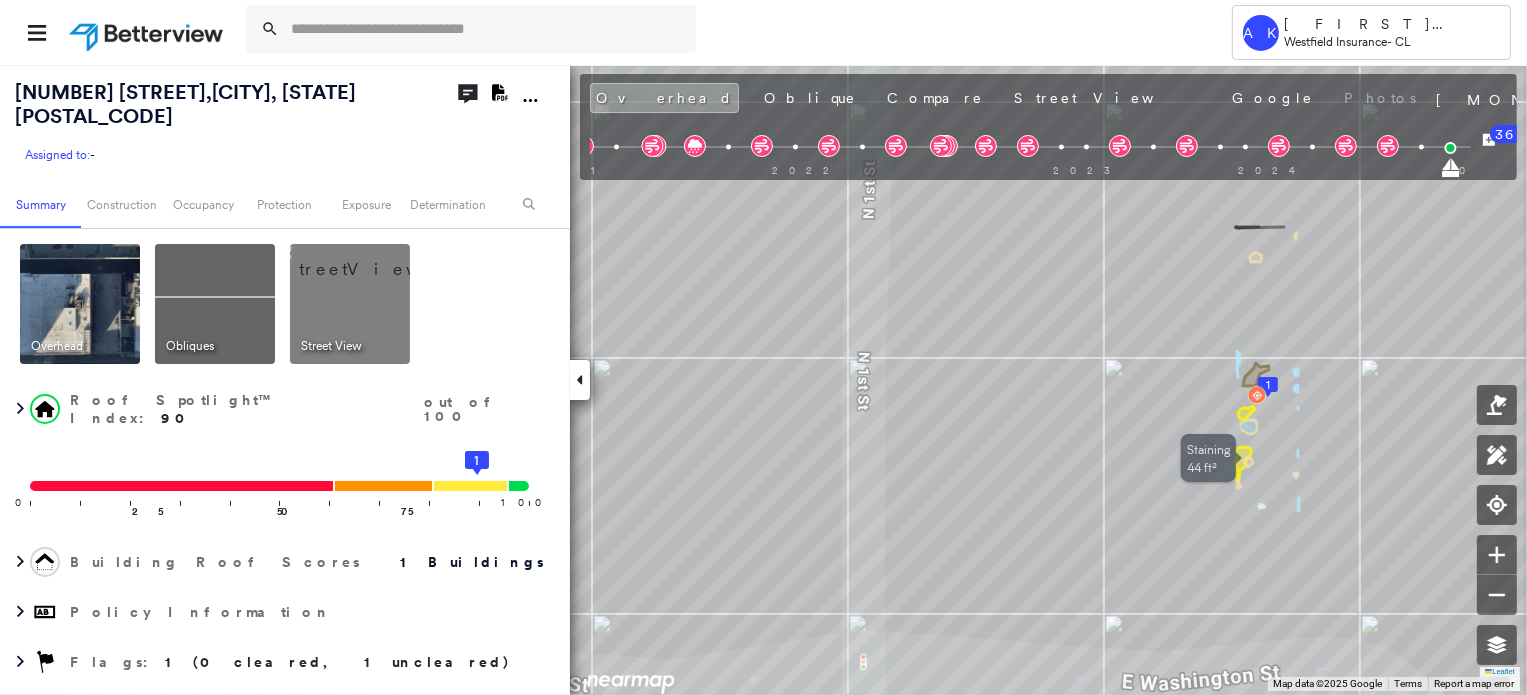 drag, startPoint x: 1018, startPoint y: 463, endPoint x: 1237, endPoint y: 452, distance: 219.27608 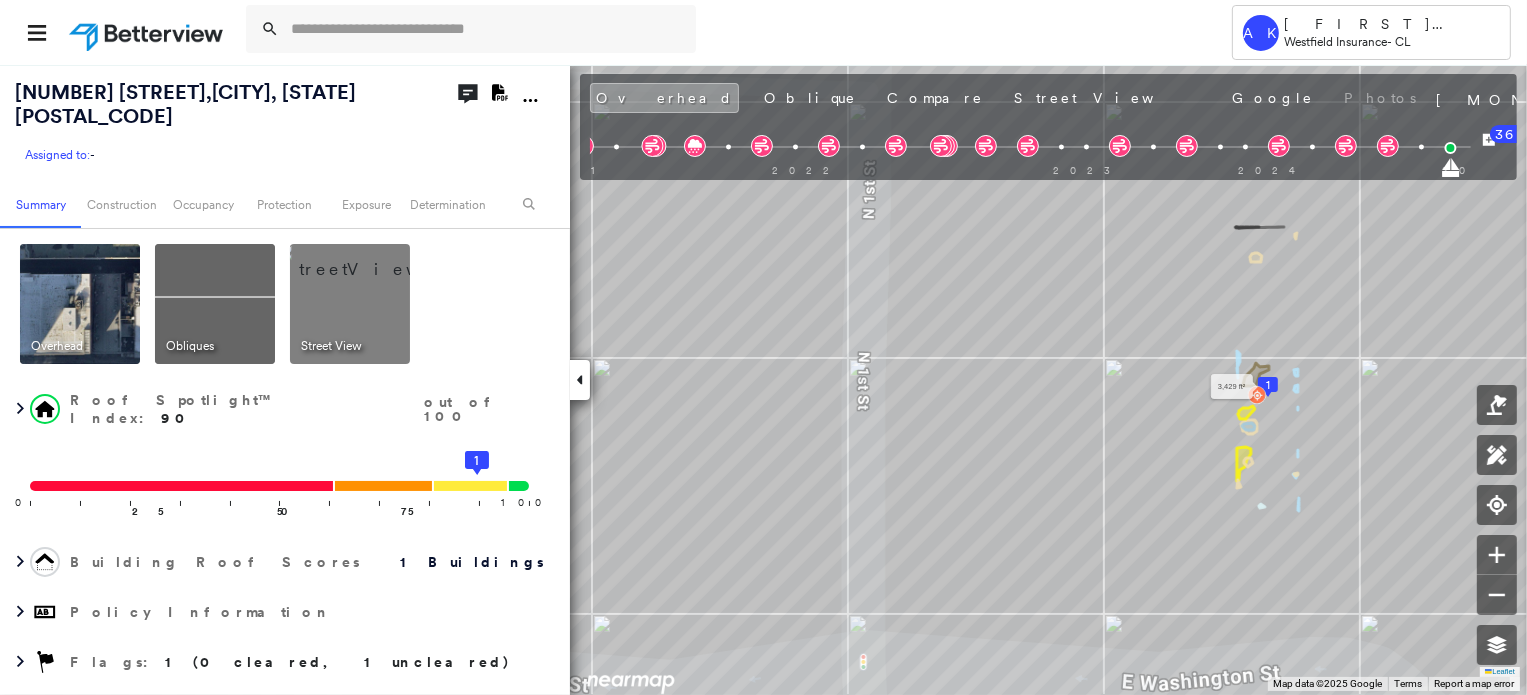 click on "1" at bounding box center [1268, 385] 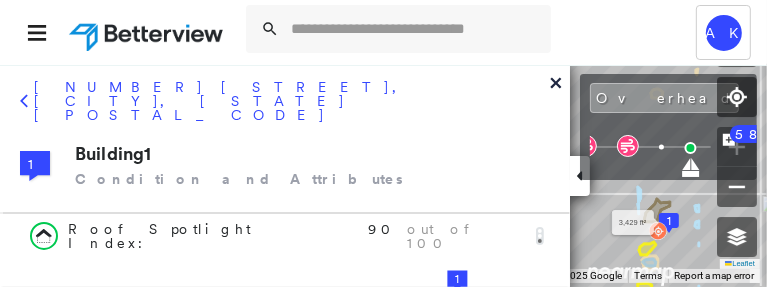 click on "Building  1" at bounding box center (239, 156) 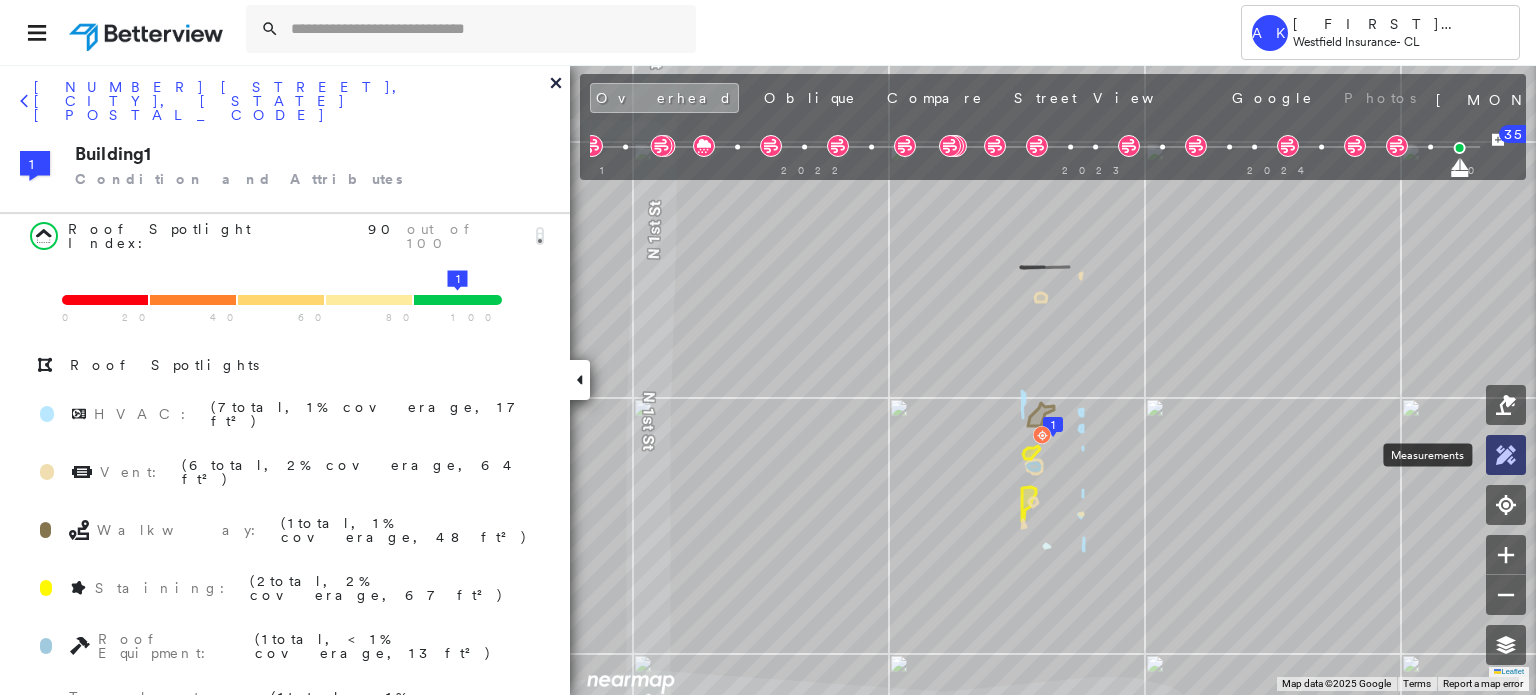 click 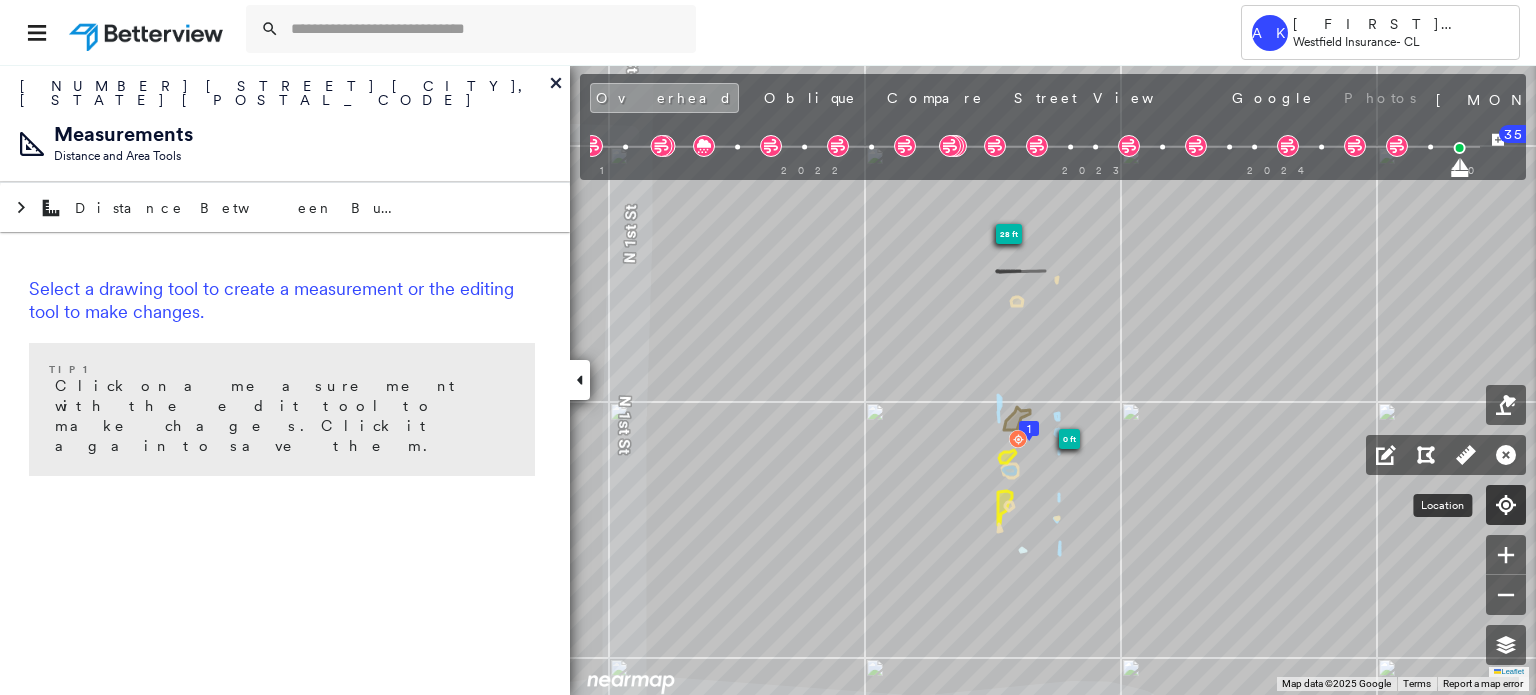click 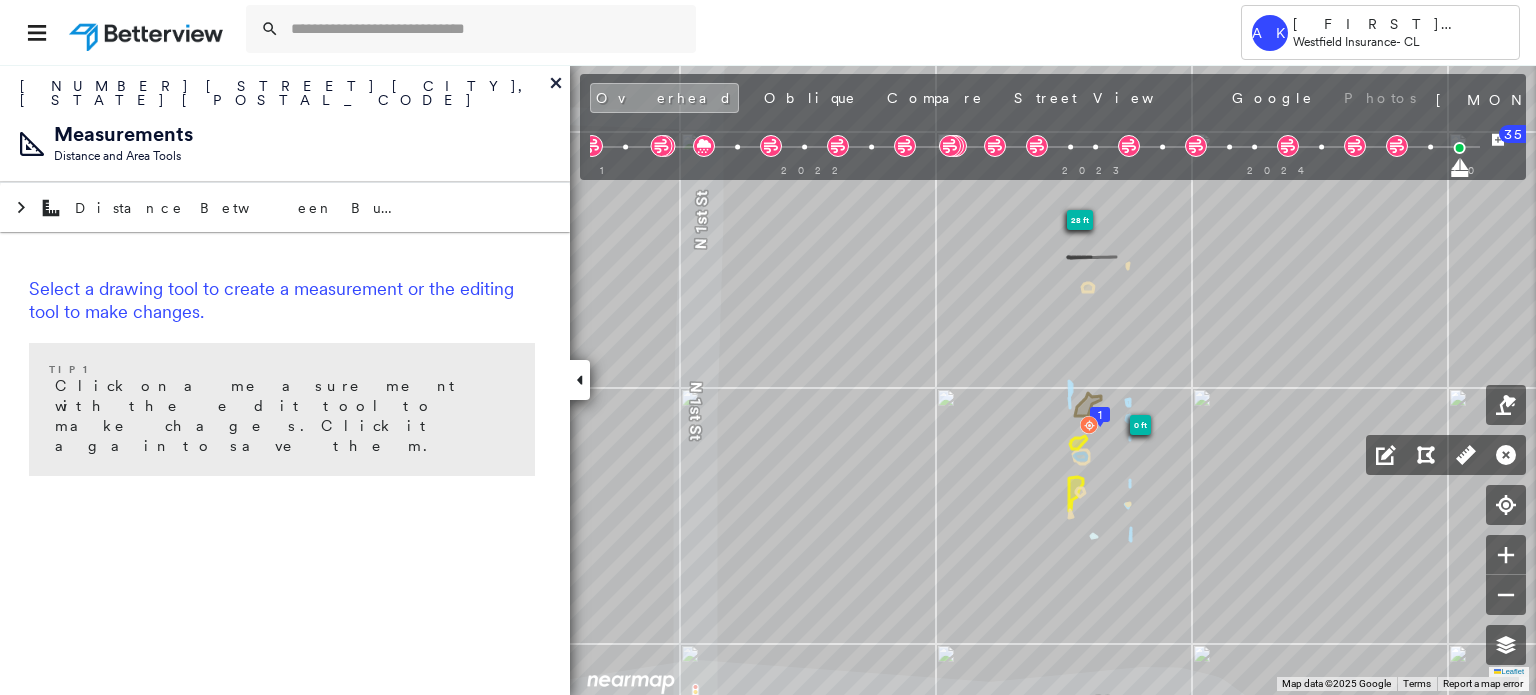 drag, startPoint x: 1114, startPoint y: 430, endPoint x: 1137, endPoint y: 432, distance: 23.086792 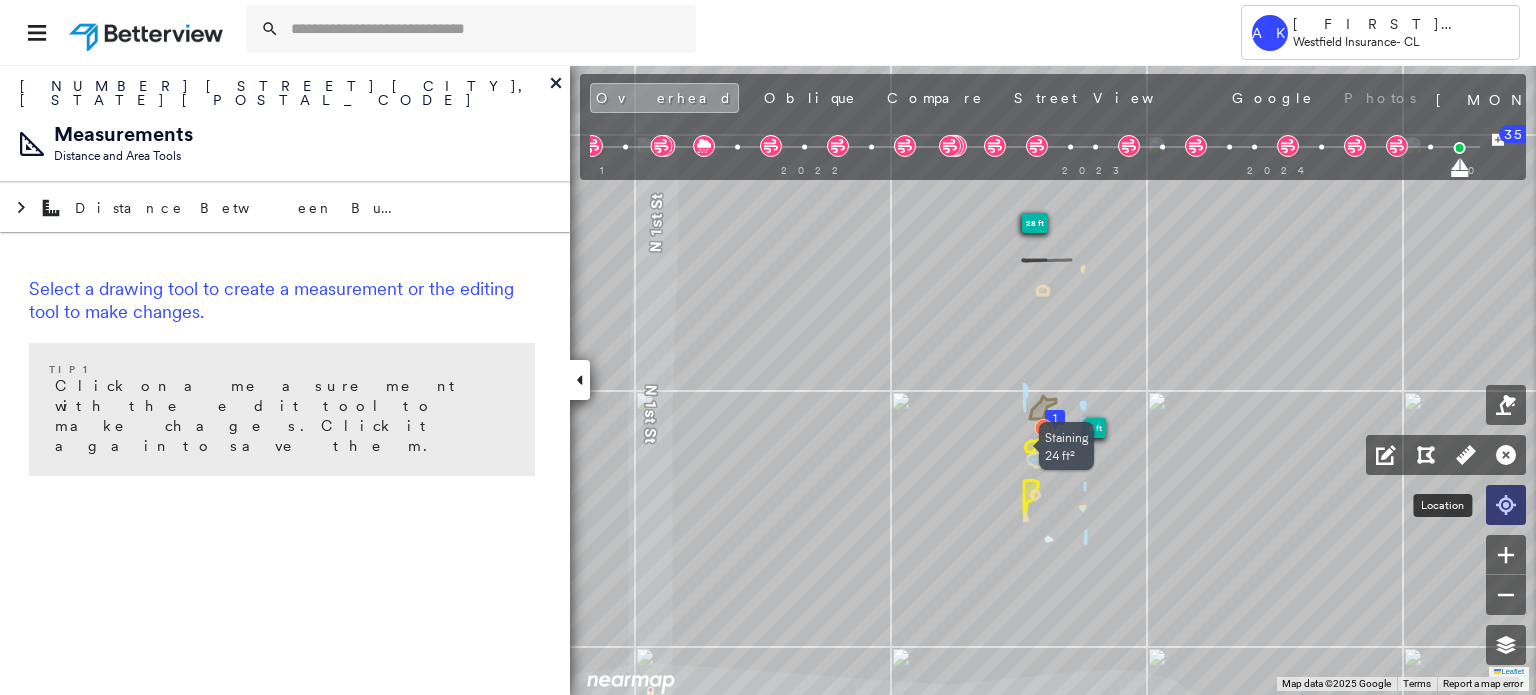 click 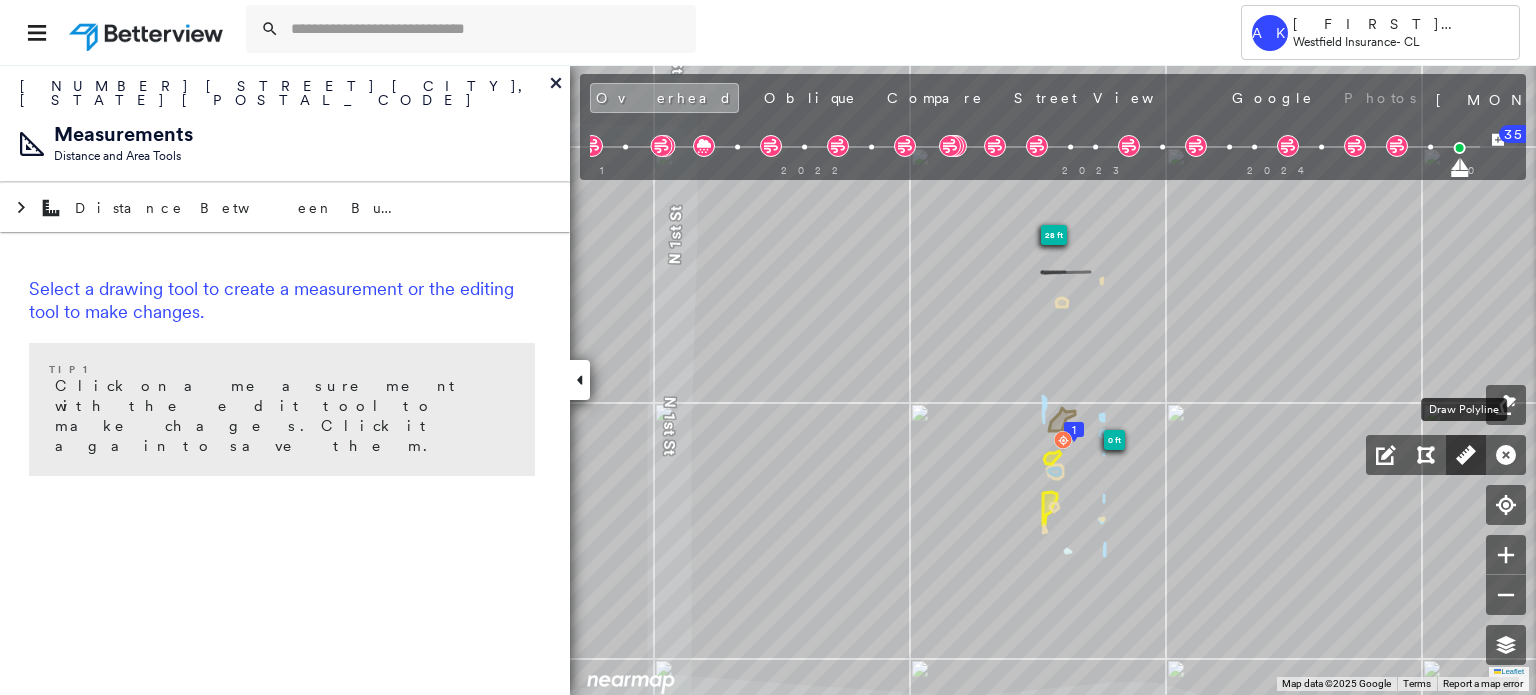 click 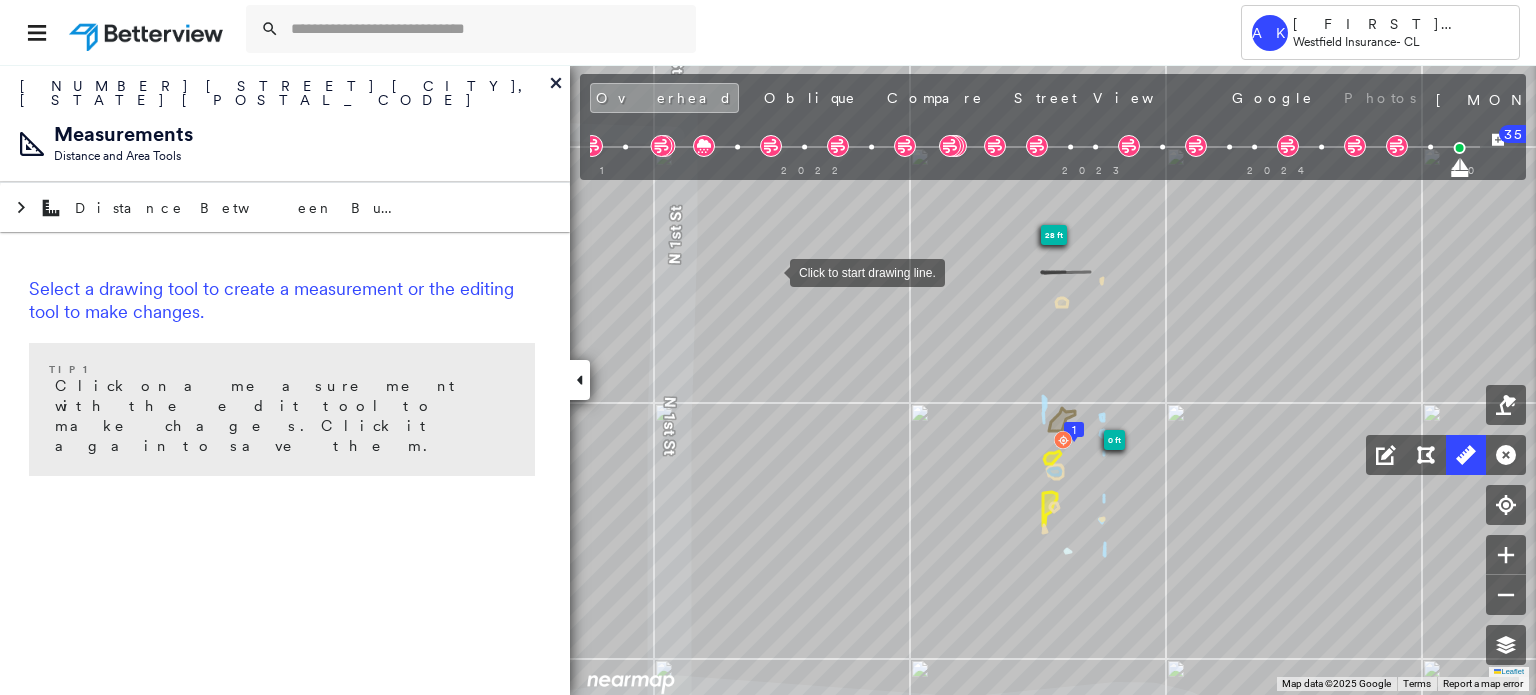 click at bounding box center (770, 271) 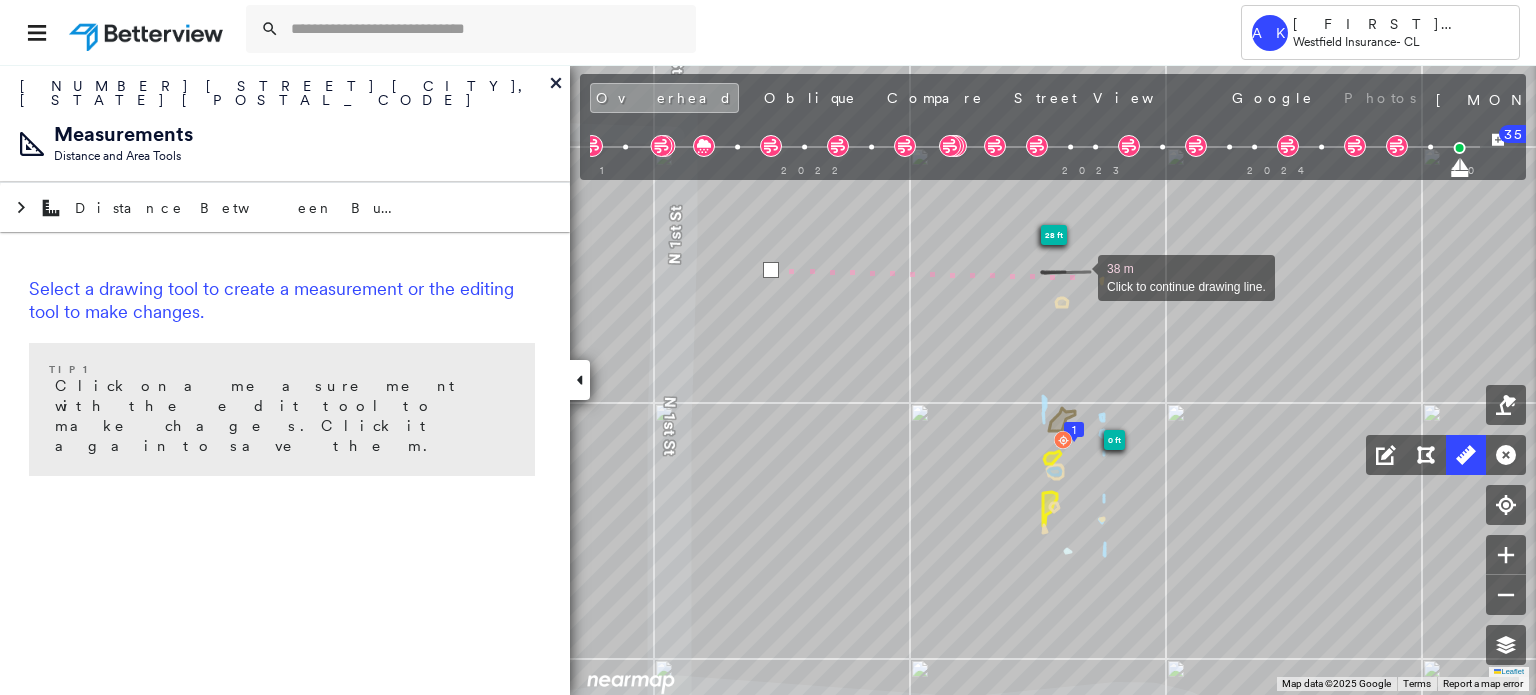 click at bounding box center [1078, 276] 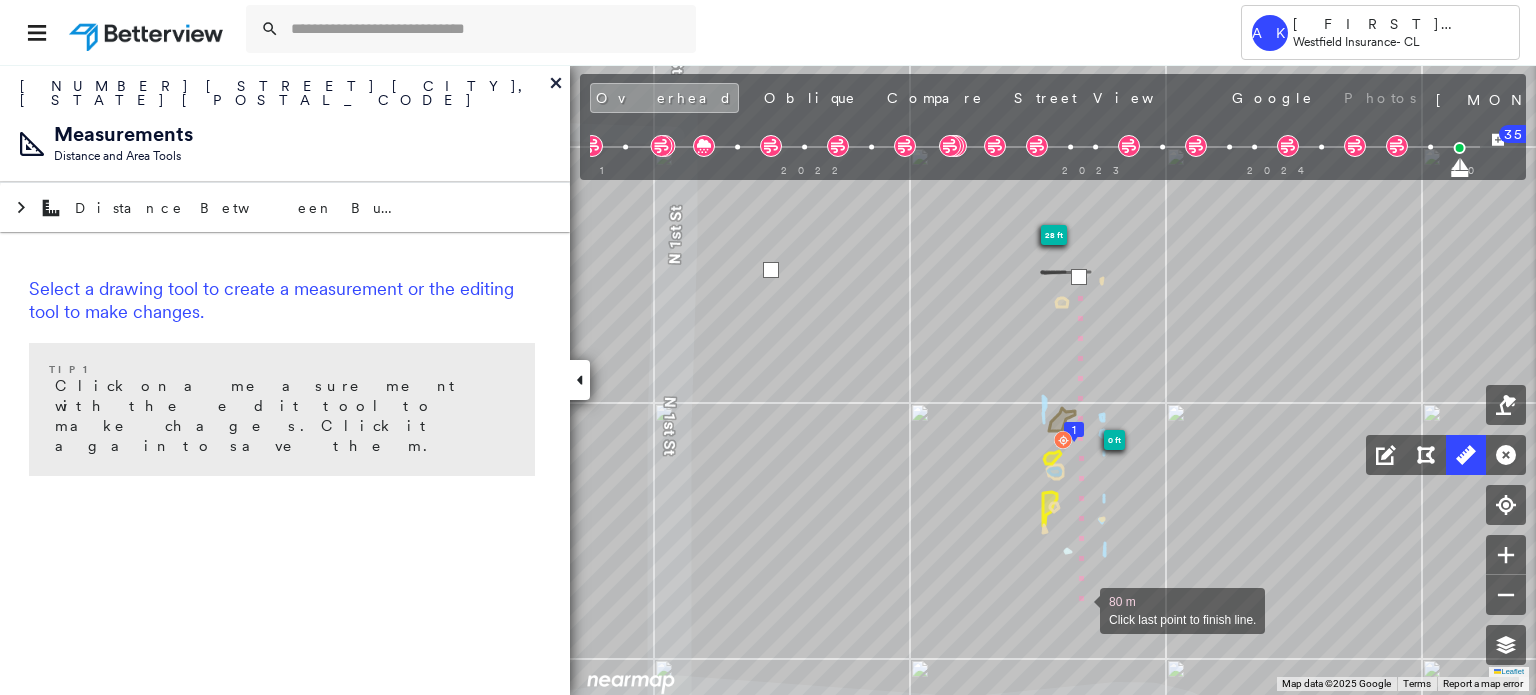 click at bounding box center (1080, 609) 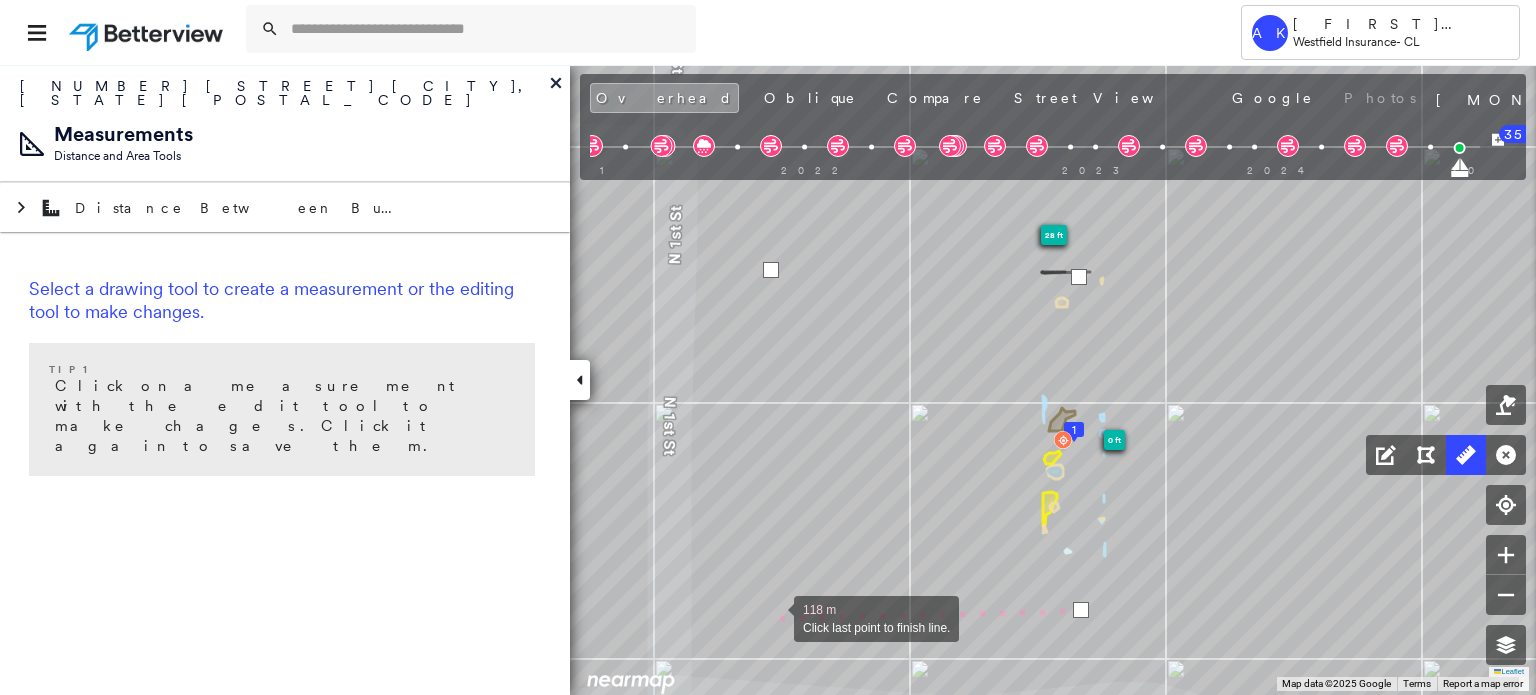 click at bounding box center (774, 617) 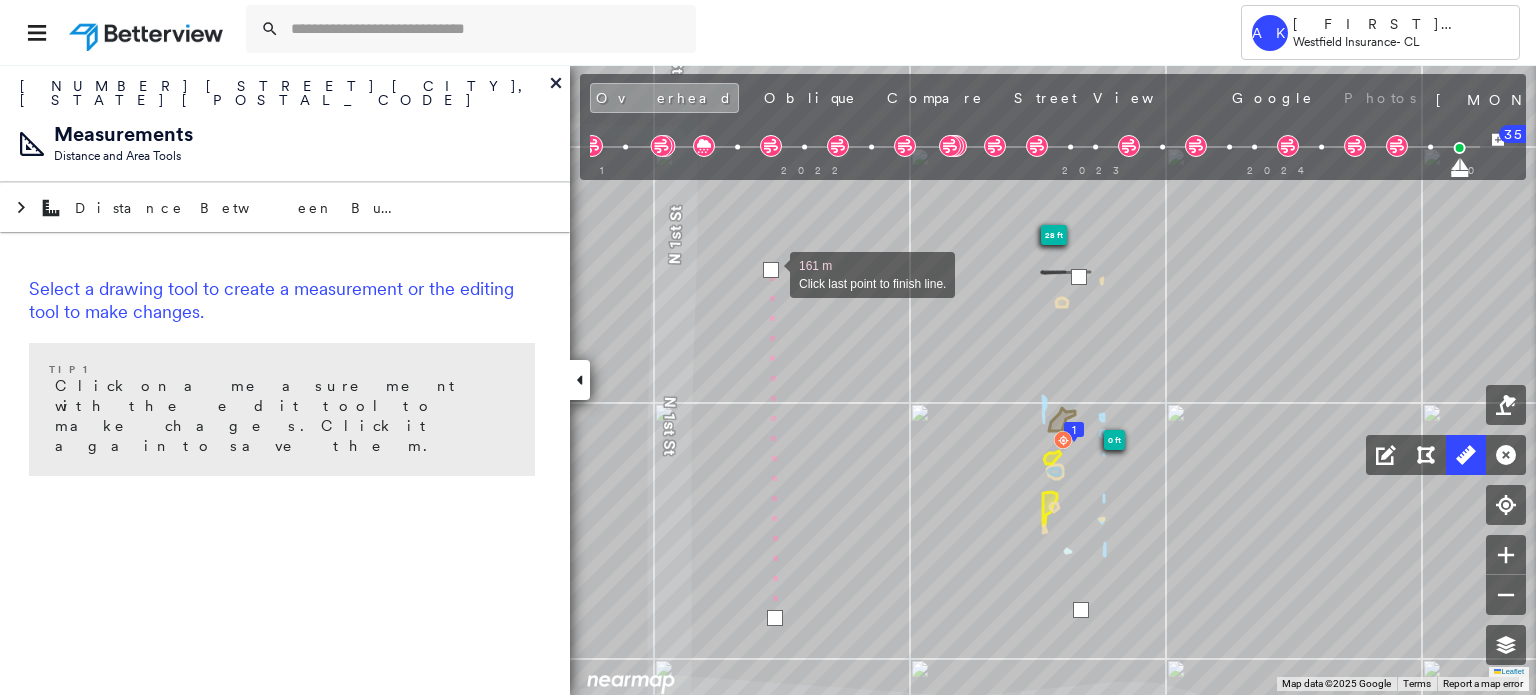 click at bounding box center (771, 270) 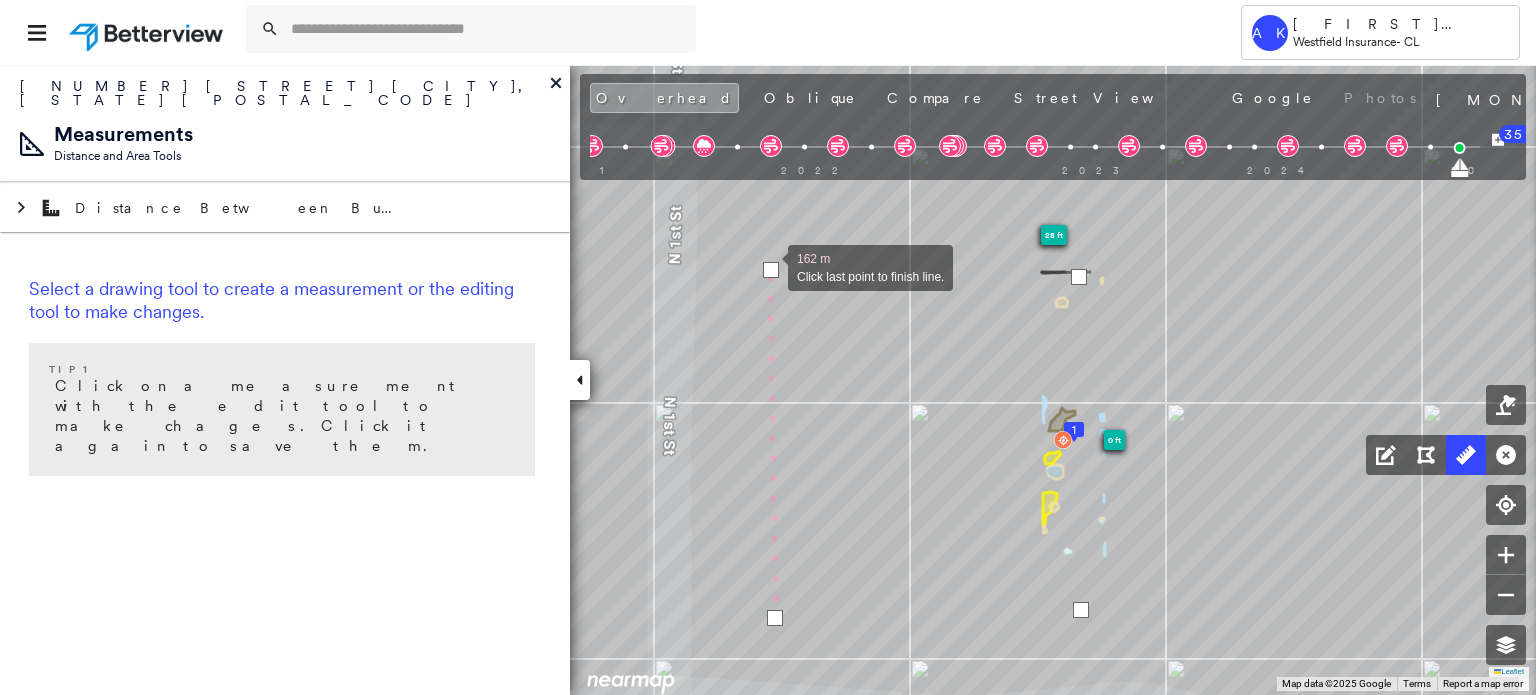 click at bounding box center [771, 270] 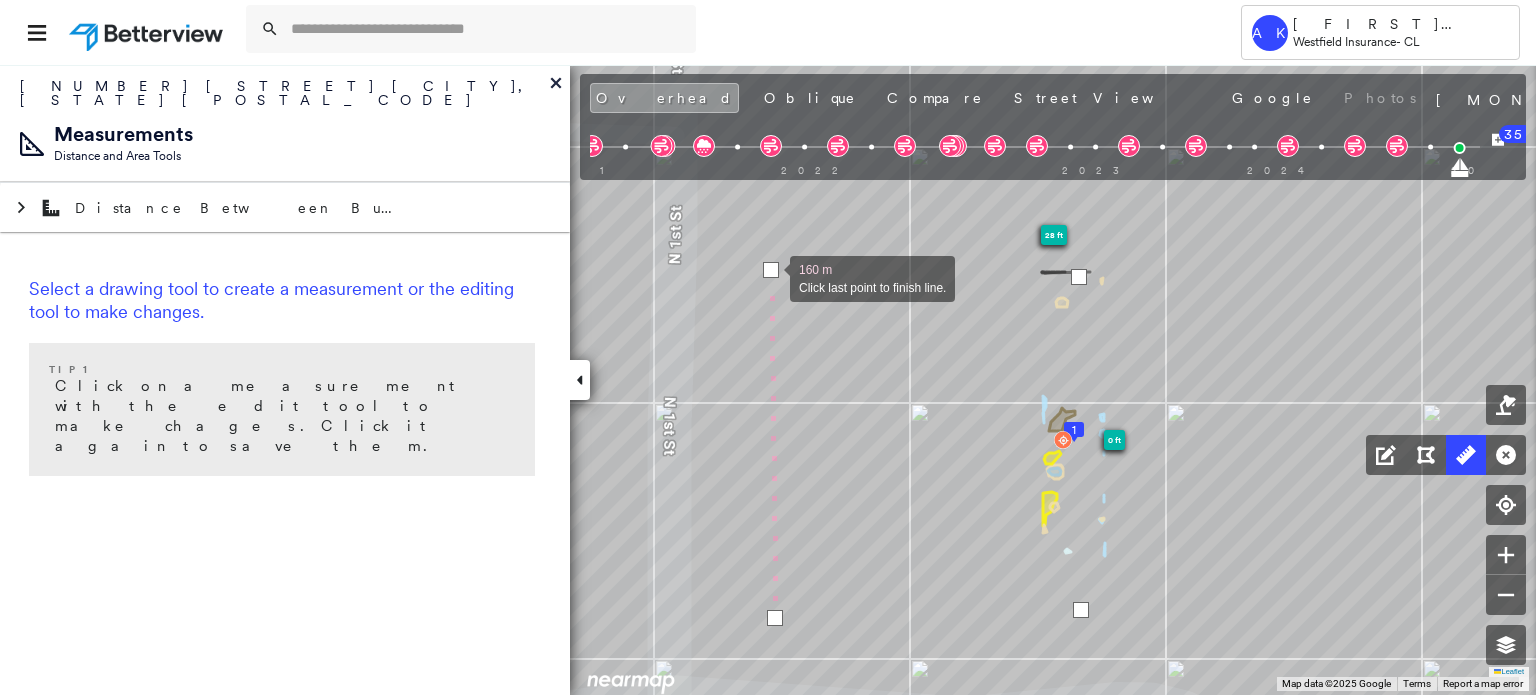 click at bounding box center (770, 277) 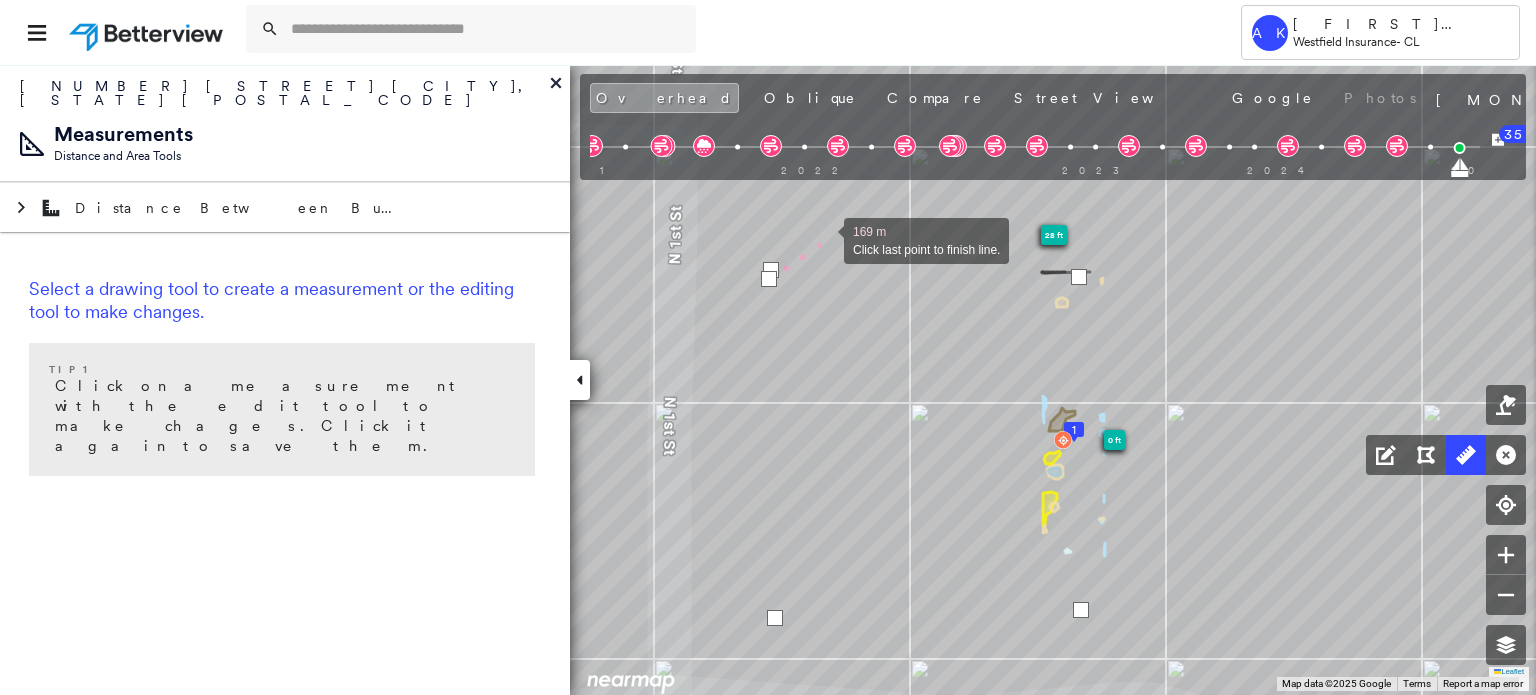 click at bounding box center [824, 239] 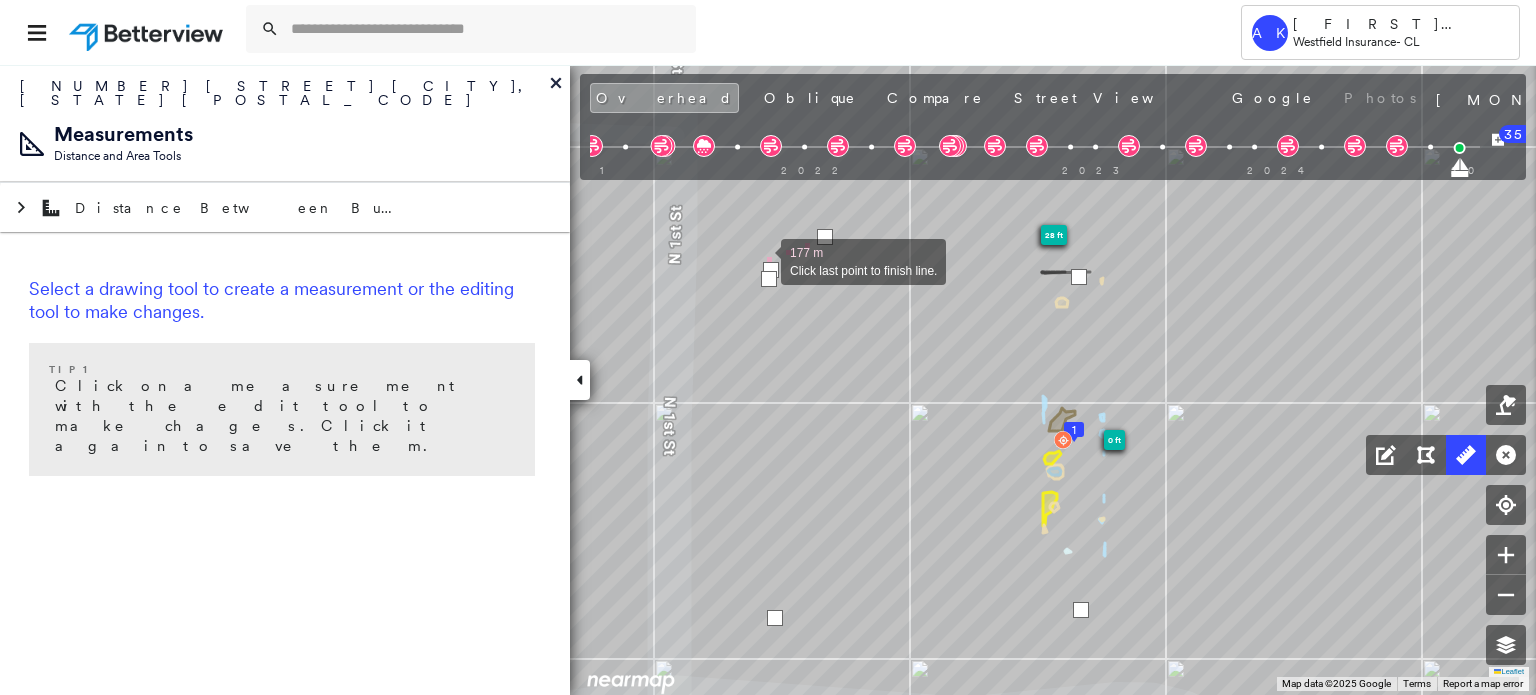 click at bounding box center [761, 260] 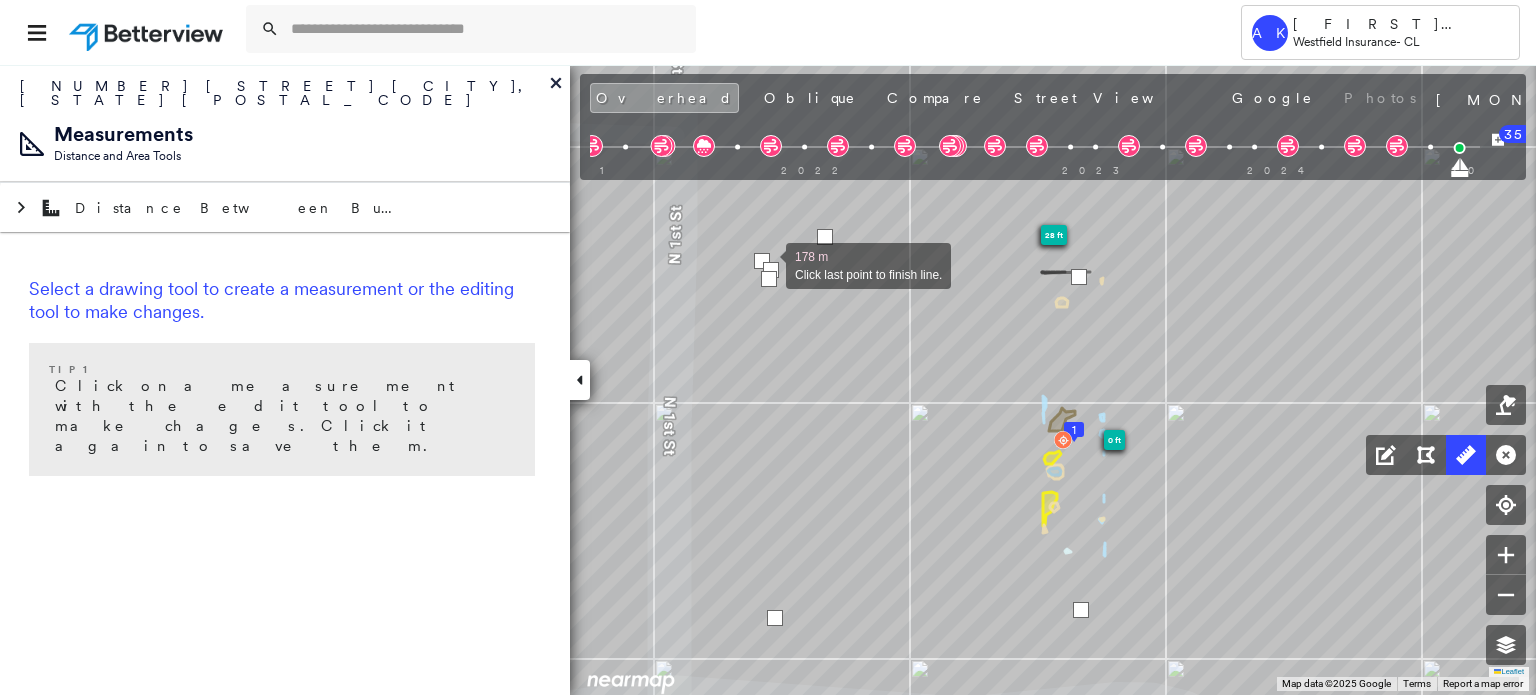 click at bounding box center (771, 270) 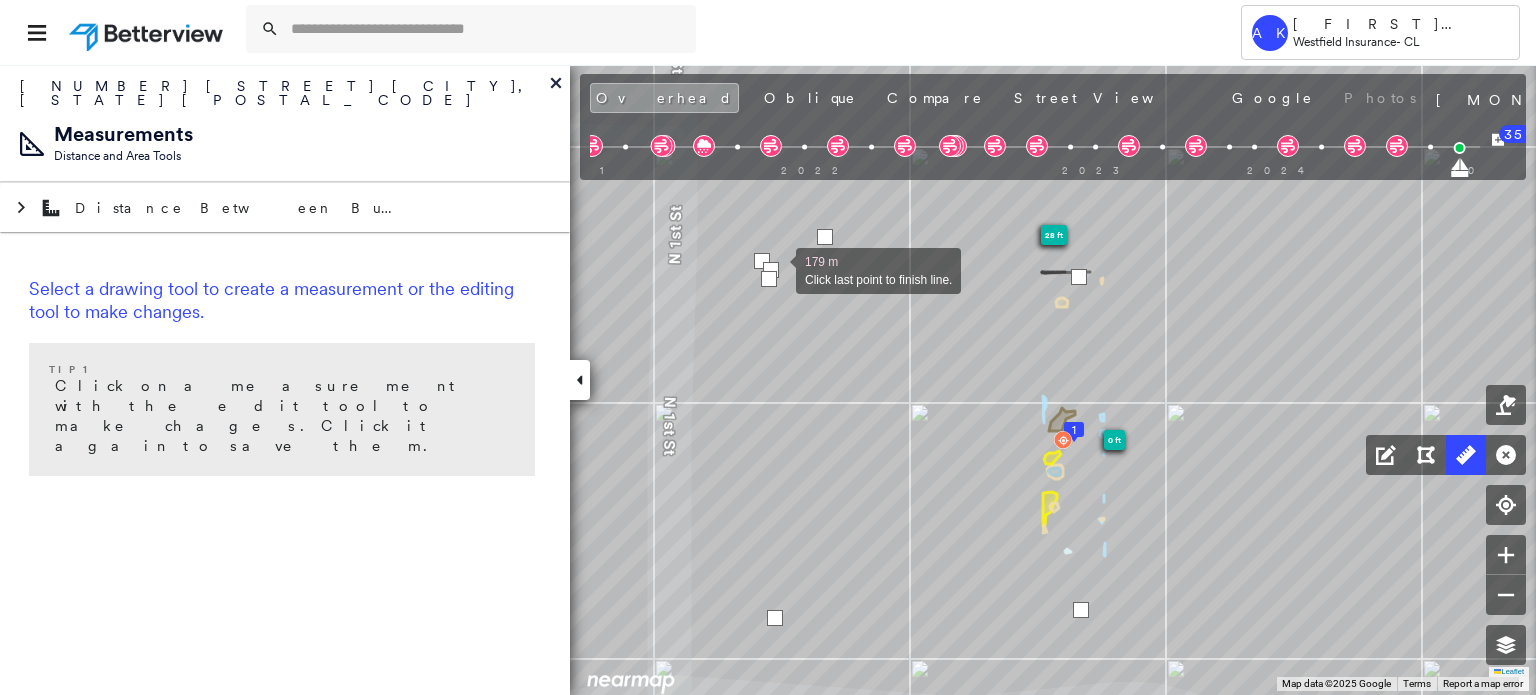 click at bounding box center (771, 270) 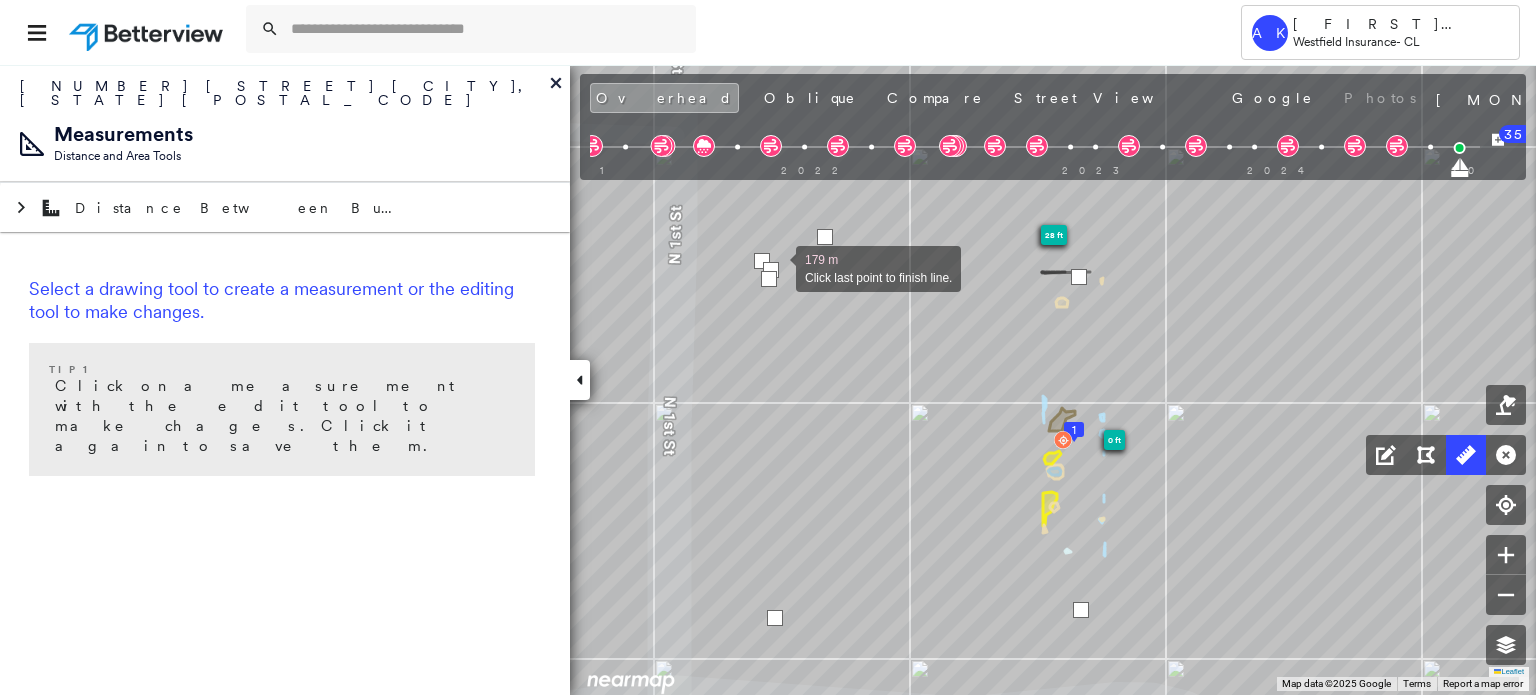 click at bounding box center [771, 270] 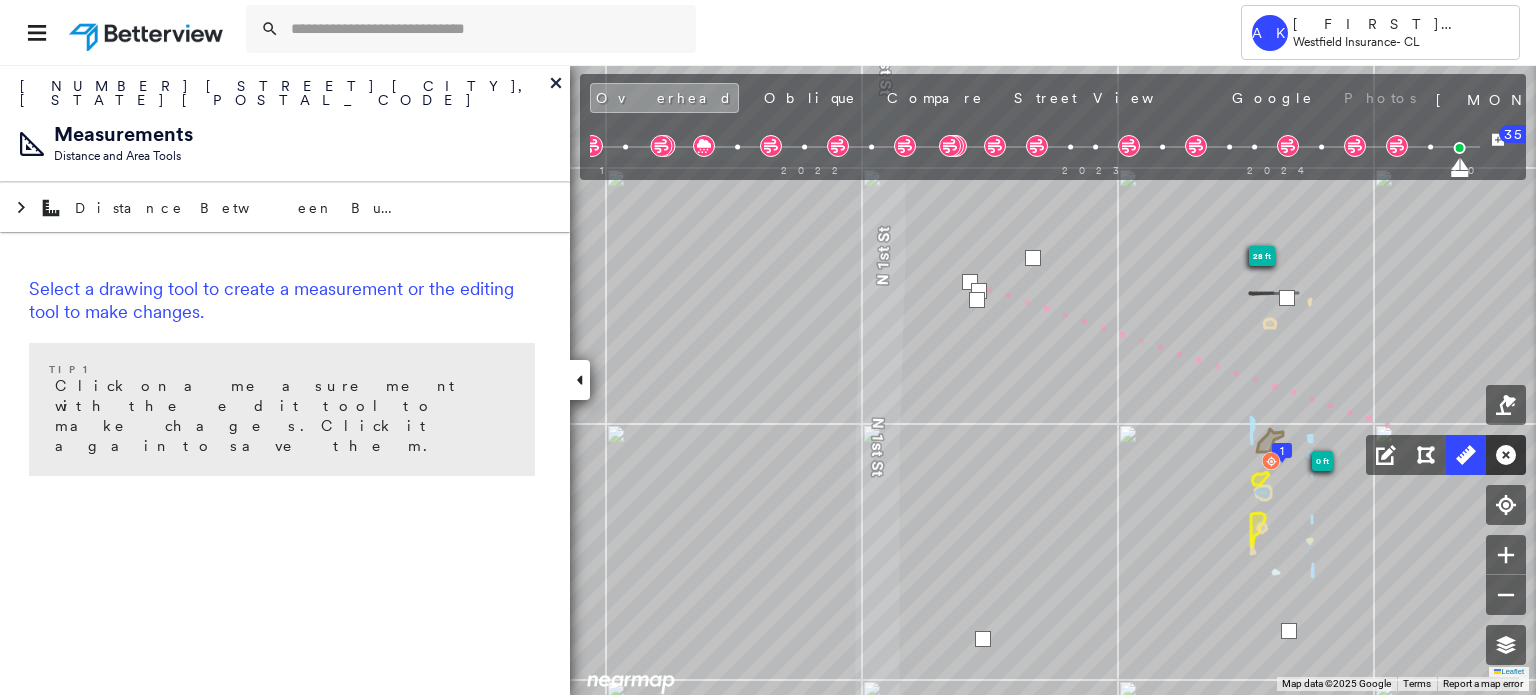 click 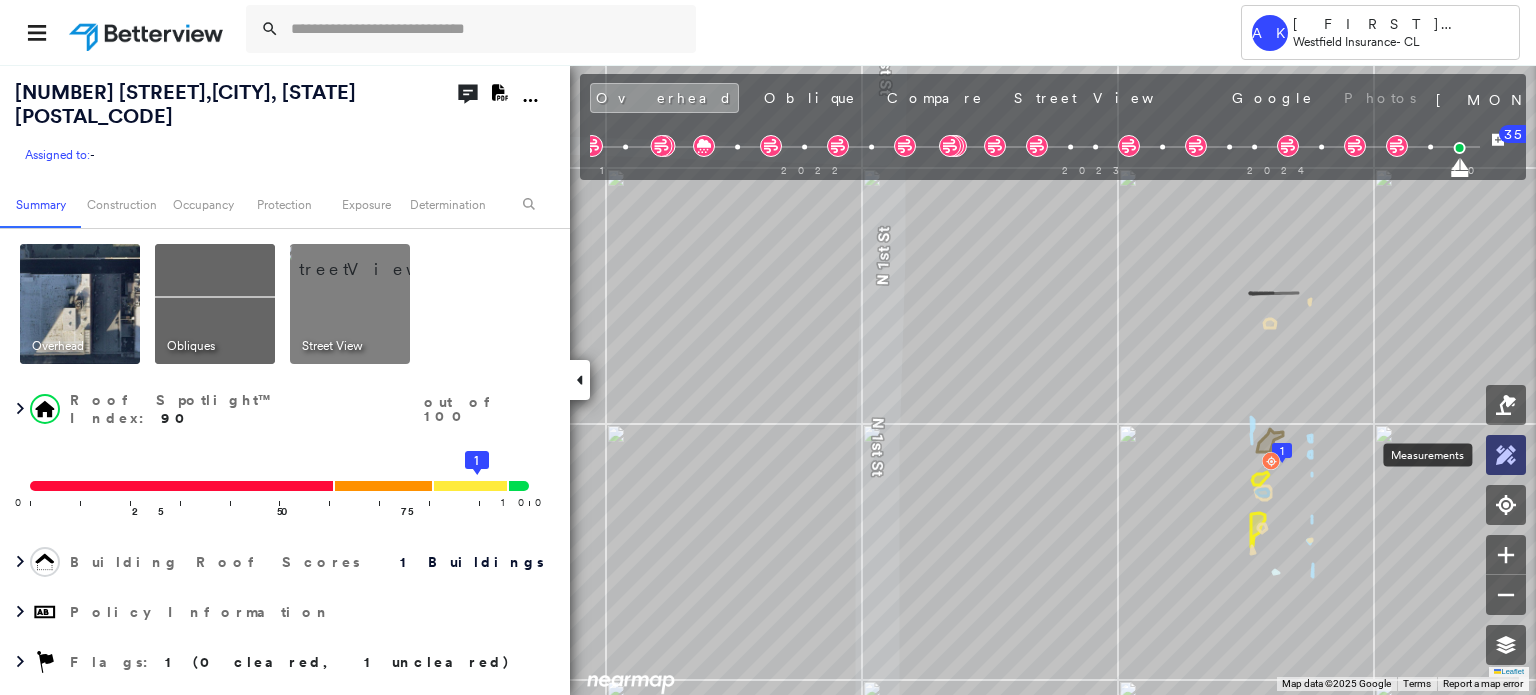 click at bounding box center (1506, 455) 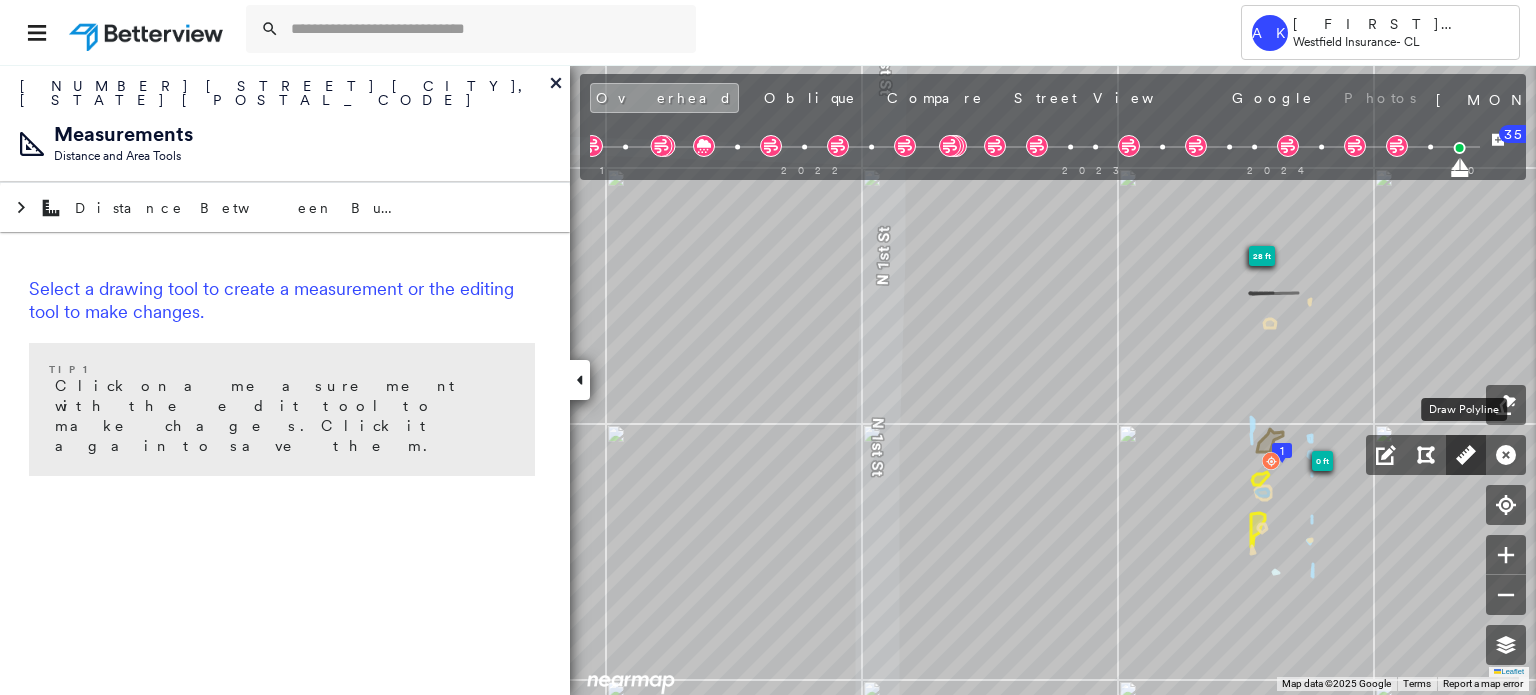 click at bounding box center (1466, 455) 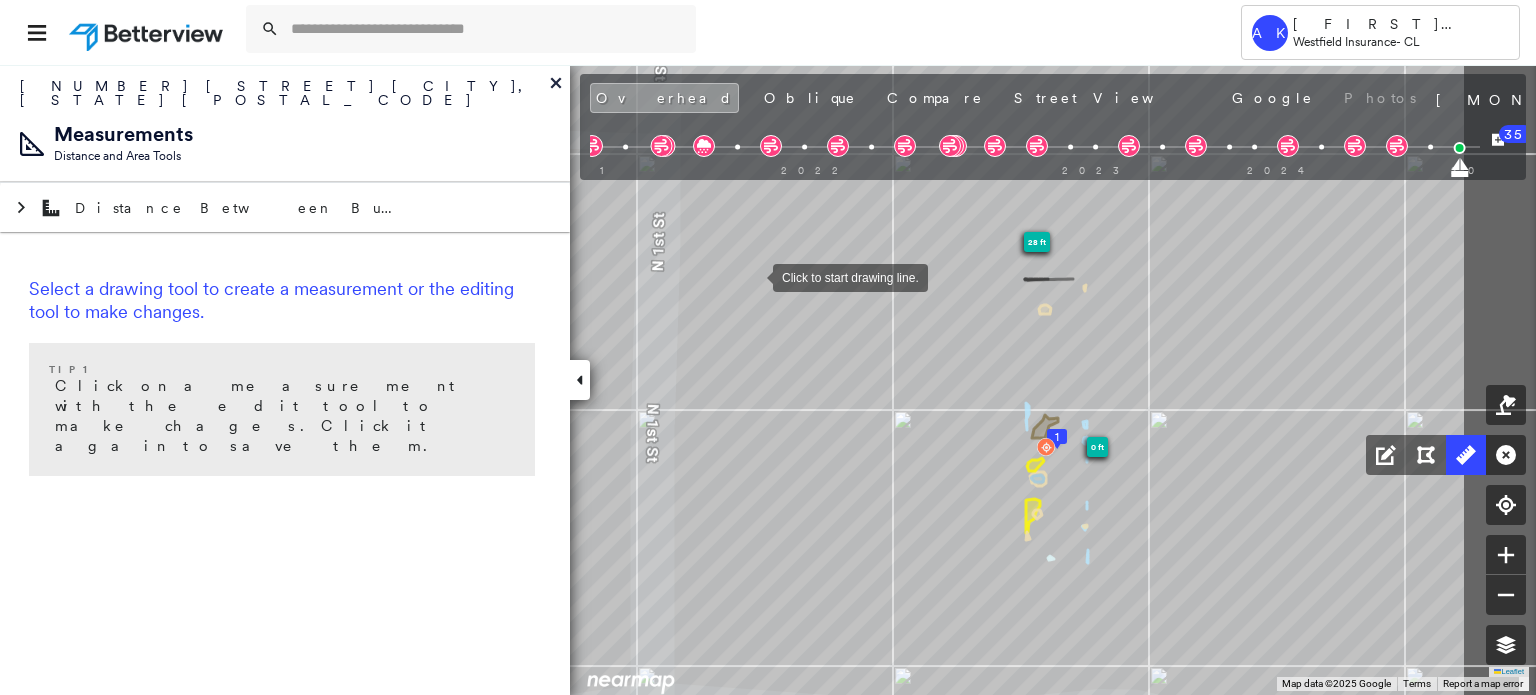 drag, startPoint x: 979, startPoint y: 291, endPoint x: 778, endPoint y: 291, distance: 201 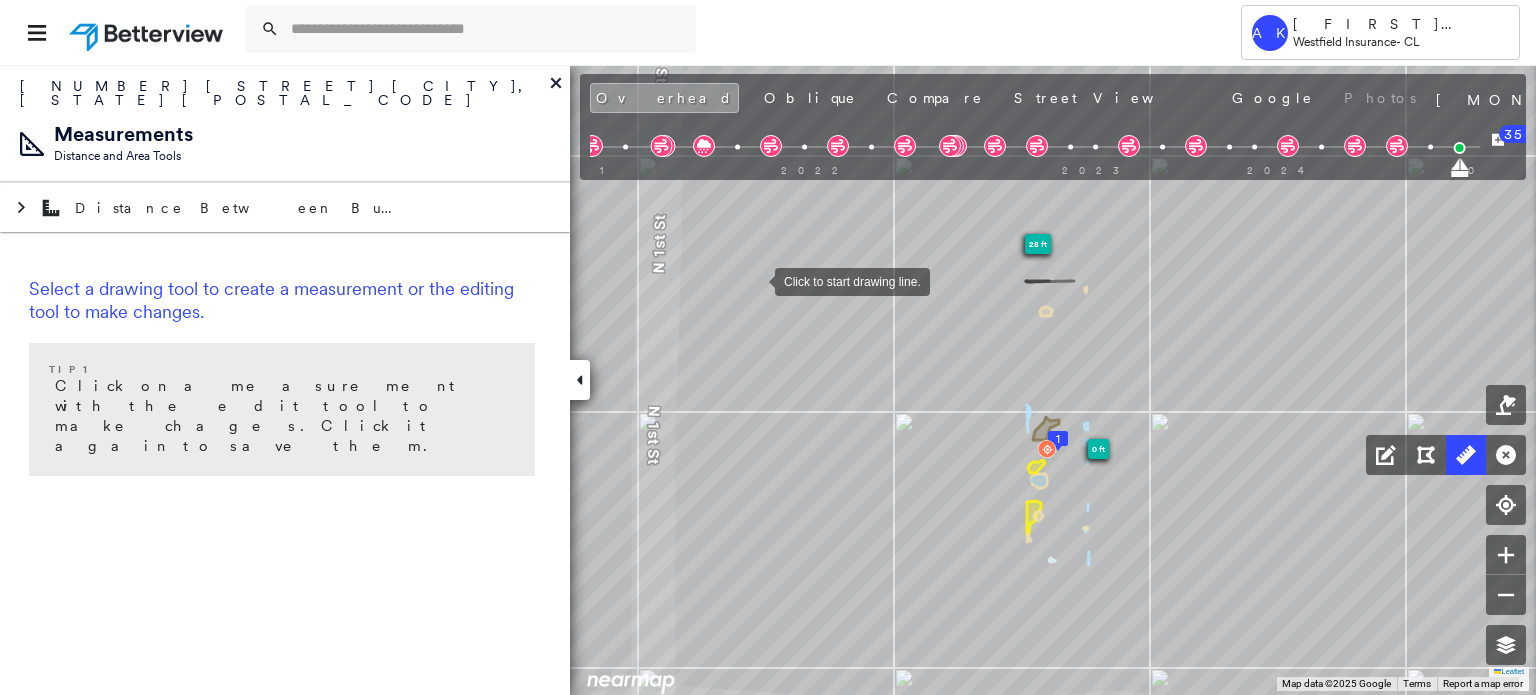 click at bounding box center [755, 280] 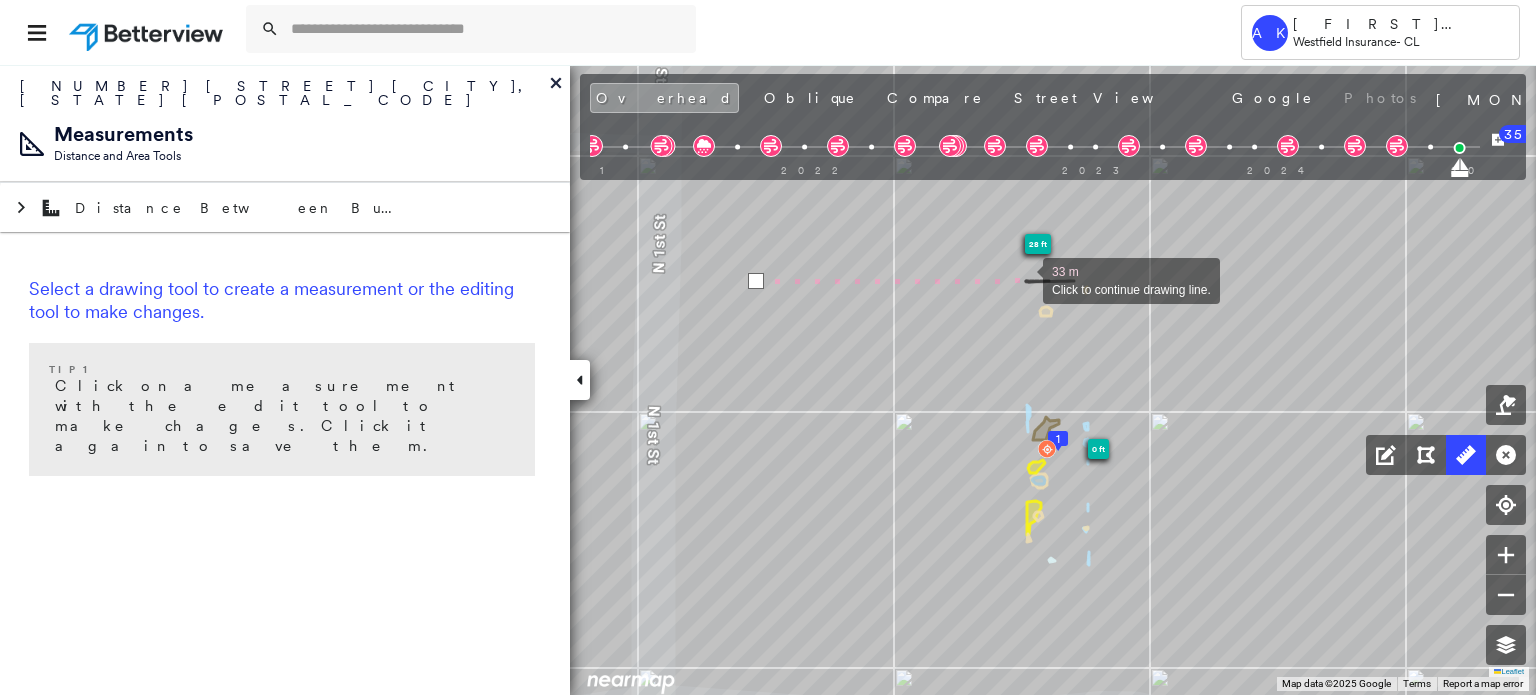 click at bounding box center (1023, 279) 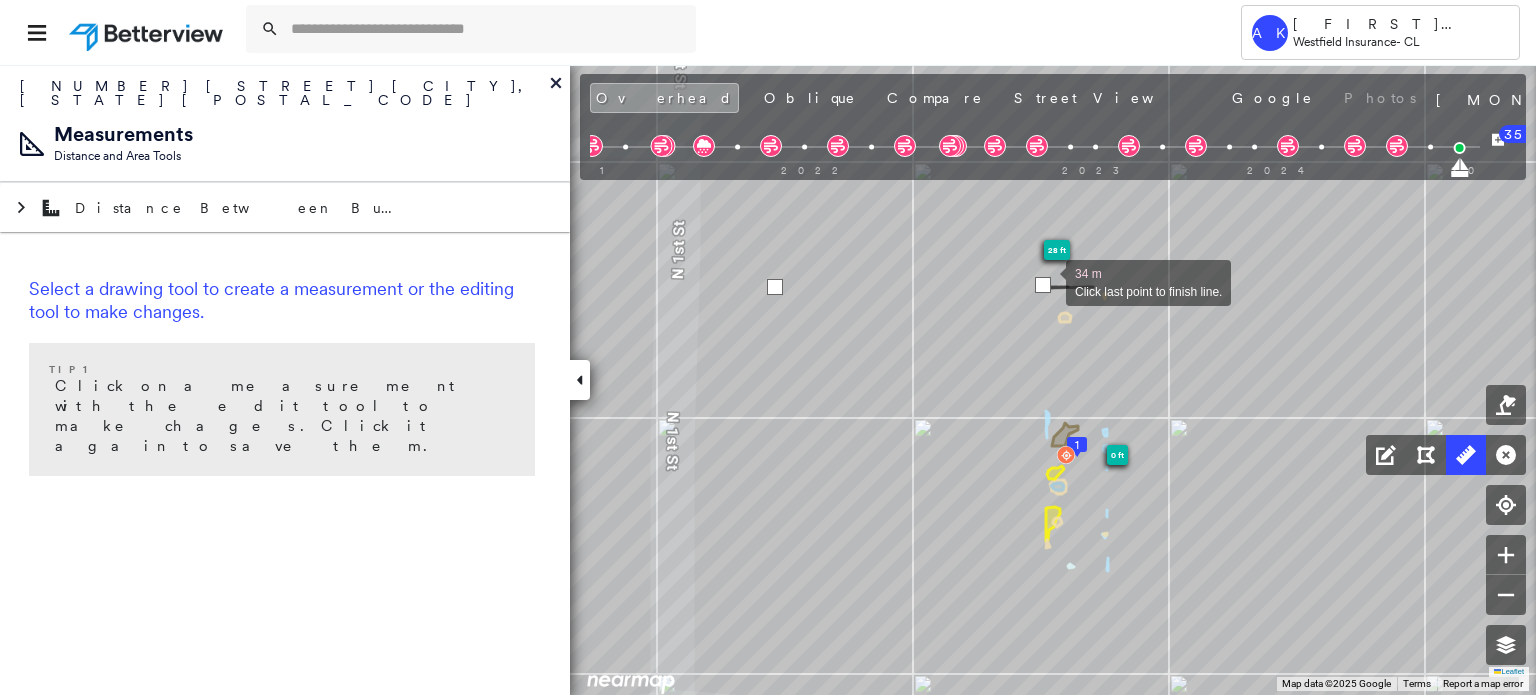 drag, startPoint x: 1026, startPoint y: 275, endPoint x: 1043, endPoint y: 294, distance: 25.495098 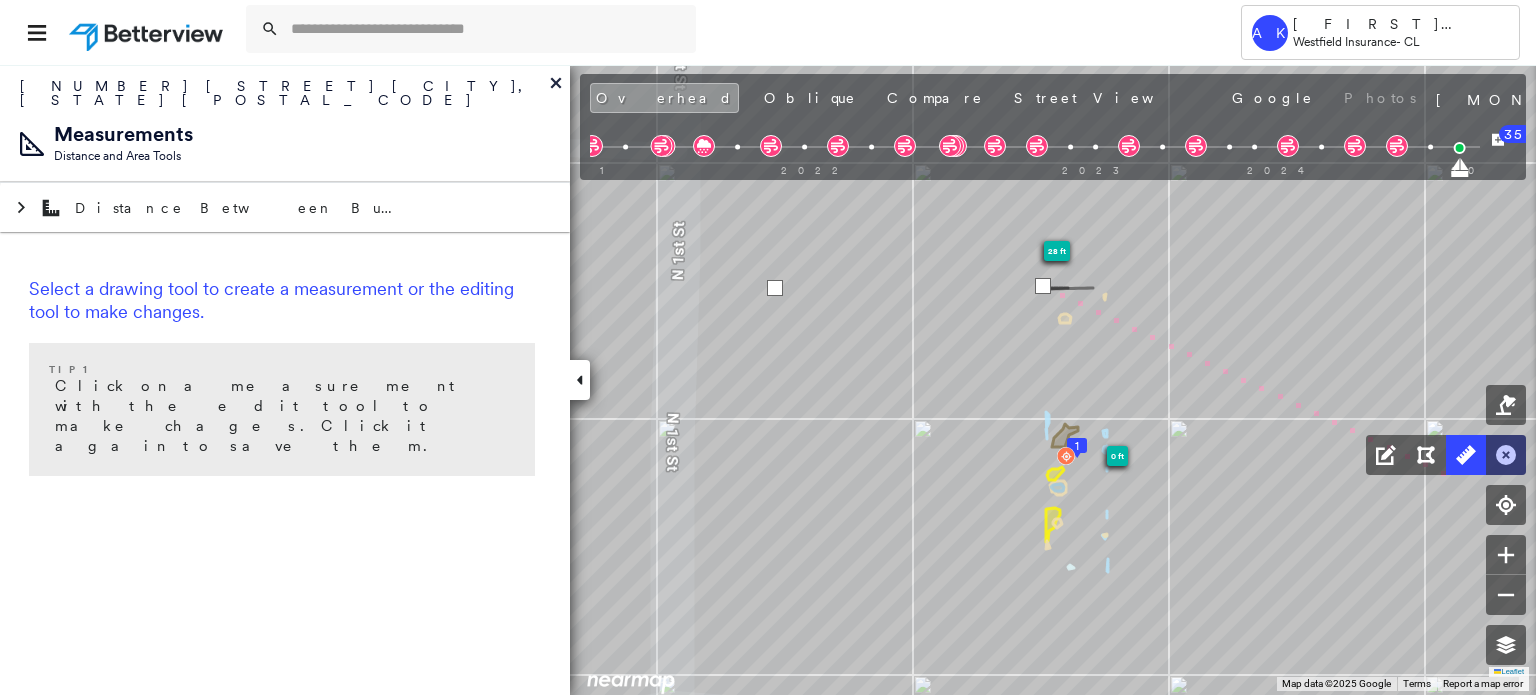click 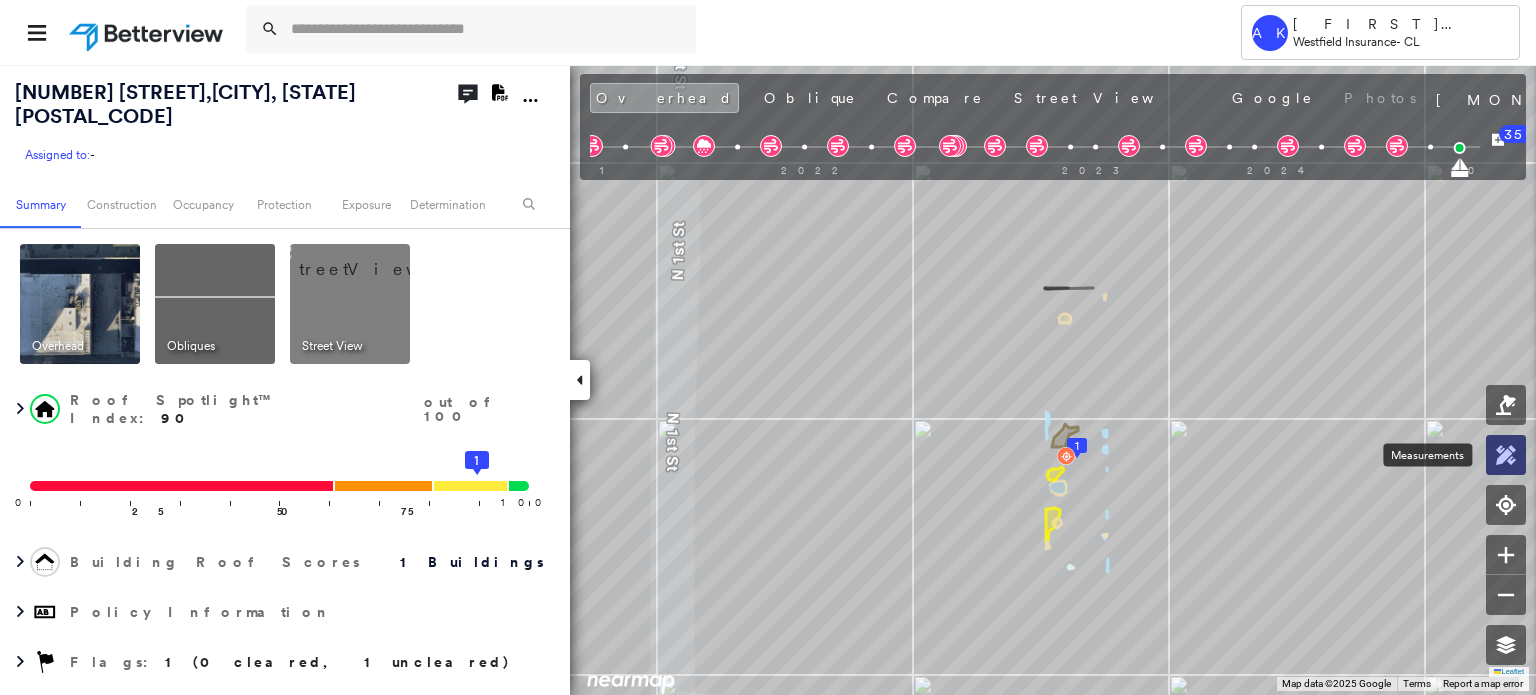 click 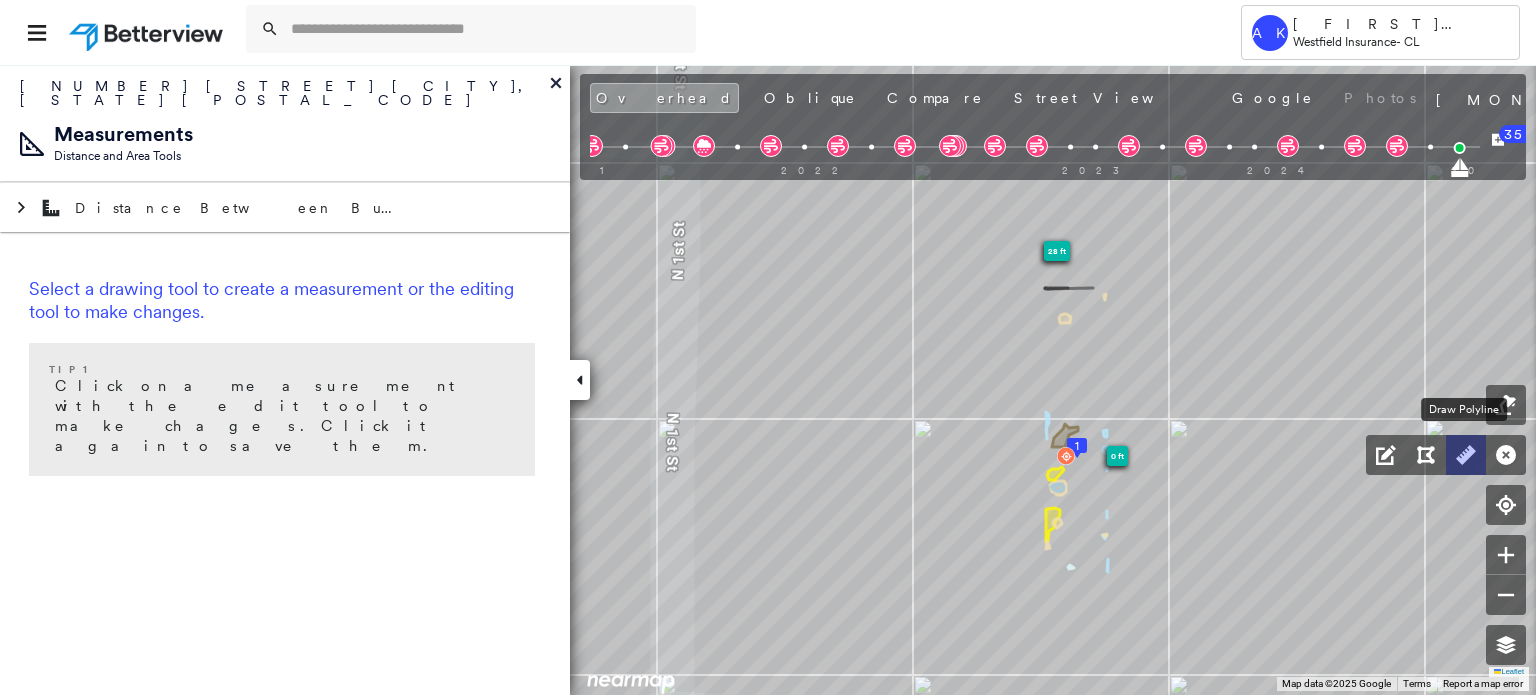 click 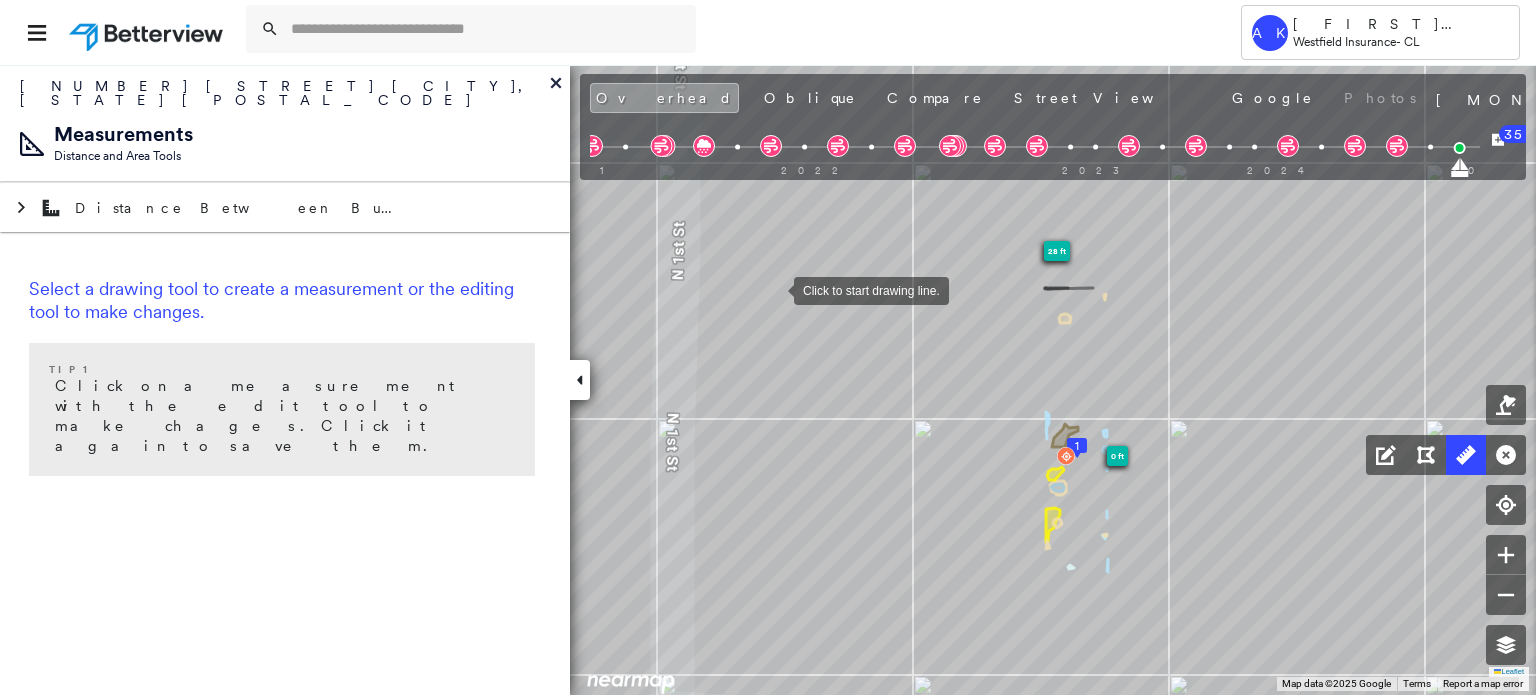 click at bounding box center (774, 289) 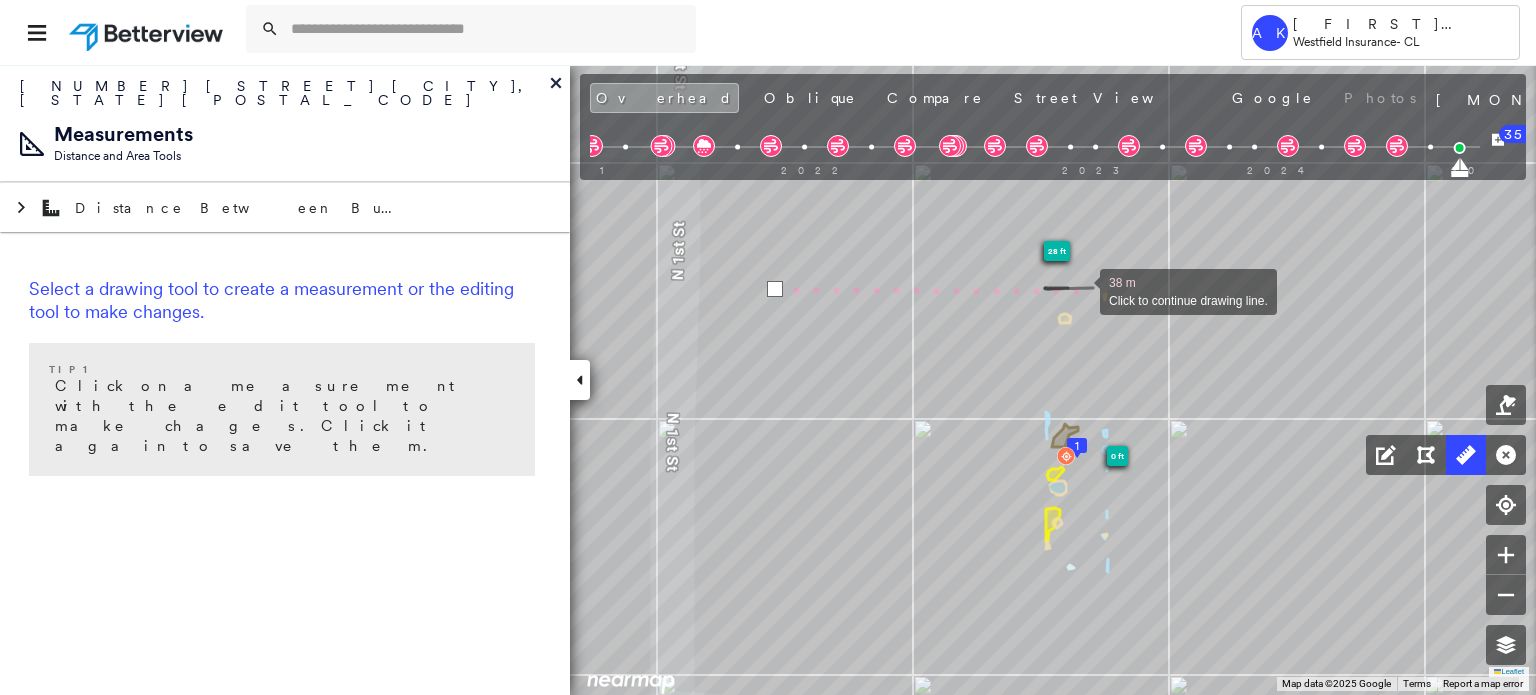 click at bounding box center (1080, 290) 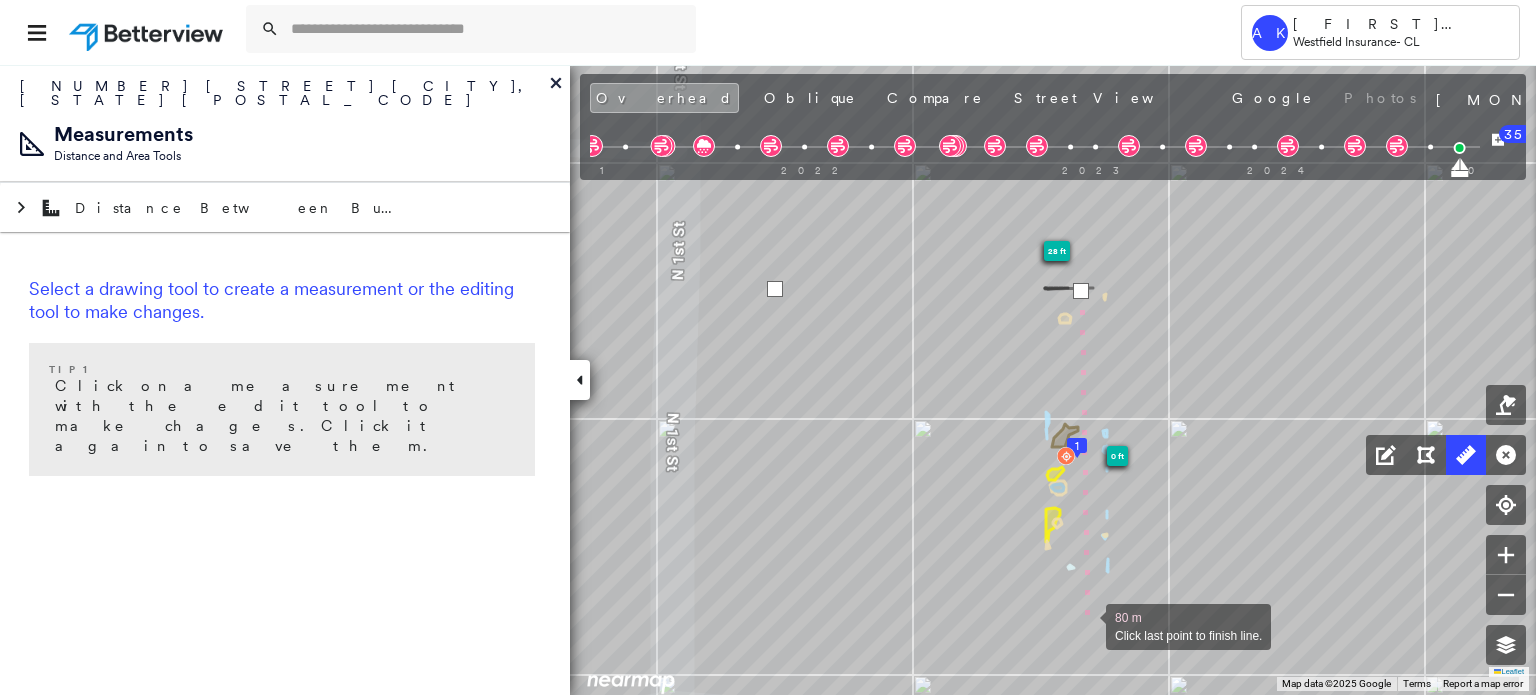 click at bounding box center [1086, 625] 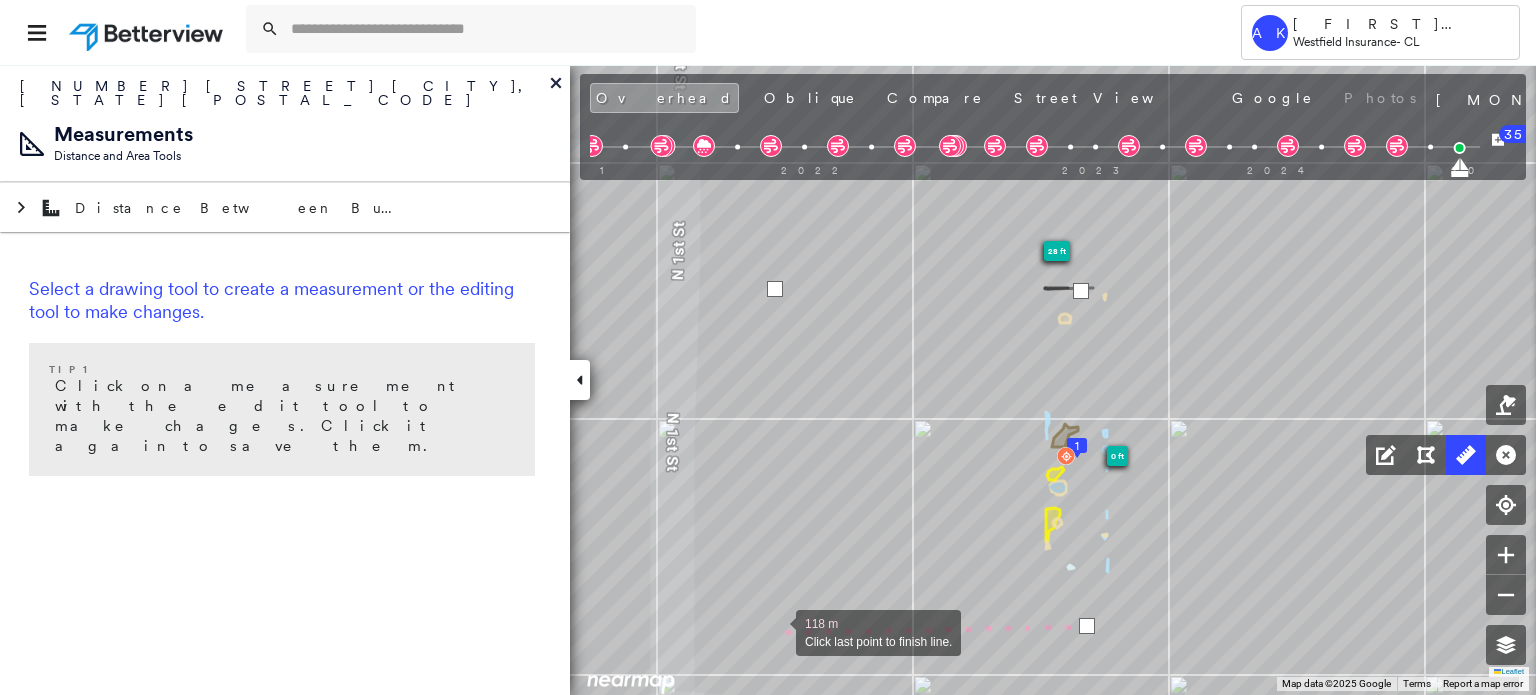 click at bounding box center [776, 631] 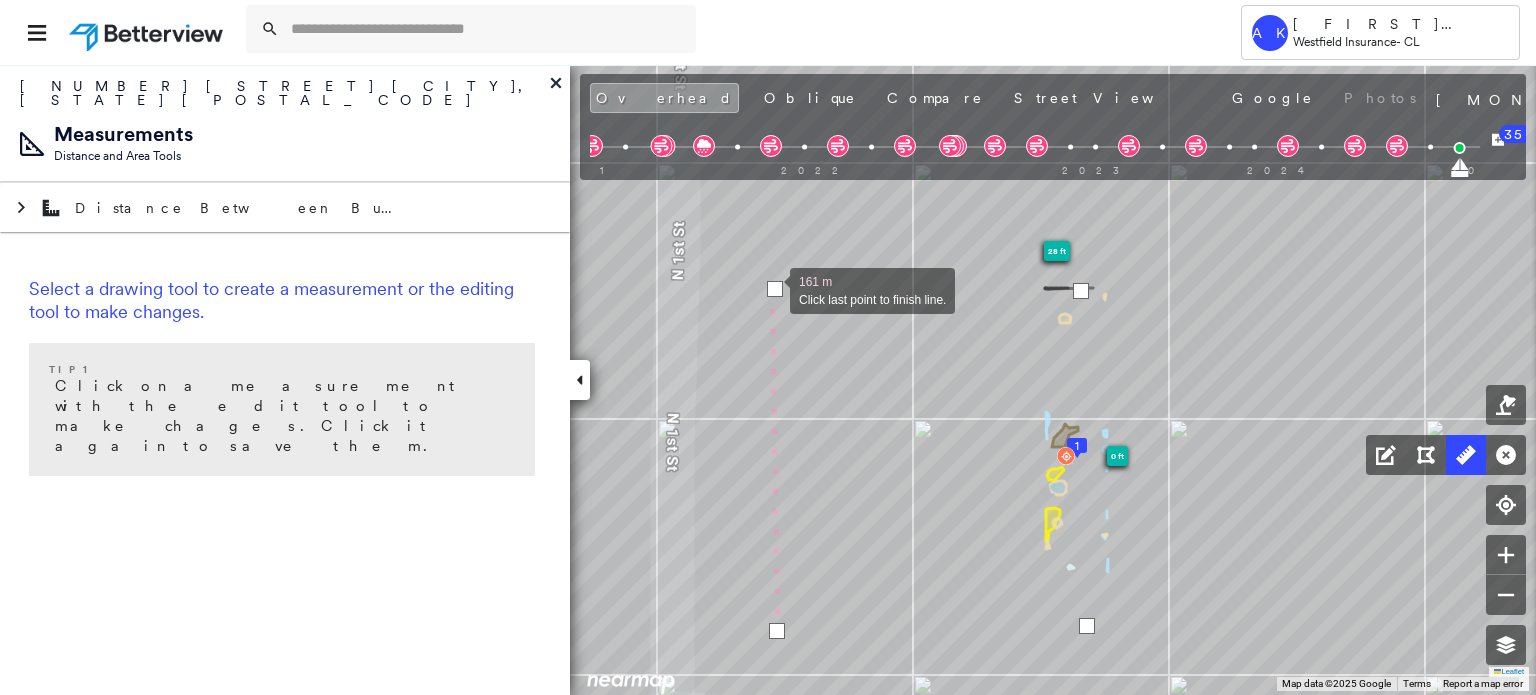 click at bounding box center (775, 289) 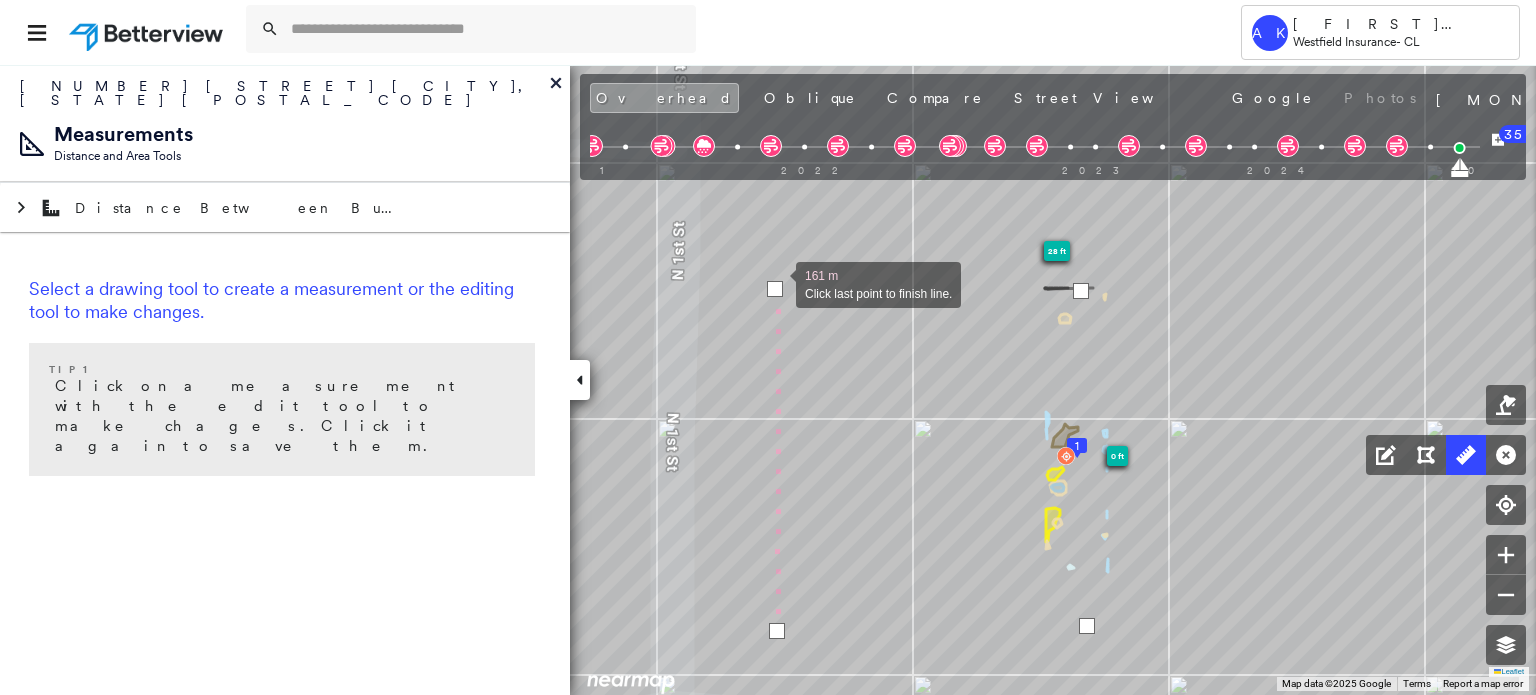 click at bounding box center (775, 289) 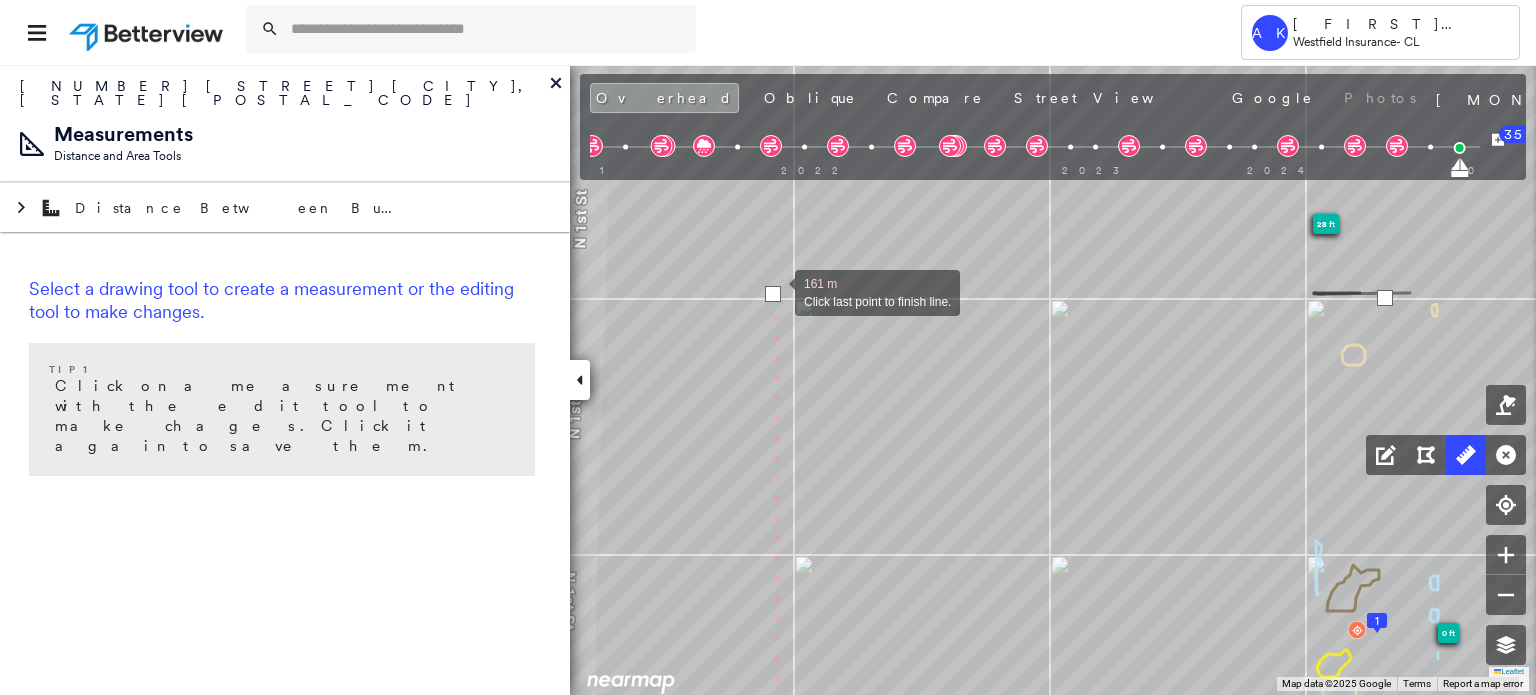 click at bounding box center [773, 294] 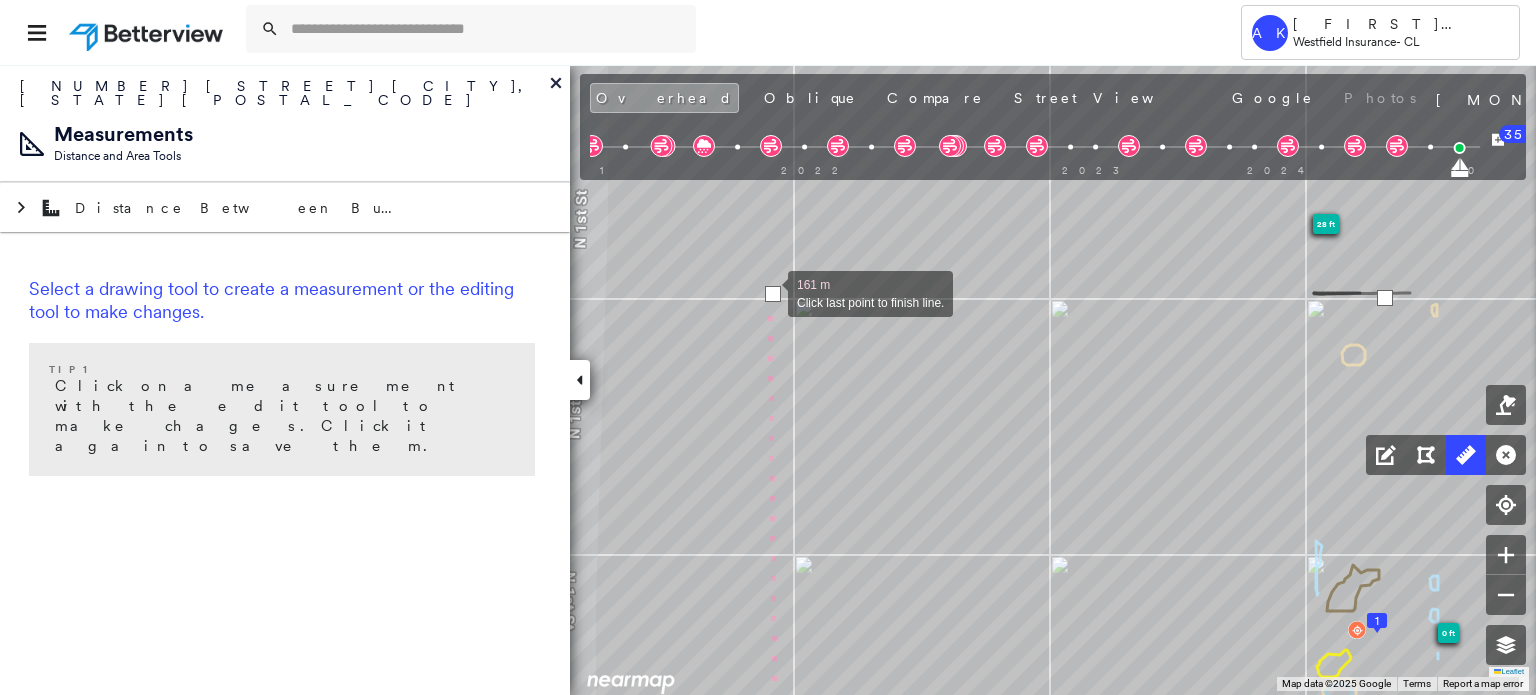 click at bounding box center (773, 294) 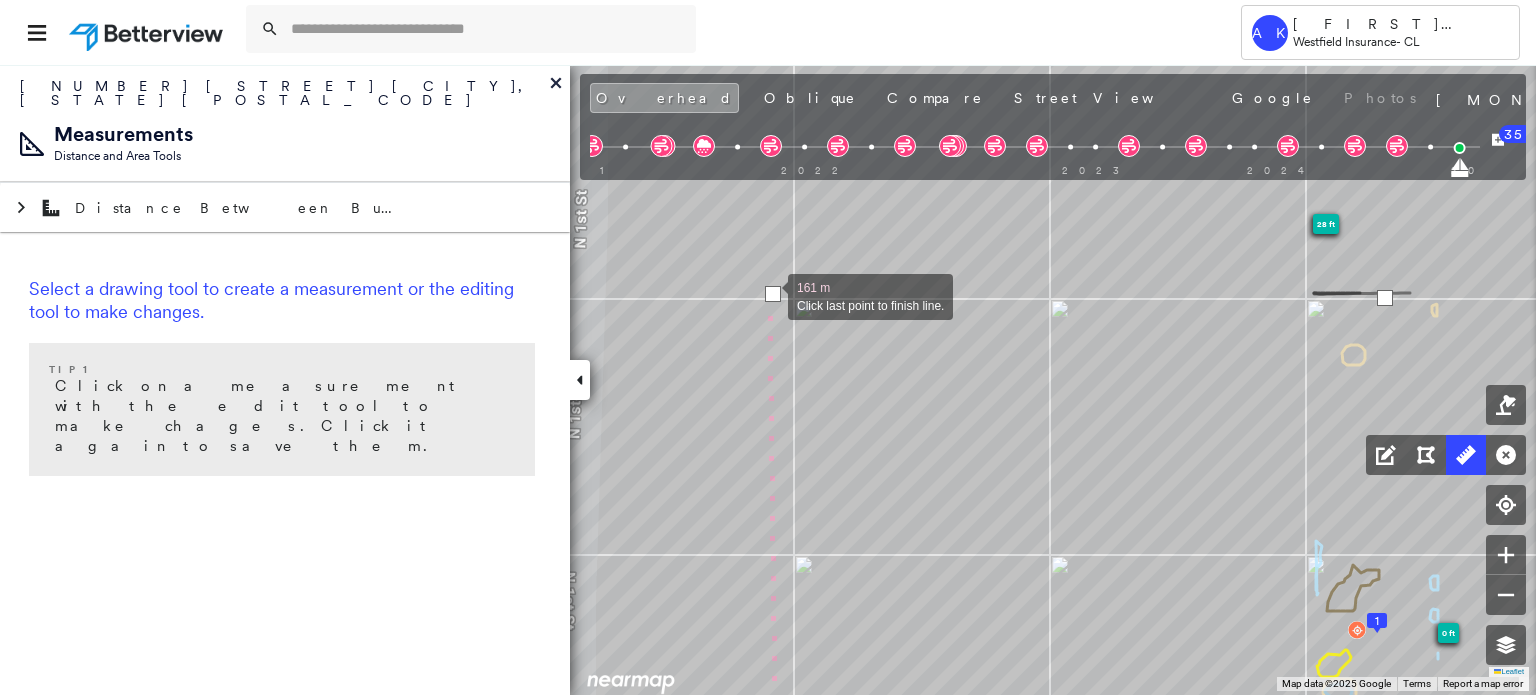 click at bounding box center (773, 294) 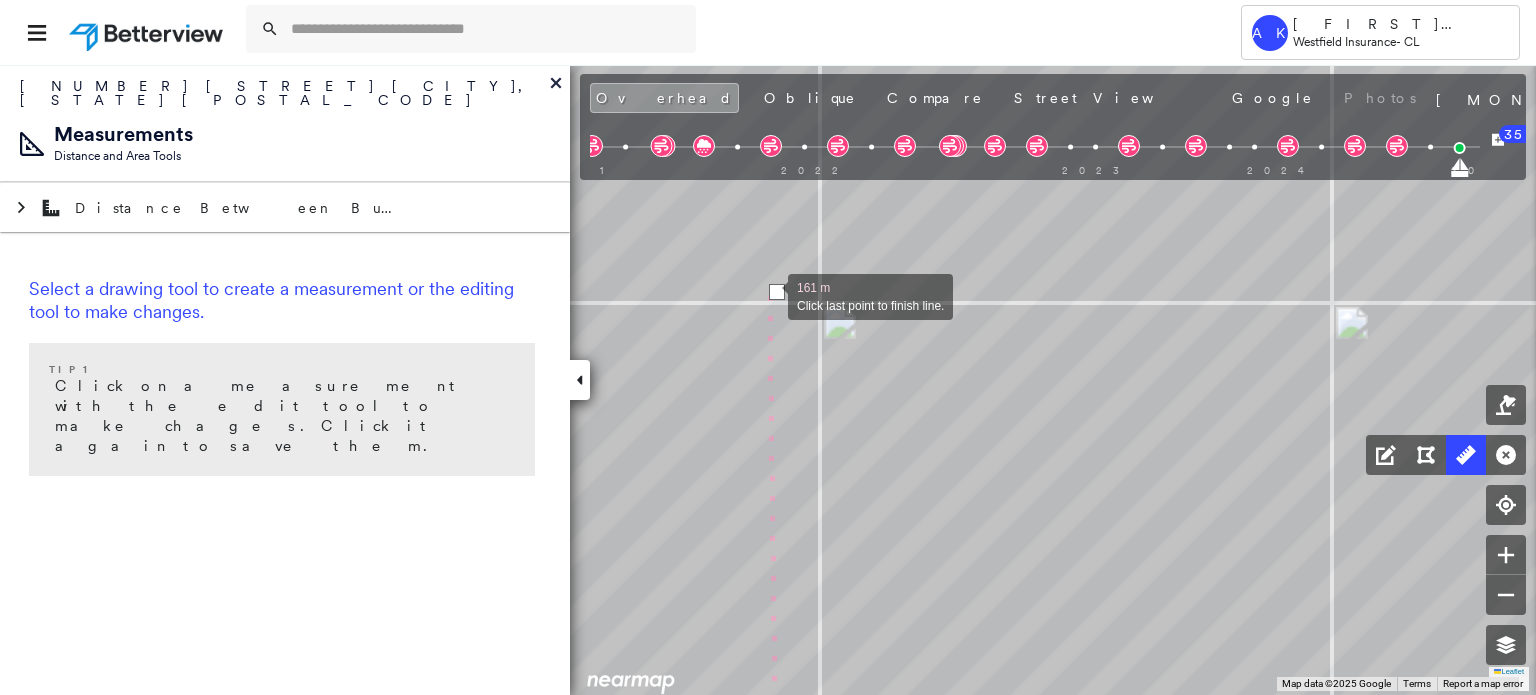 click at bounding box center [777, 292] 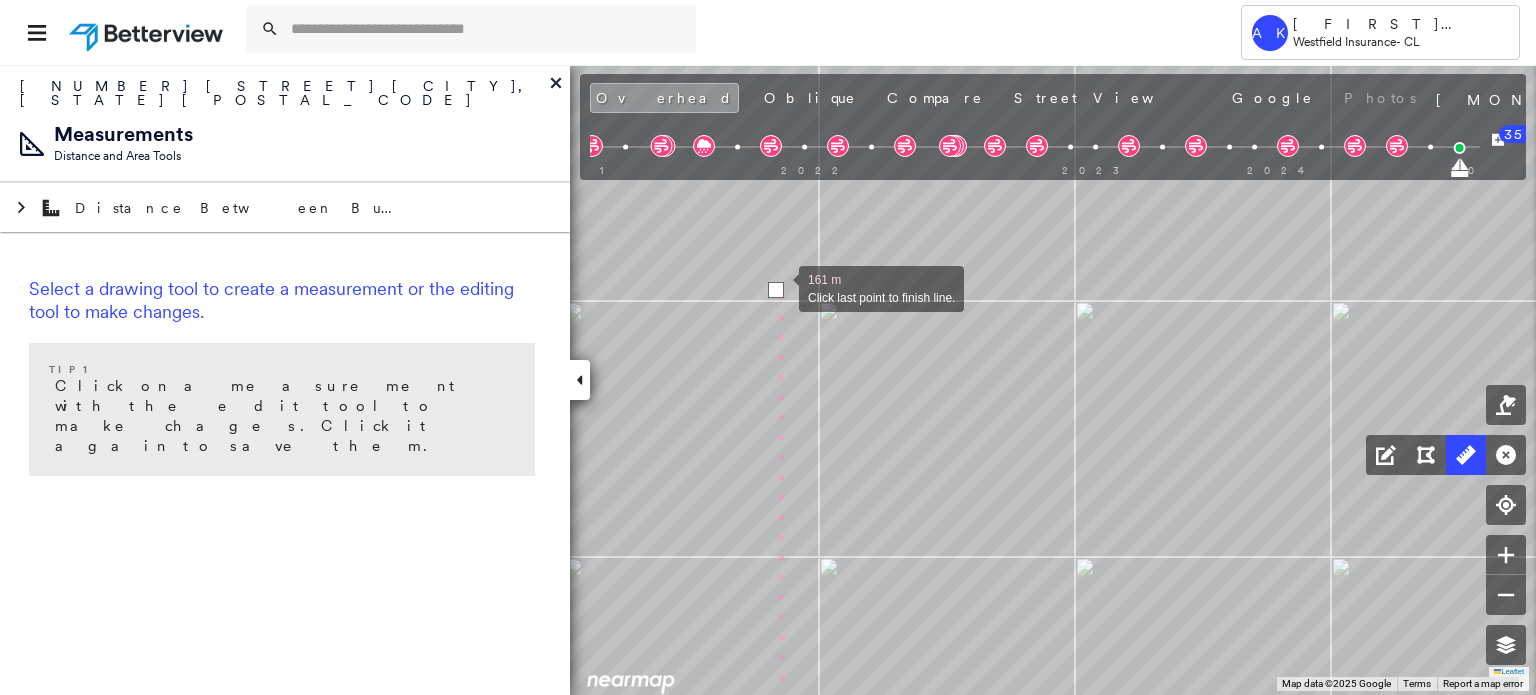click at bounding box center (776, 290) 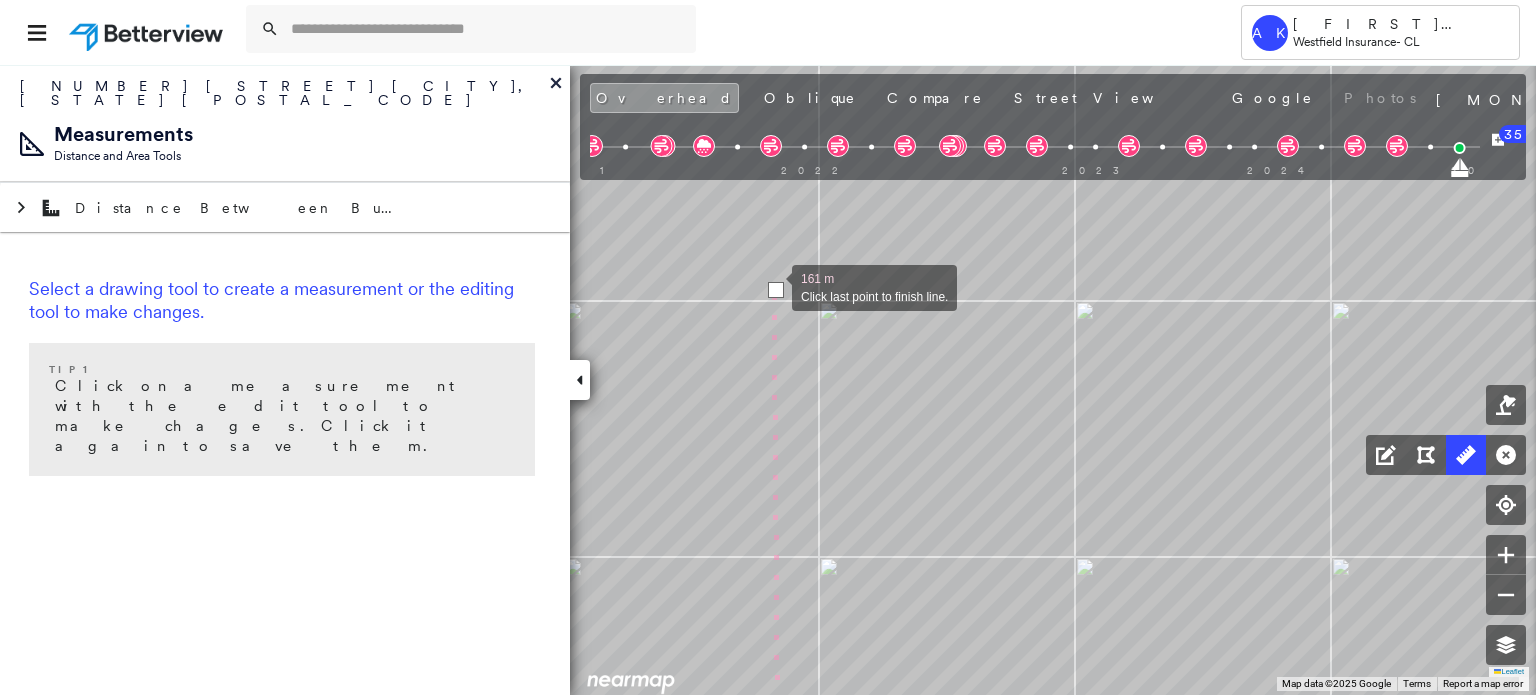 click at bounding box center (776, 290) 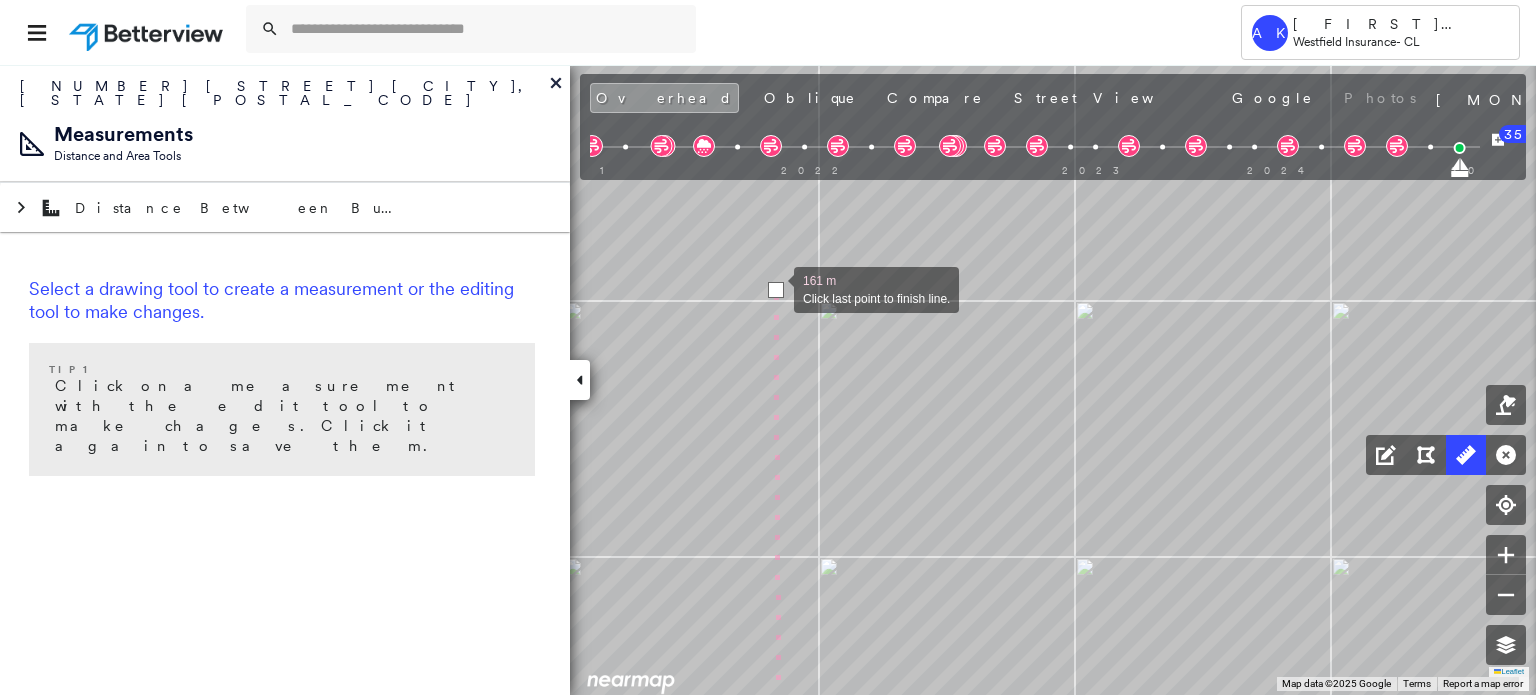 click at bounding box center (776, 290) 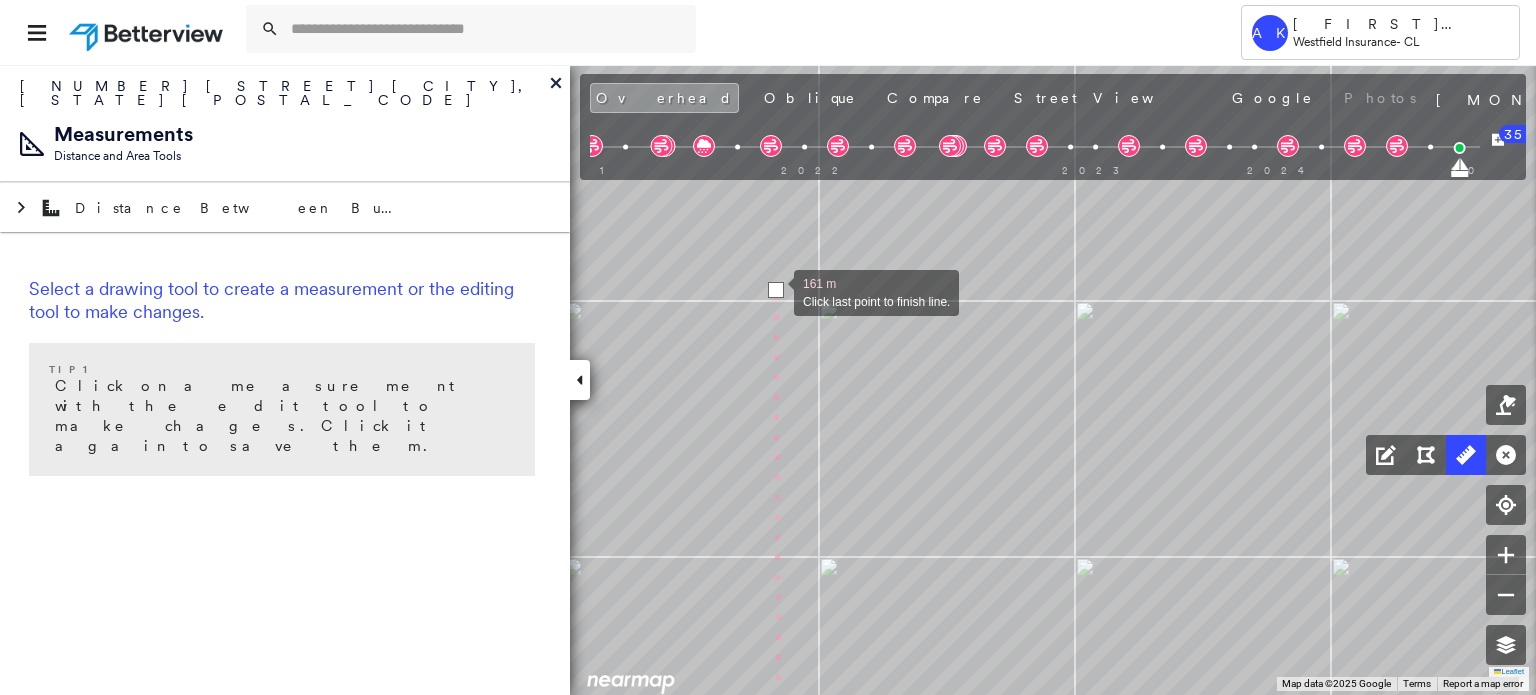 click at bounding box center (776, 290) 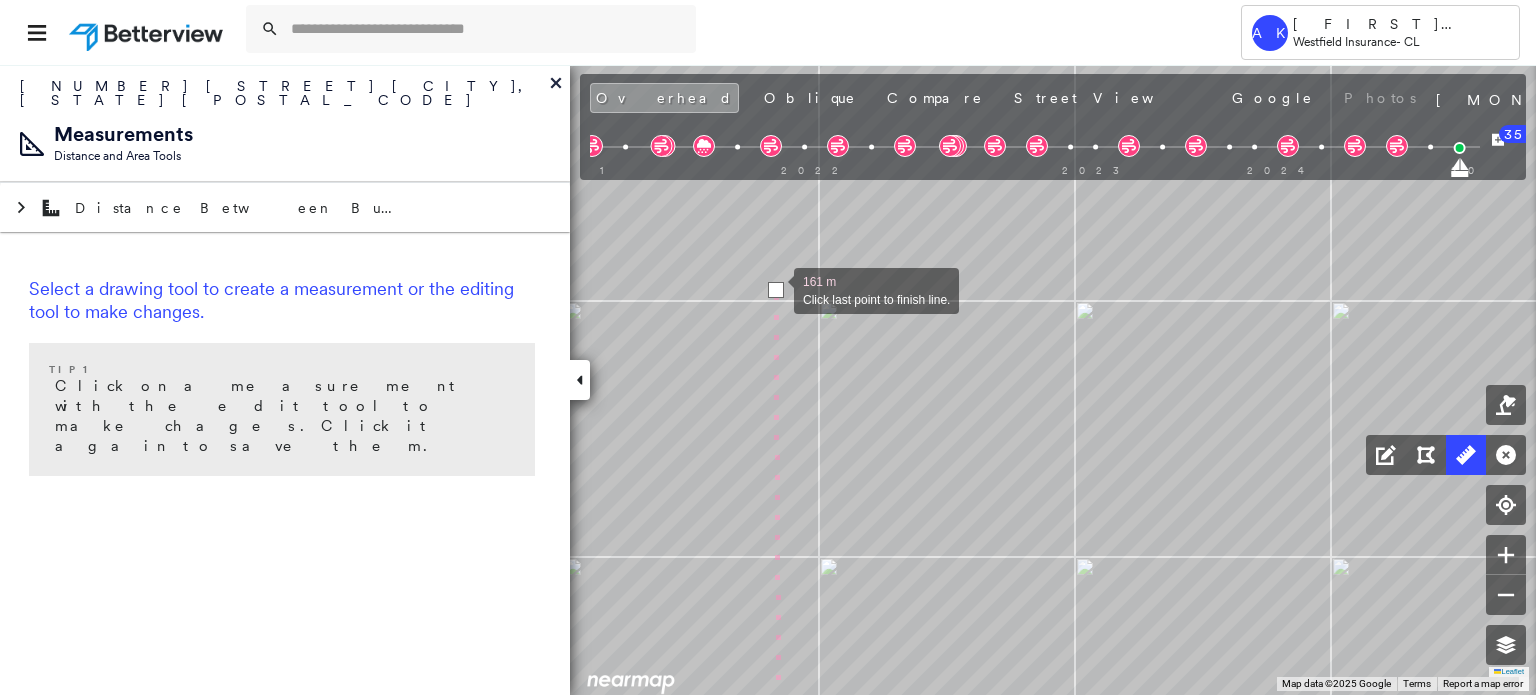 click at bounding box center [776, 290] 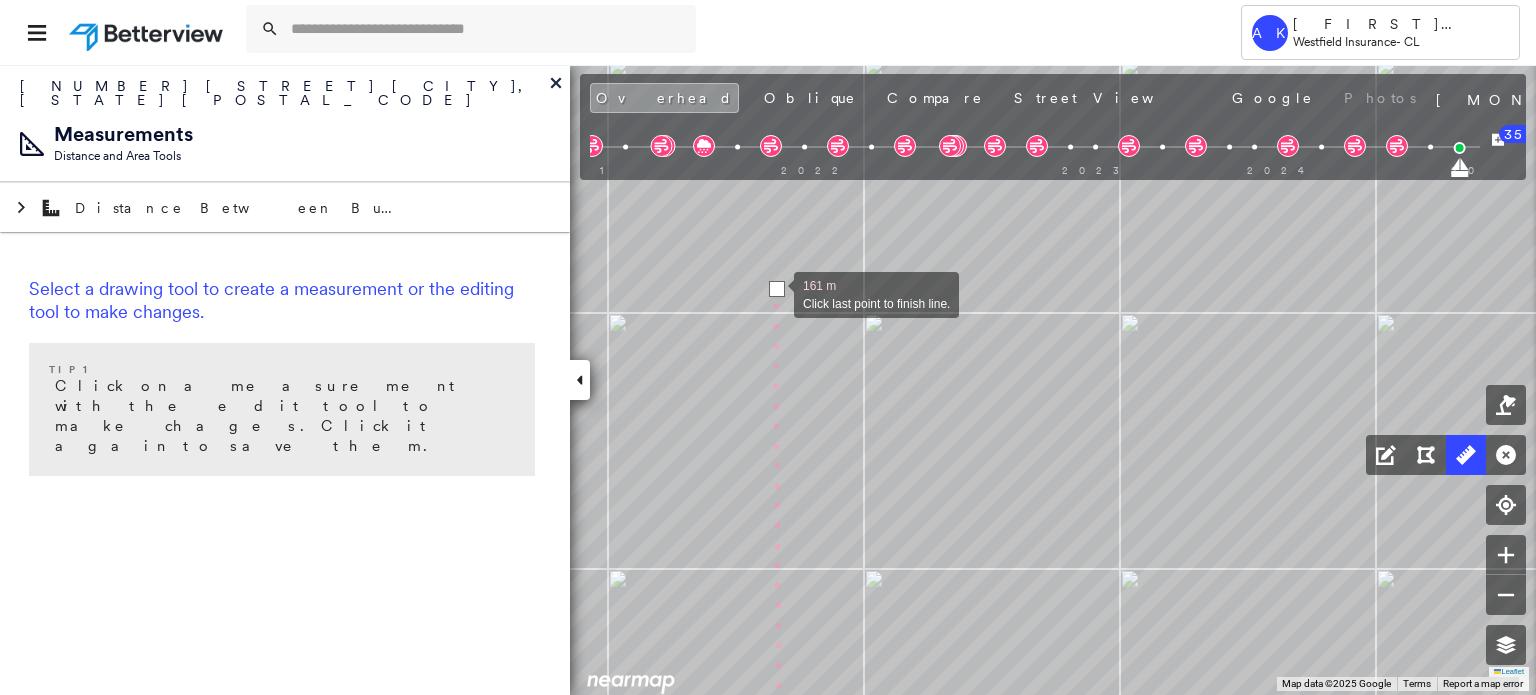 click at bounding box center (777, 289) 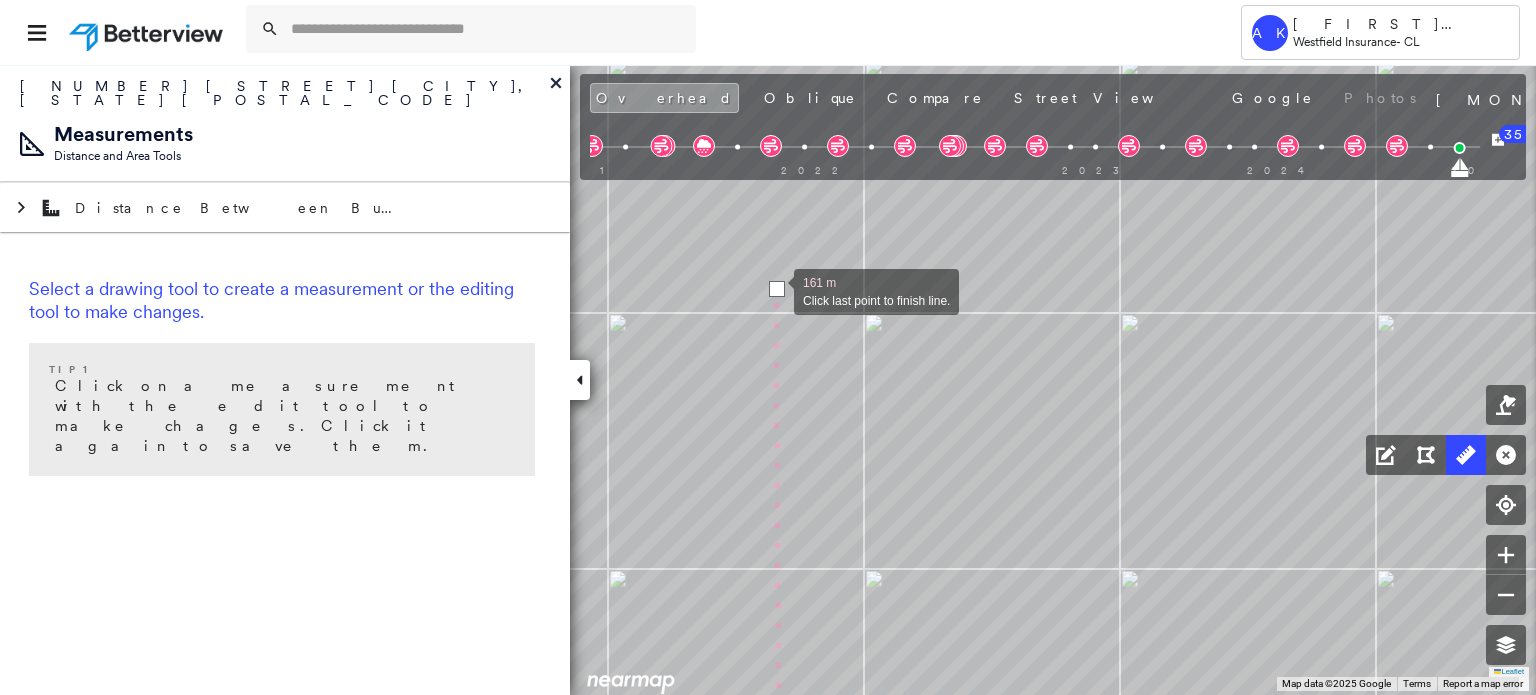 click at bounding box center (777, 289) 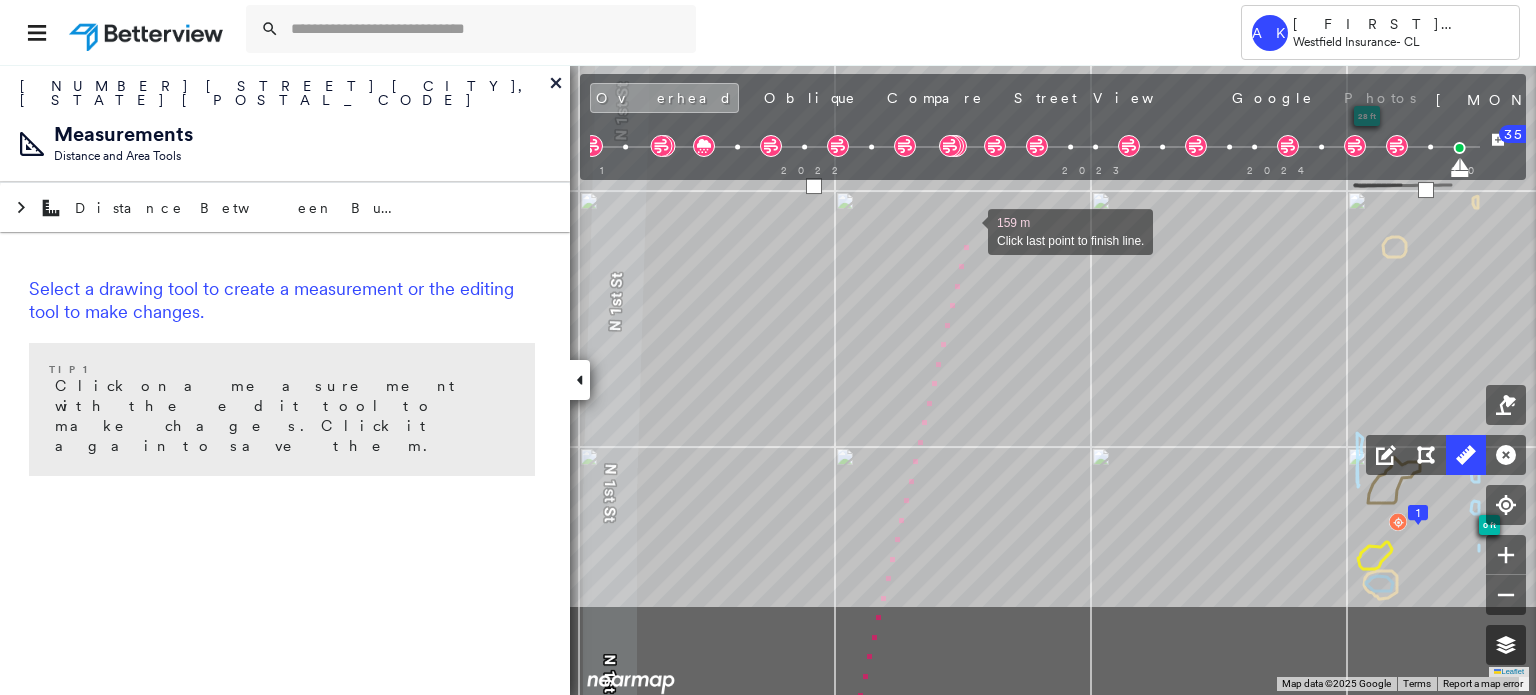 drag, startPoint x: 971, startPoint y: 361, endPoint x: 964, endPoint y: 230, distance: 131.18689 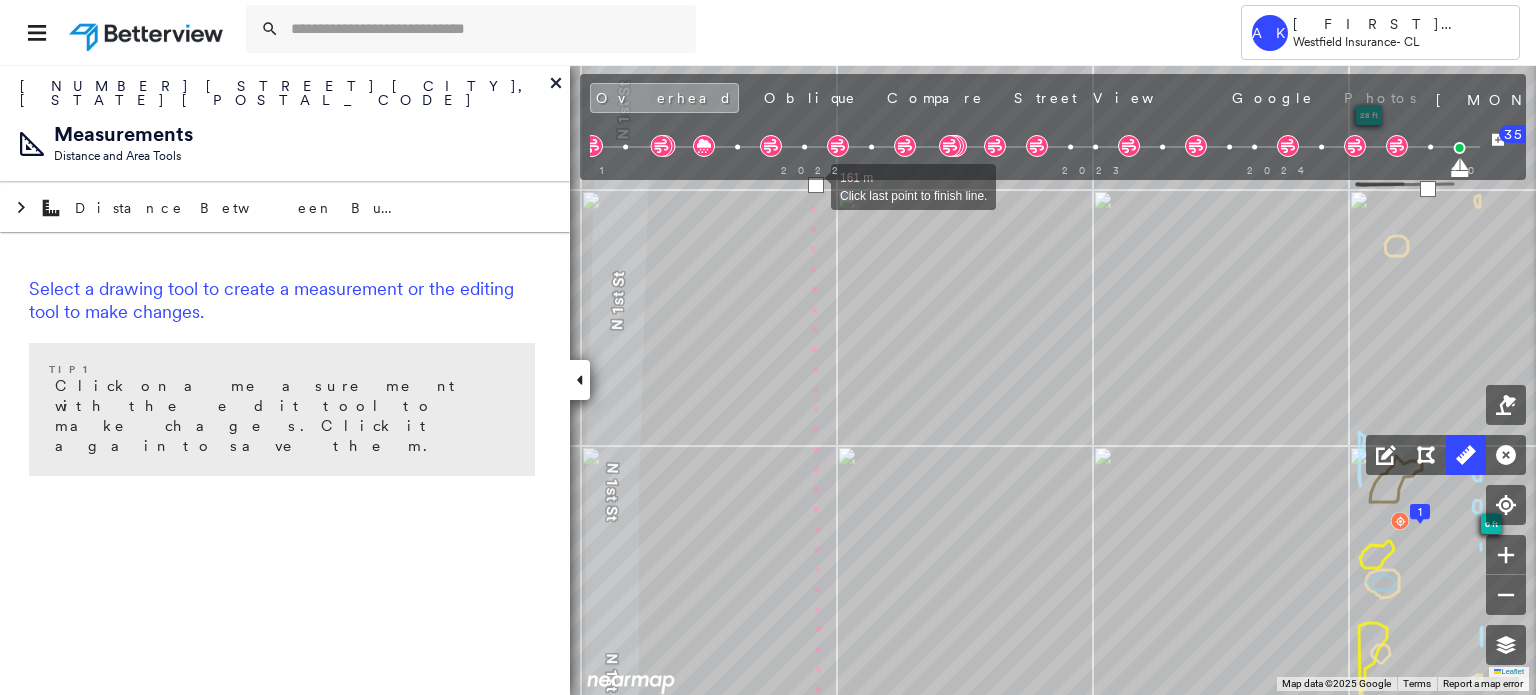 click at bounding box center [816, 185] 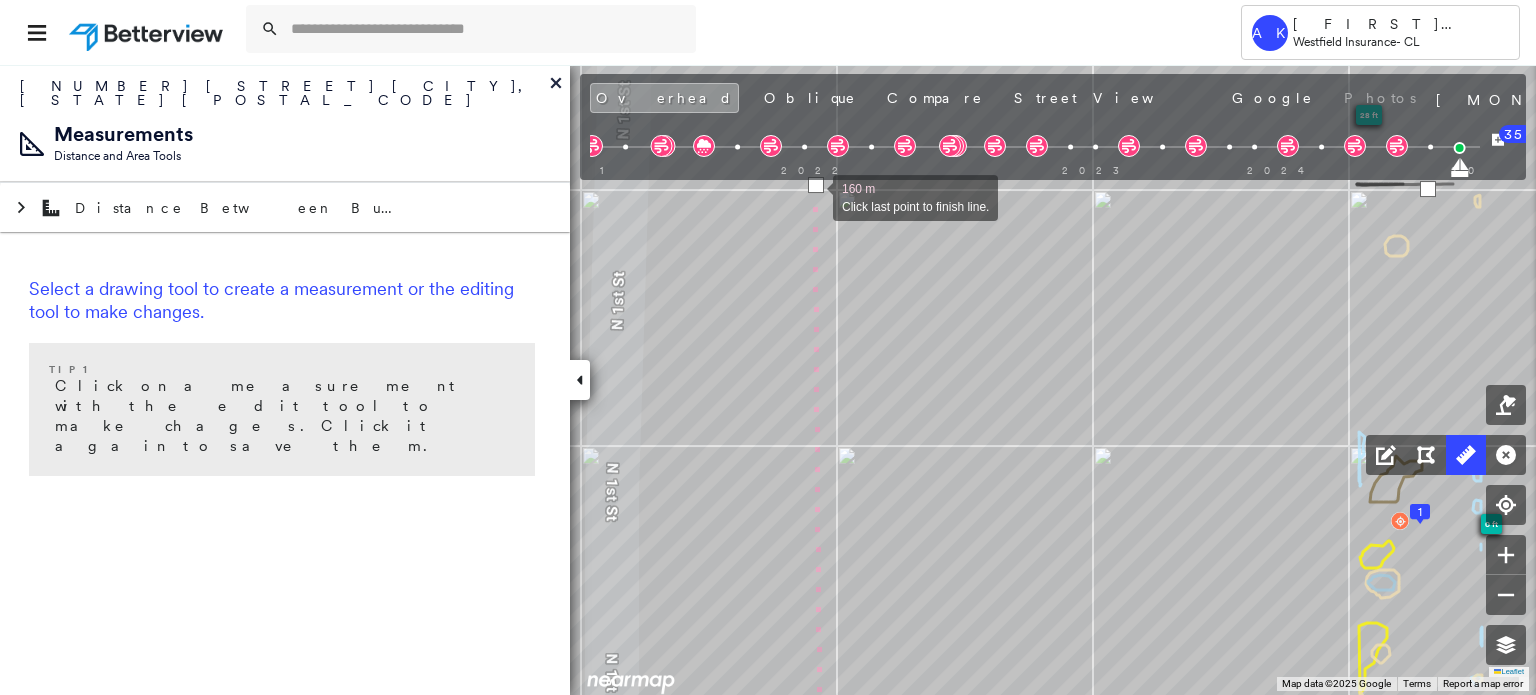 click at bounding box center [813, 196] 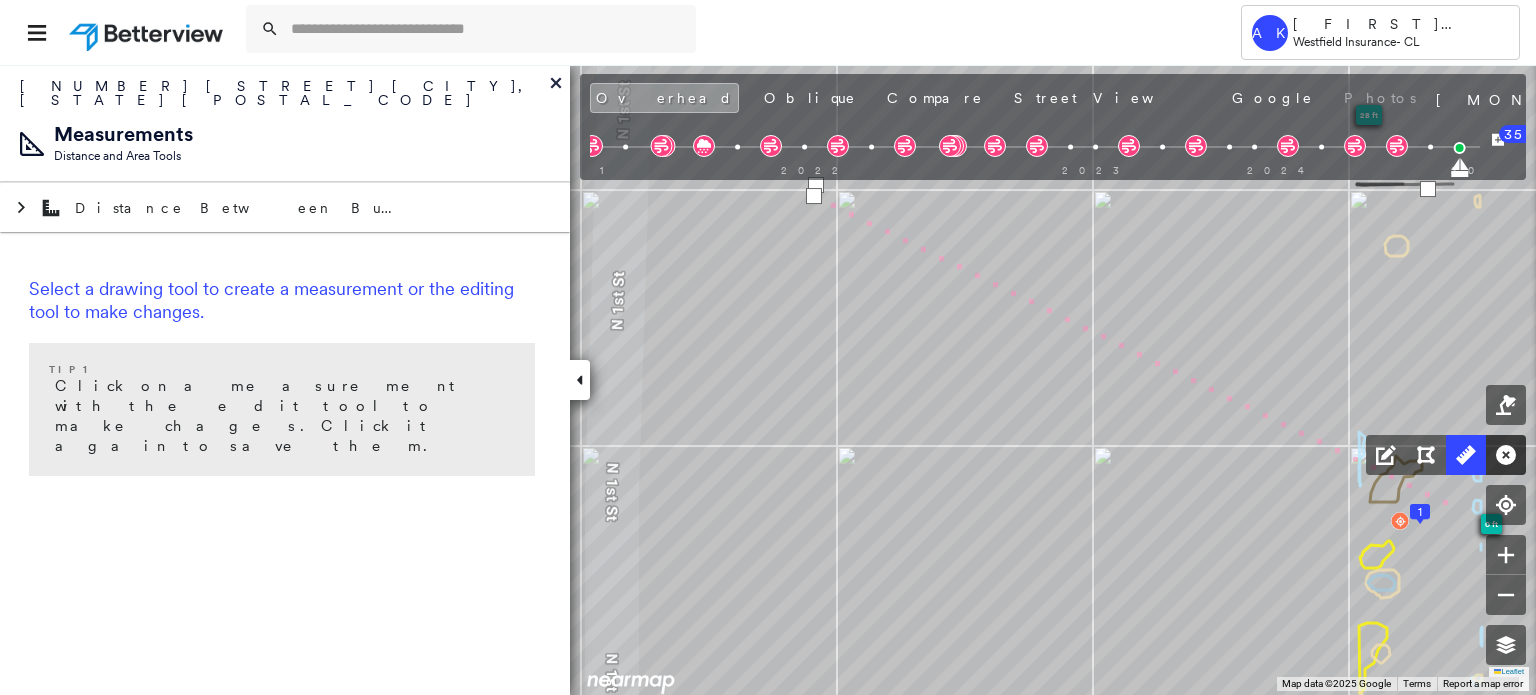 click 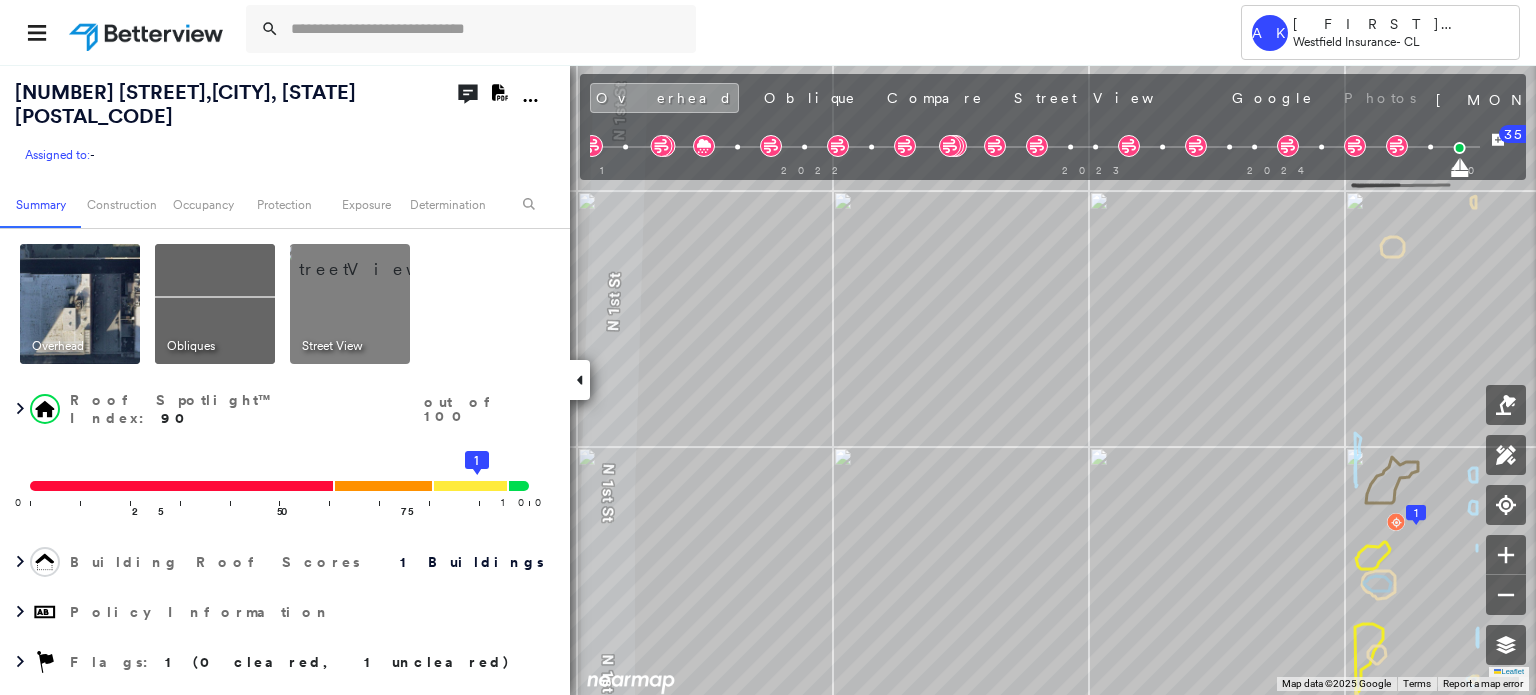 click at bounding box center [215, 304] 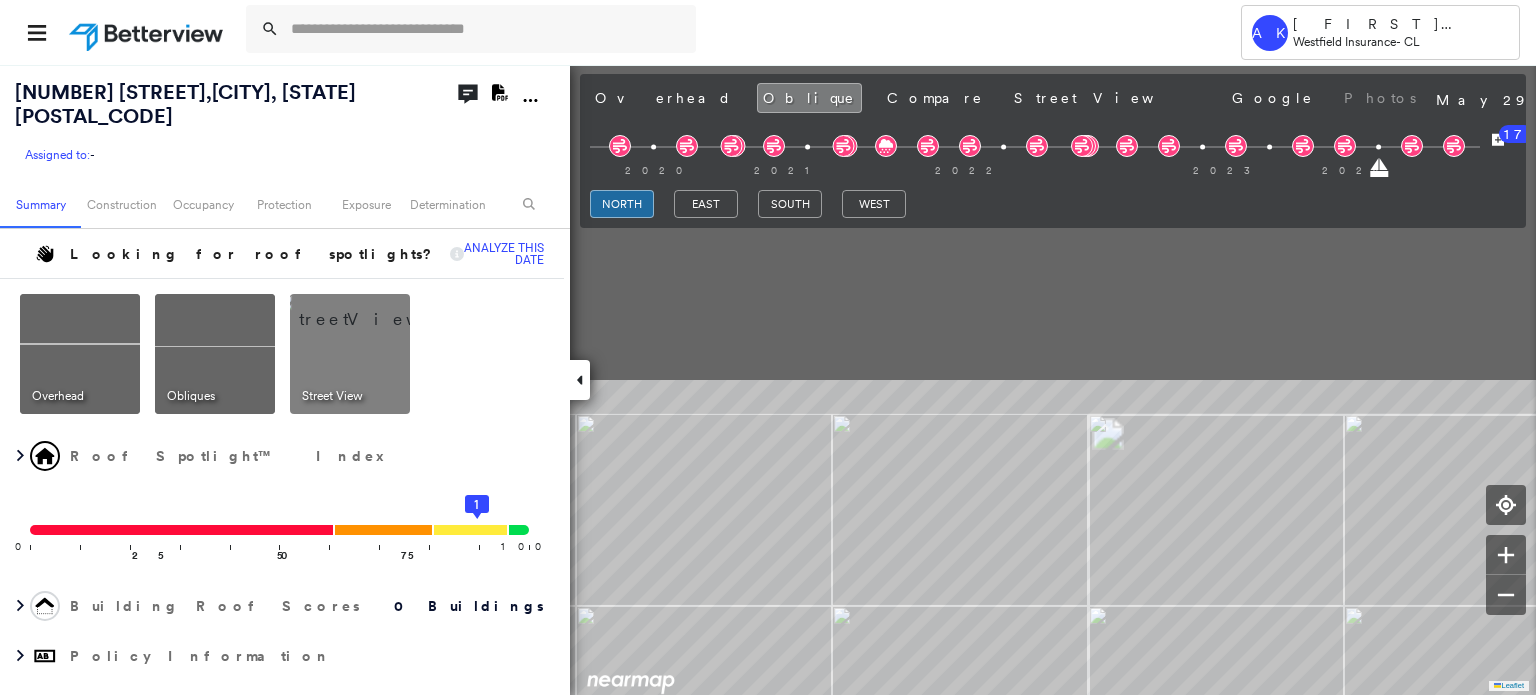 click on "Tower AK Amy Kruger Westfield Insurance  -   CL 1 N 1st St ,  Phoenix, AZ 85004 Assigned to:  - Assigned to:  - Assigned to:  - Open Comments Download PDF Report Summary Construction Occupancy Protection Exposure Determination Looking for roof spotlights? Analyze this date Overhead Obliques Street View Roof Spotlight™ Index 0 100 25 50 75 1 Building Roof Scores 0 Buildings Policy Information Flags :  1 (0 cleared, 1 uncleared) Construction BuildZoom - Building Permit Data and Analysis Occupancy Place Detail Protection Exposure FEMA Risk Index Hurricane Regional Hazard: 3   out of  5 Wildfire Additional Perils Determination Flags :  1 (0 cleared, 1 uncleared) Uncleared Flags (1) Cleared Flags  (0) Low Low Priority Flagged 08/05/25 Clear Action Taken New Entry History Quote/New Business Terms & Conditions Added ACV Endorsement Added Cosmetic Endorsement Inspection/Loss Control Report Information Added to Inspection Survey Onsite Inspection Ordered Determined No Inspection Needed General Save Renewal General" at bounding box center [768, 347] 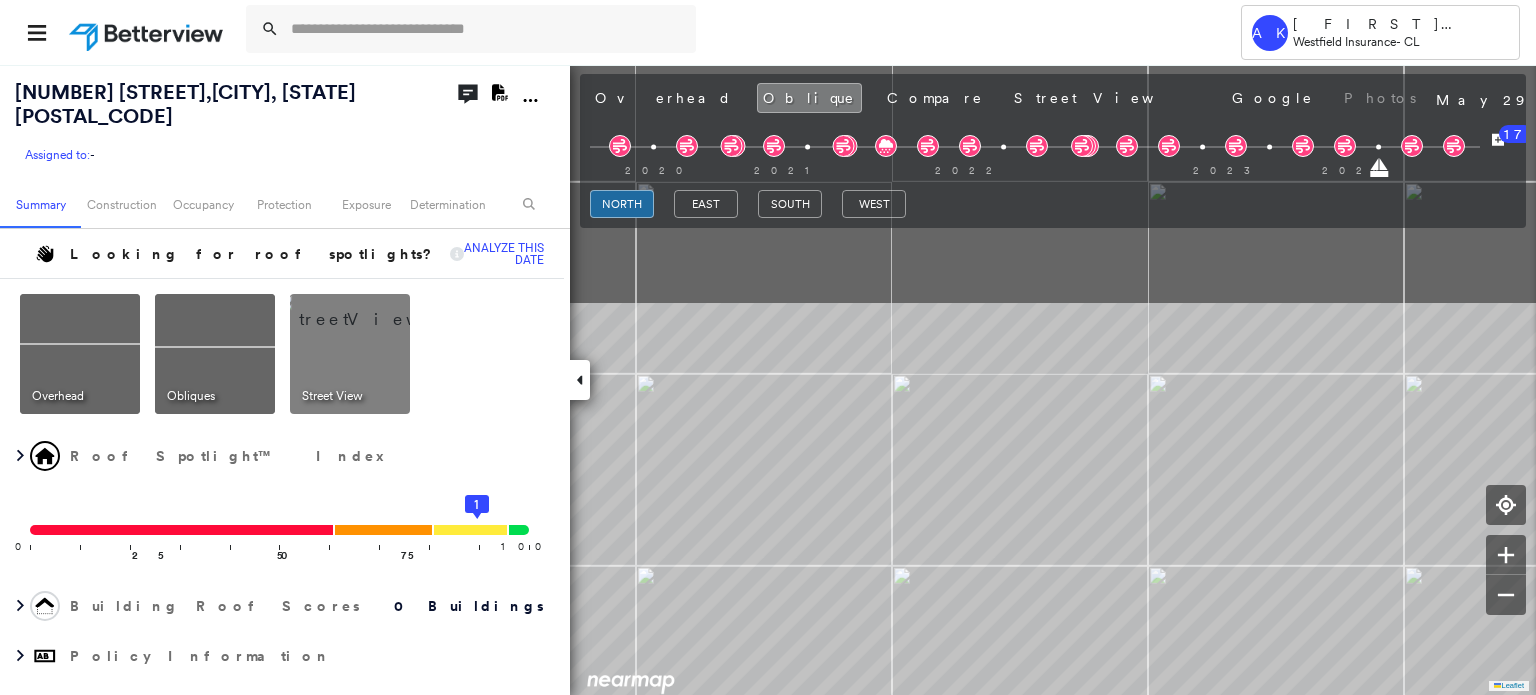 click on "Tower AK Amy Kruger Westfield Insurance  -   CL 1 N 1st St ,  Phoenix, AZ 85004 Assigned to:  - Assigned to:  - Assigned to:  - Open Comments Download PDF Report Summary Construction Occupancy Protection Exposure Determination Looking for roof spotlights? Analyze this date Overhead Obliques Street View Roof Spotlight™ Index 0 100 25 50 75 1 Building Roof Scores 0 Buildings Policy Information Flags :  1 (0 cleared, 1 uncleared) Construction BuildZoom - Building Permit Data and Analysis Occupancy Place Detail Protection Exposure FEMA Risk Index Hurricane Regional Hazard: 3   out of  5 Wildfire Additional Perils Determination Flags :  1 (0 cleared, 1 uncleared) Uncleared Flags (1) Cleared Flags  (0) Low Low Priority Flagged 08/05/25 Clear Action Taken New Entry History Quote/New Business Terms & Conditions Added ACV Endorsement Added Cosmetic Endorsement Inspection/Loss Control Report Information Added to Inspection Survey Onsite Inspection Ordered Determined No Inspection Needed General Save Renewal General" at bounding box center [768, 347] 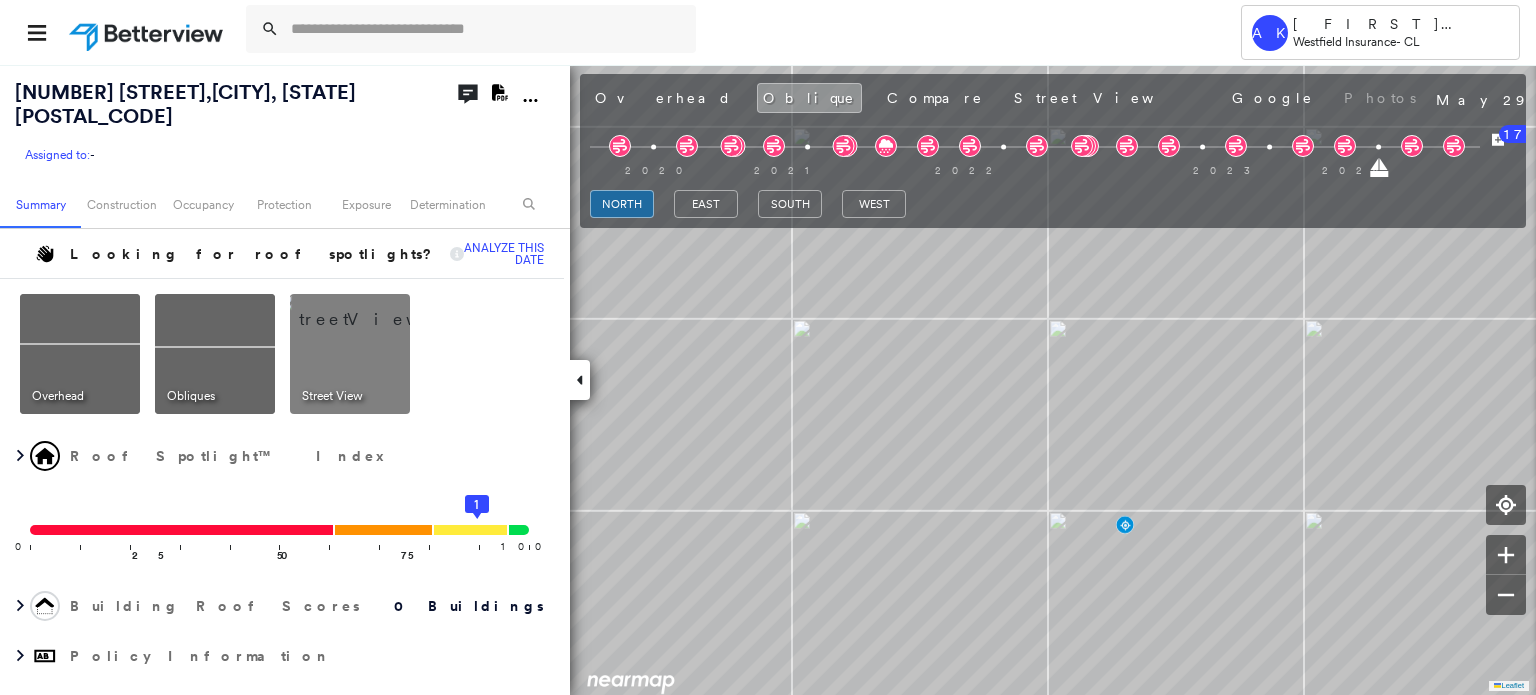 click at bounding box center [374, 309] 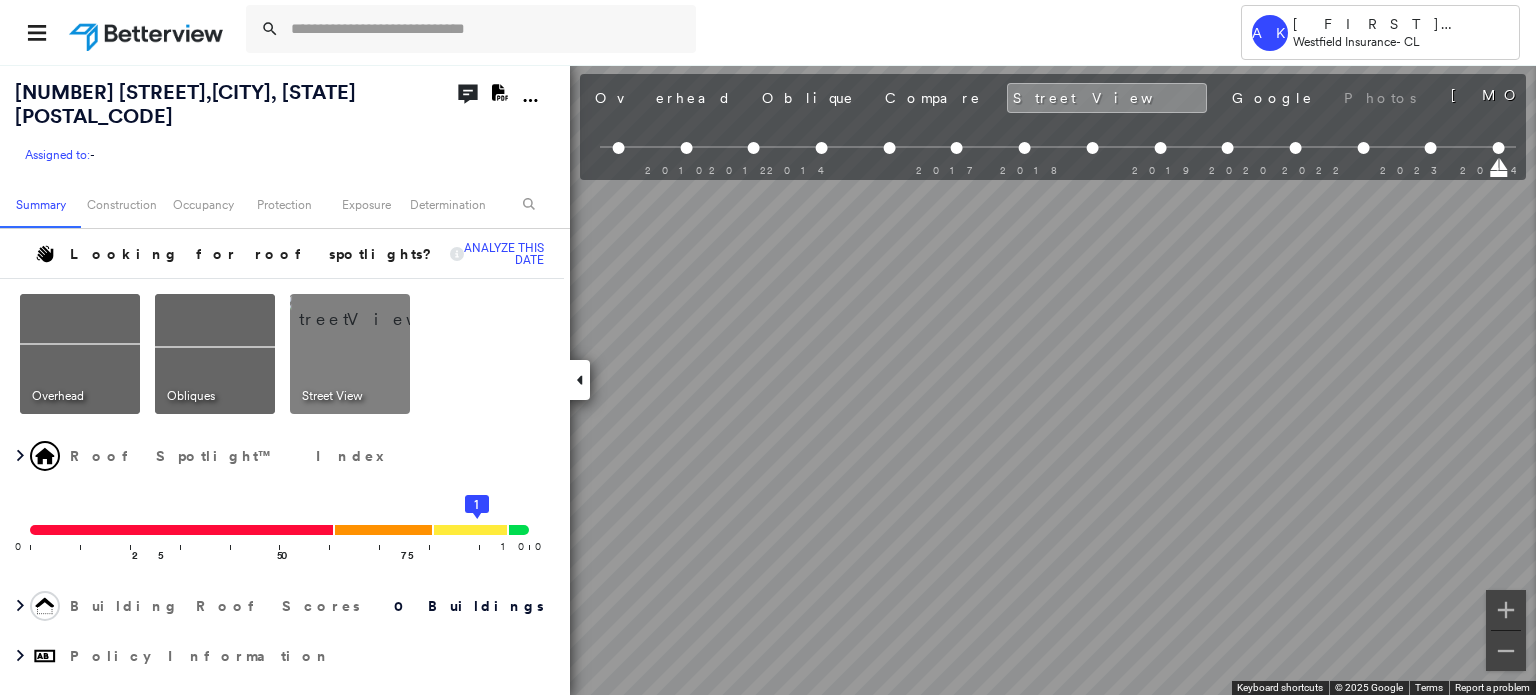 scroll, scrollTop: 0, scrollLeft: 1405, axis: horizontal 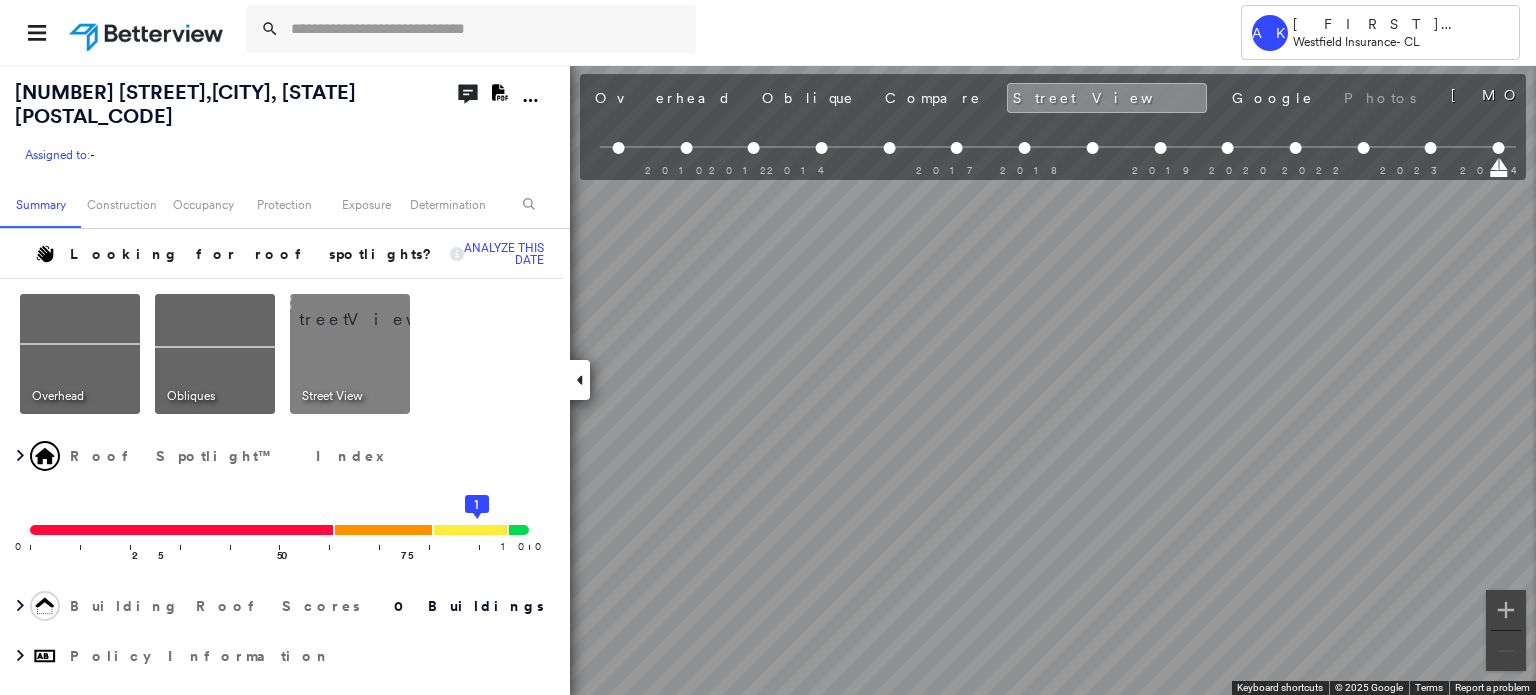 click at bounding box center (80, 354) 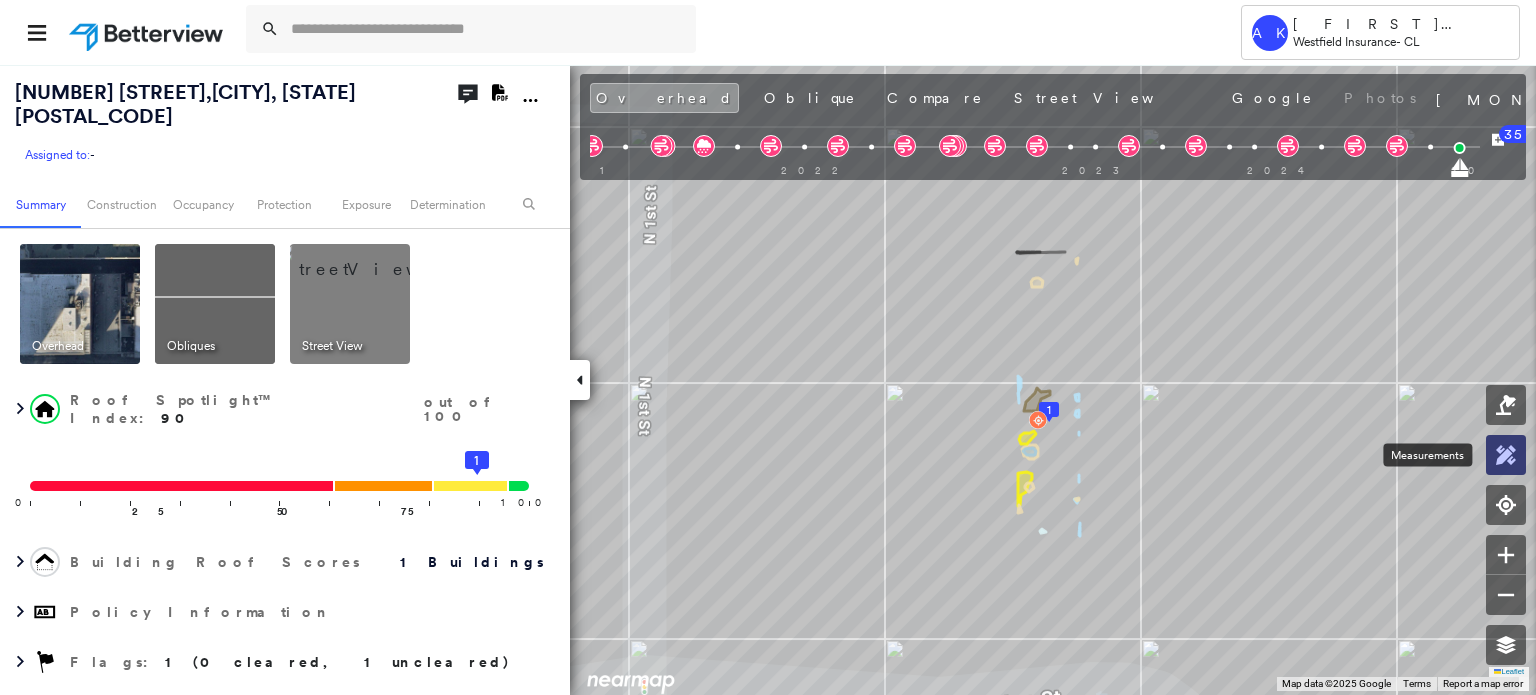 click 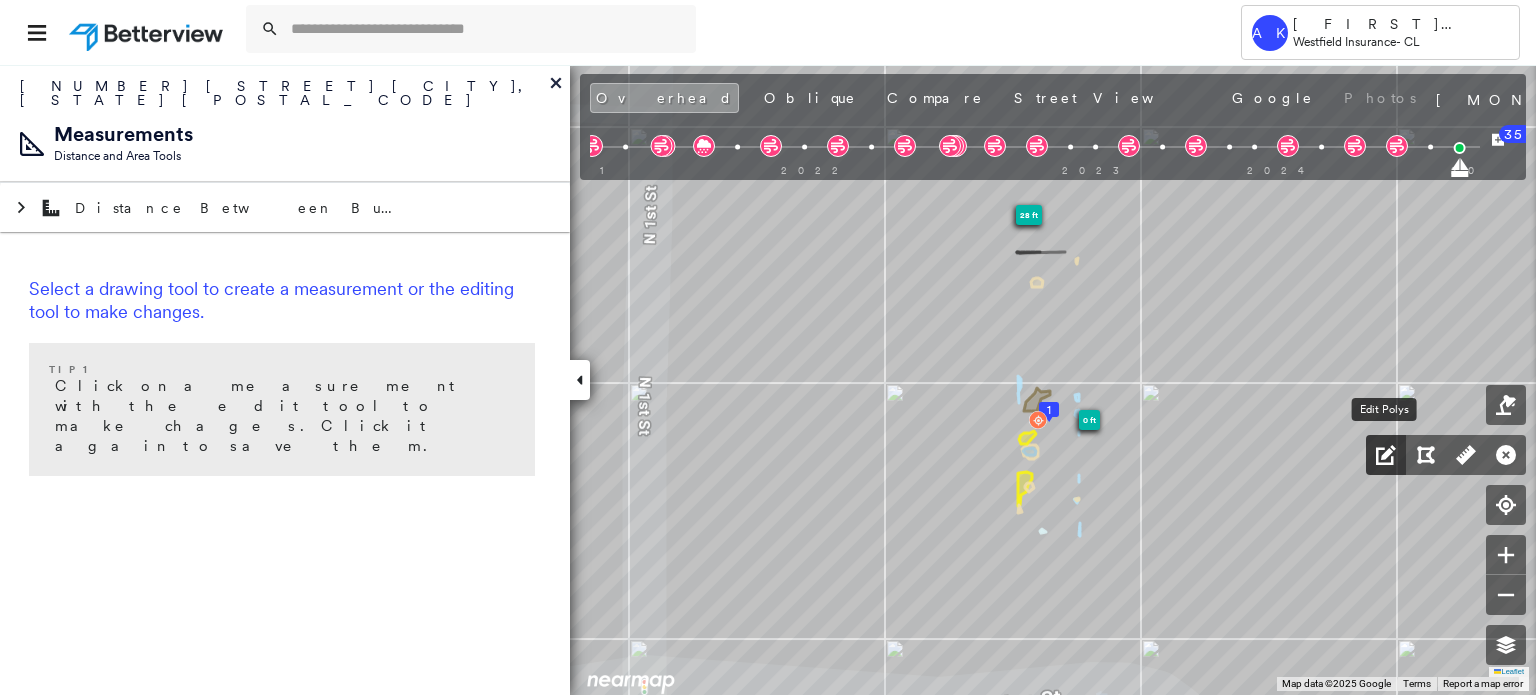 click 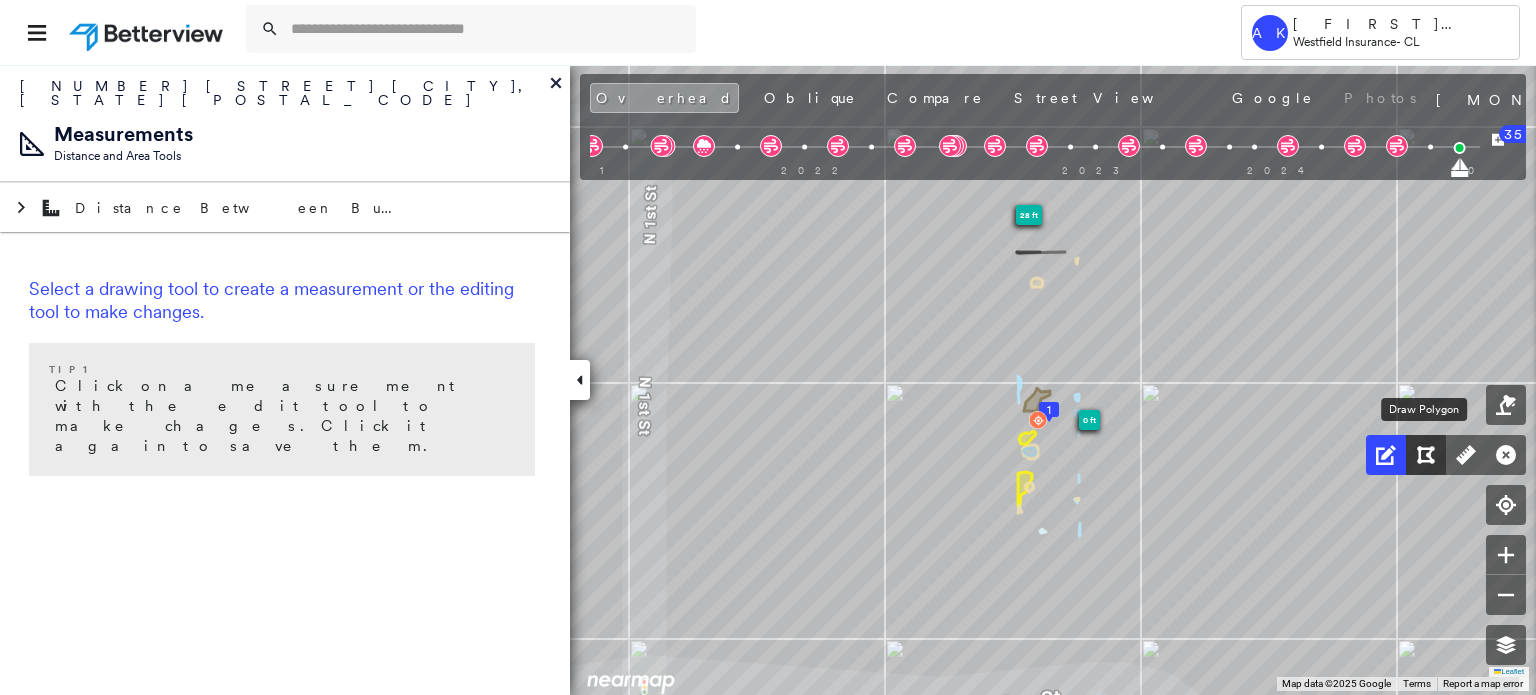 click 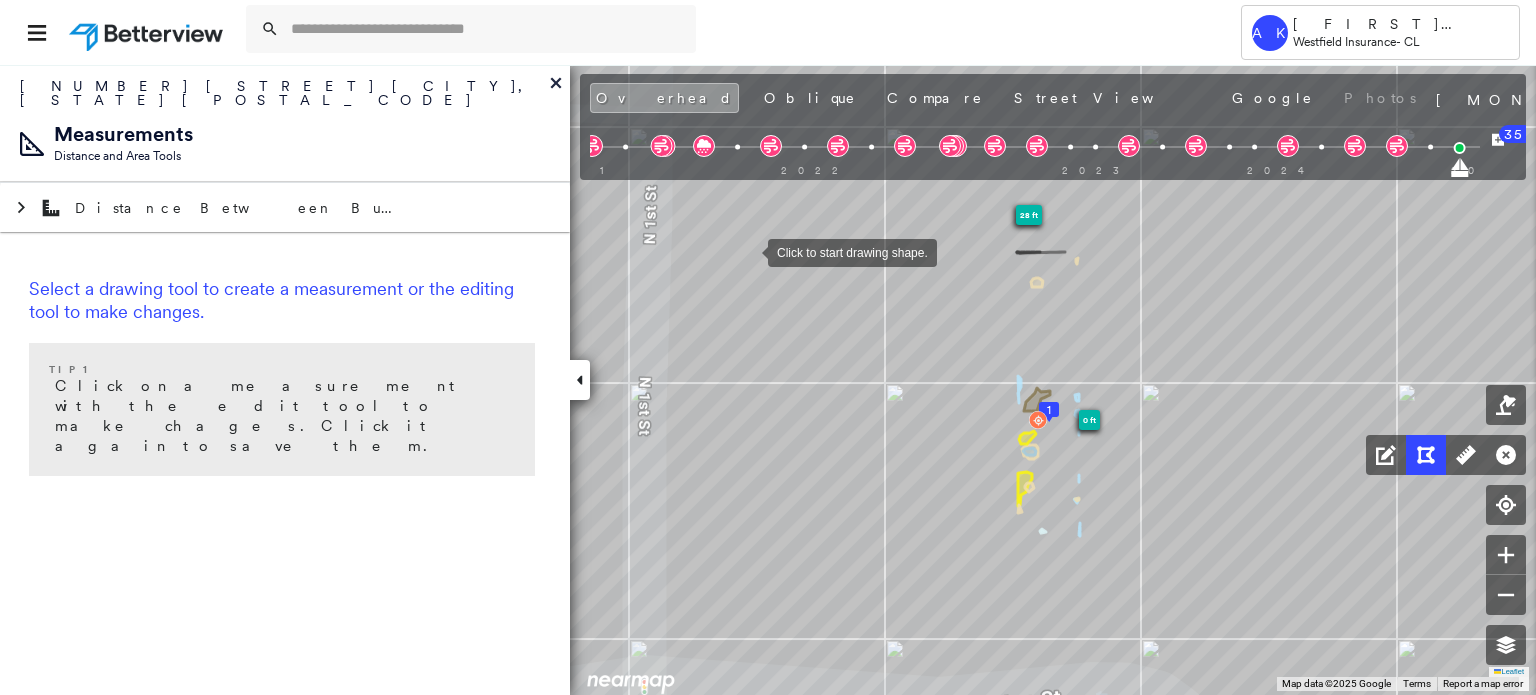 click at bounding box center (748, 251) 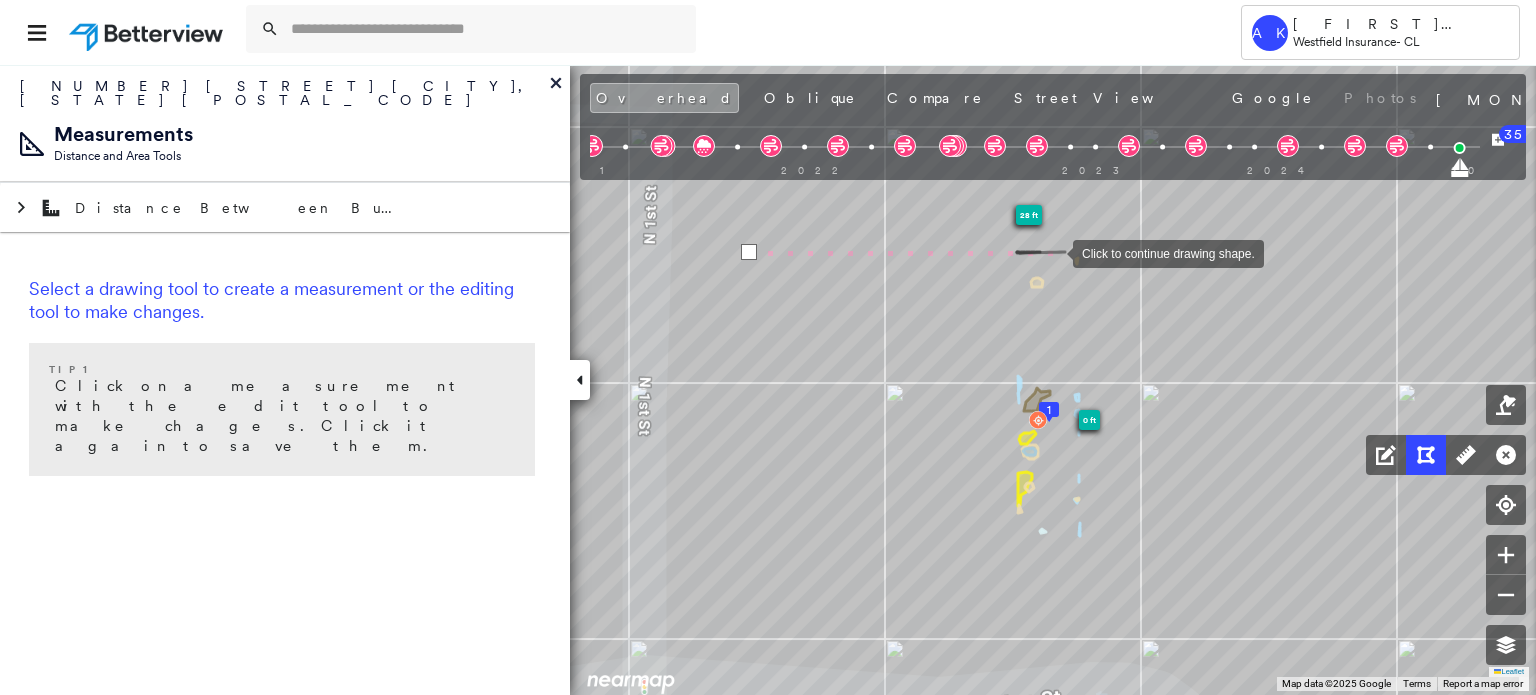 click at bounding box center (1053, 252) 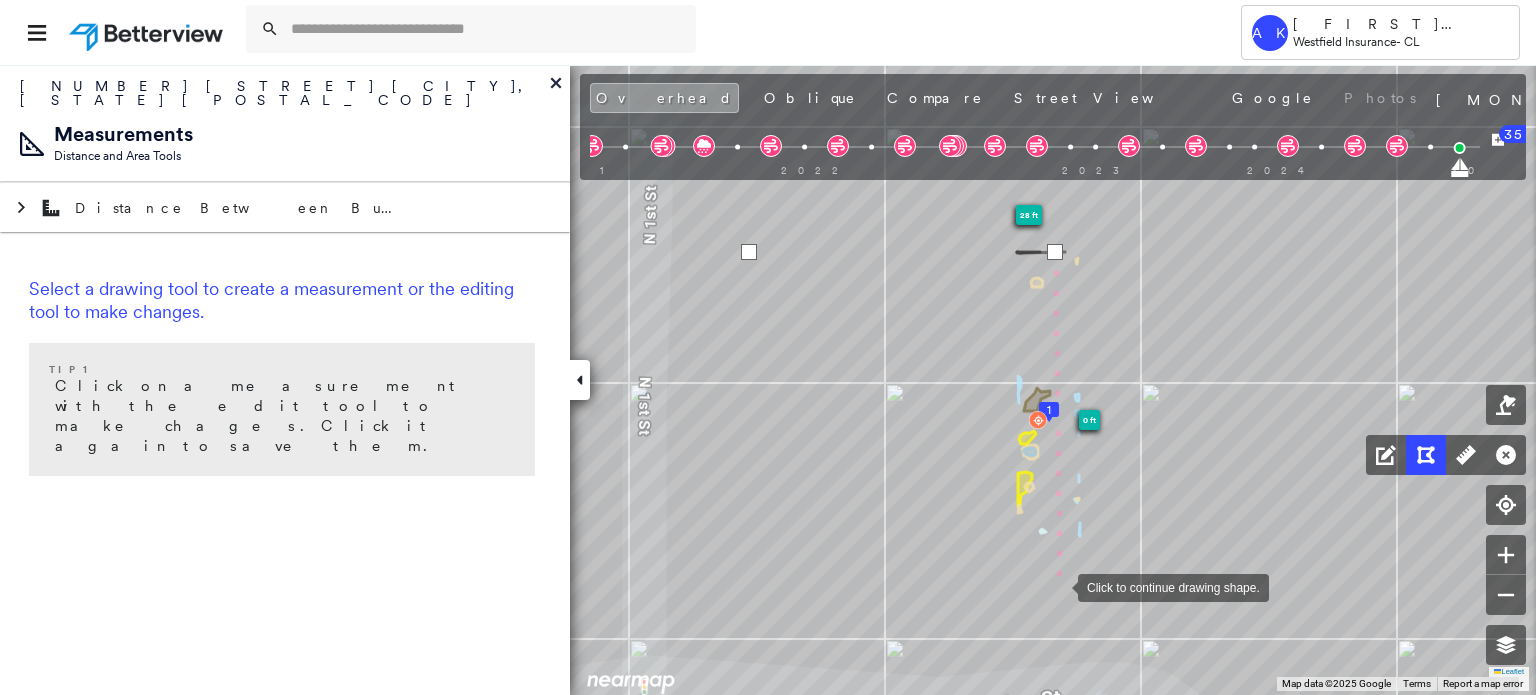 click at bounding box center (1058, 586) 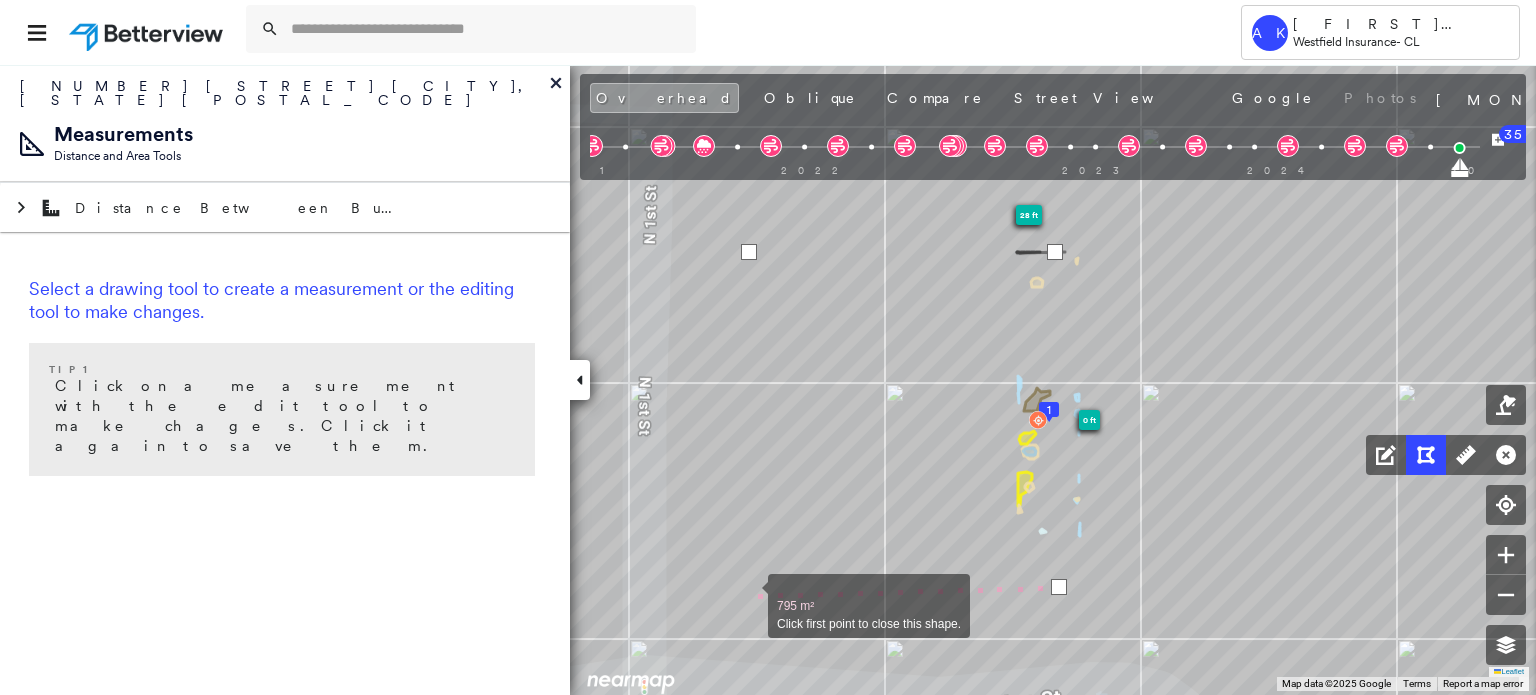 click at bounding box center [748, 595] 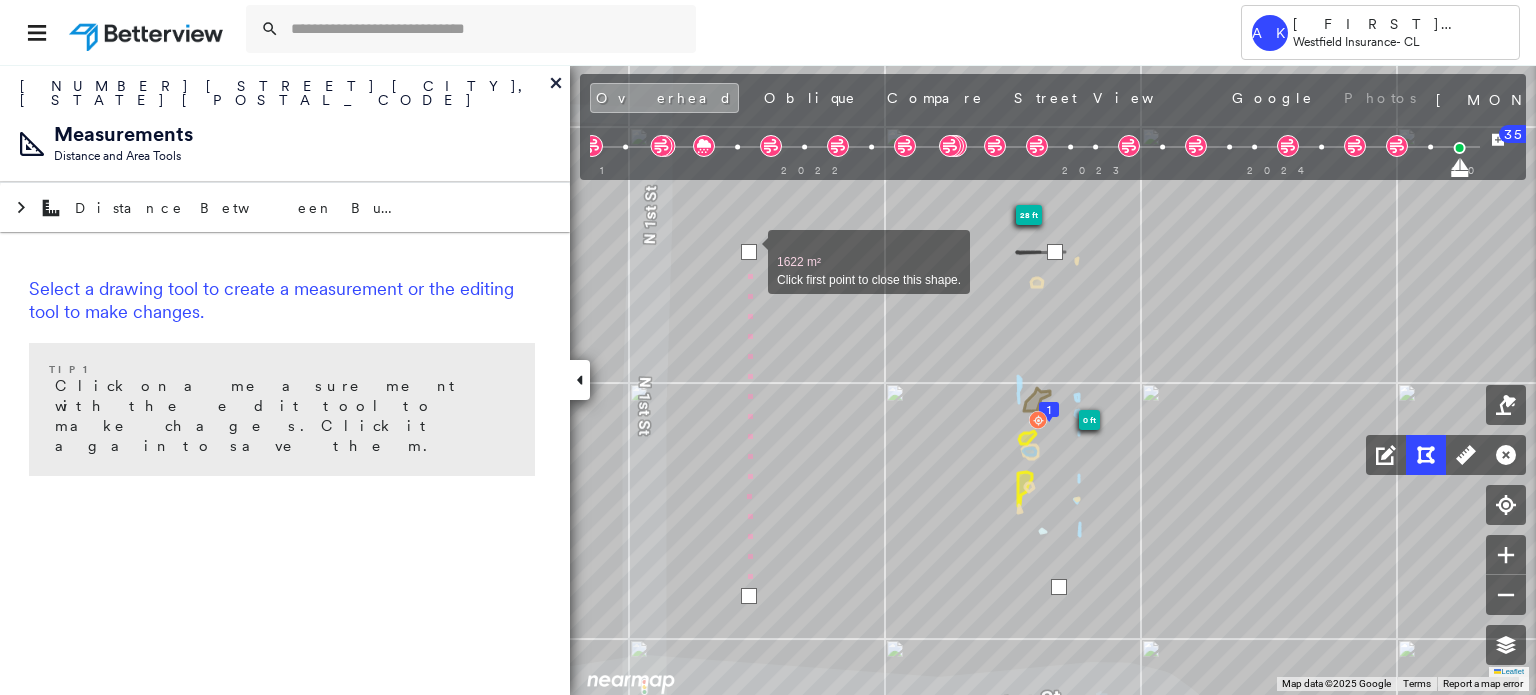 click at bounding box center [749, 252] 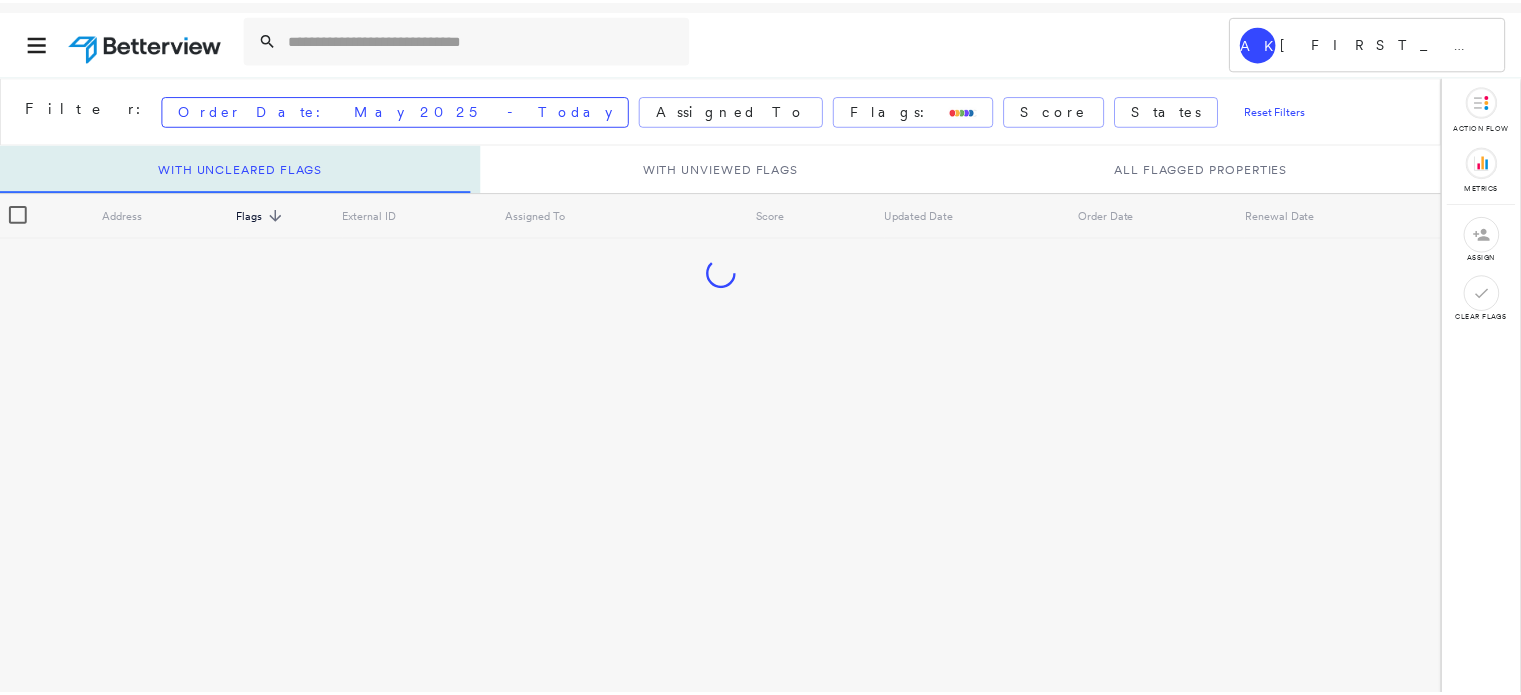 scroll, scrollTop: 0, scrollLeft: 0, axis: both 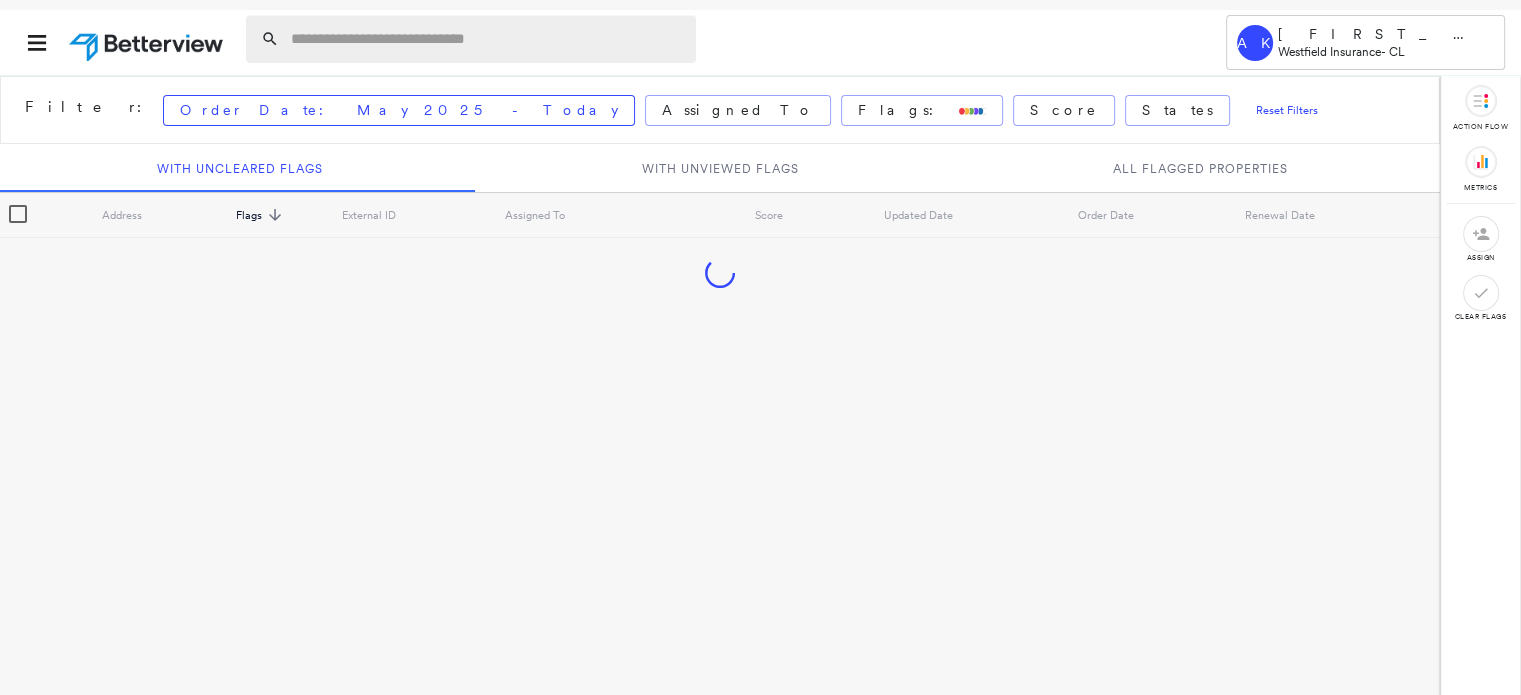 click at bounding box center [487, 39] 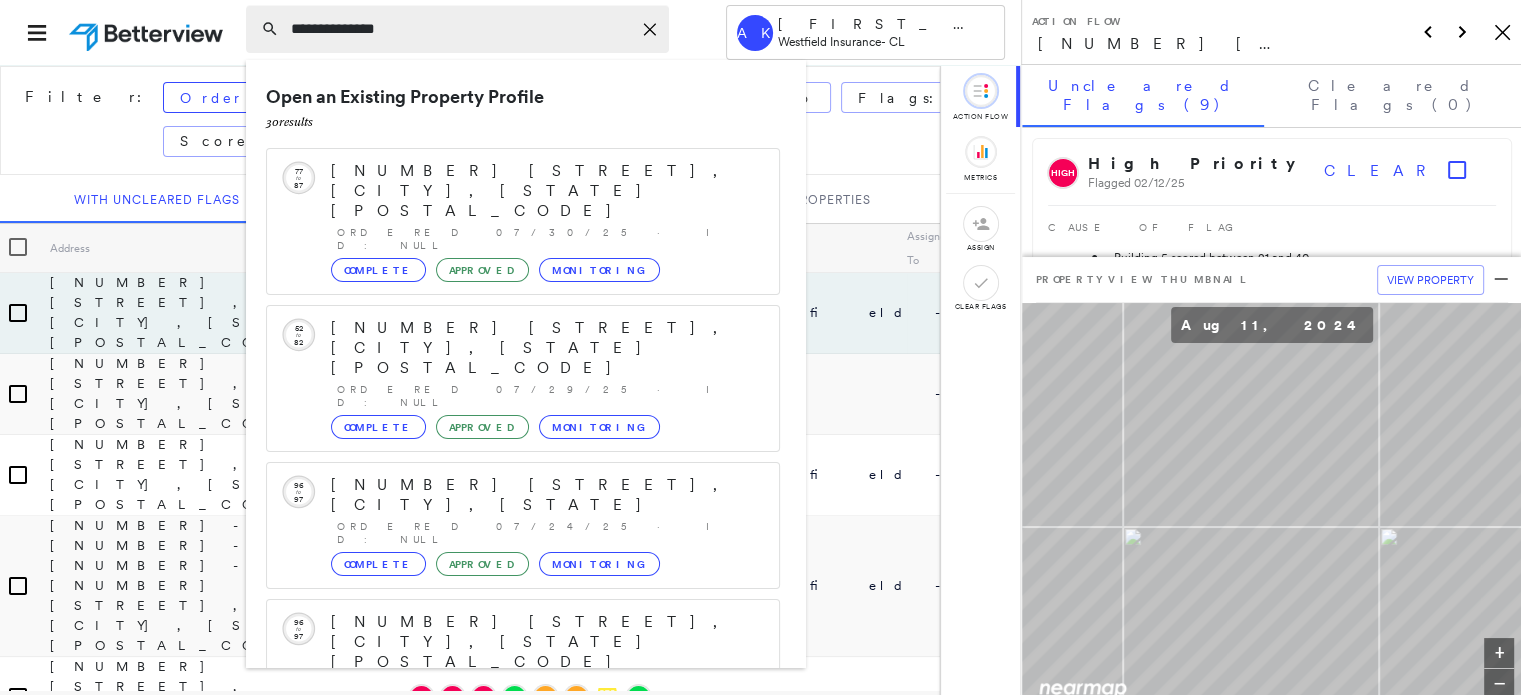 click on "**********" at bounding box center [461, 29] 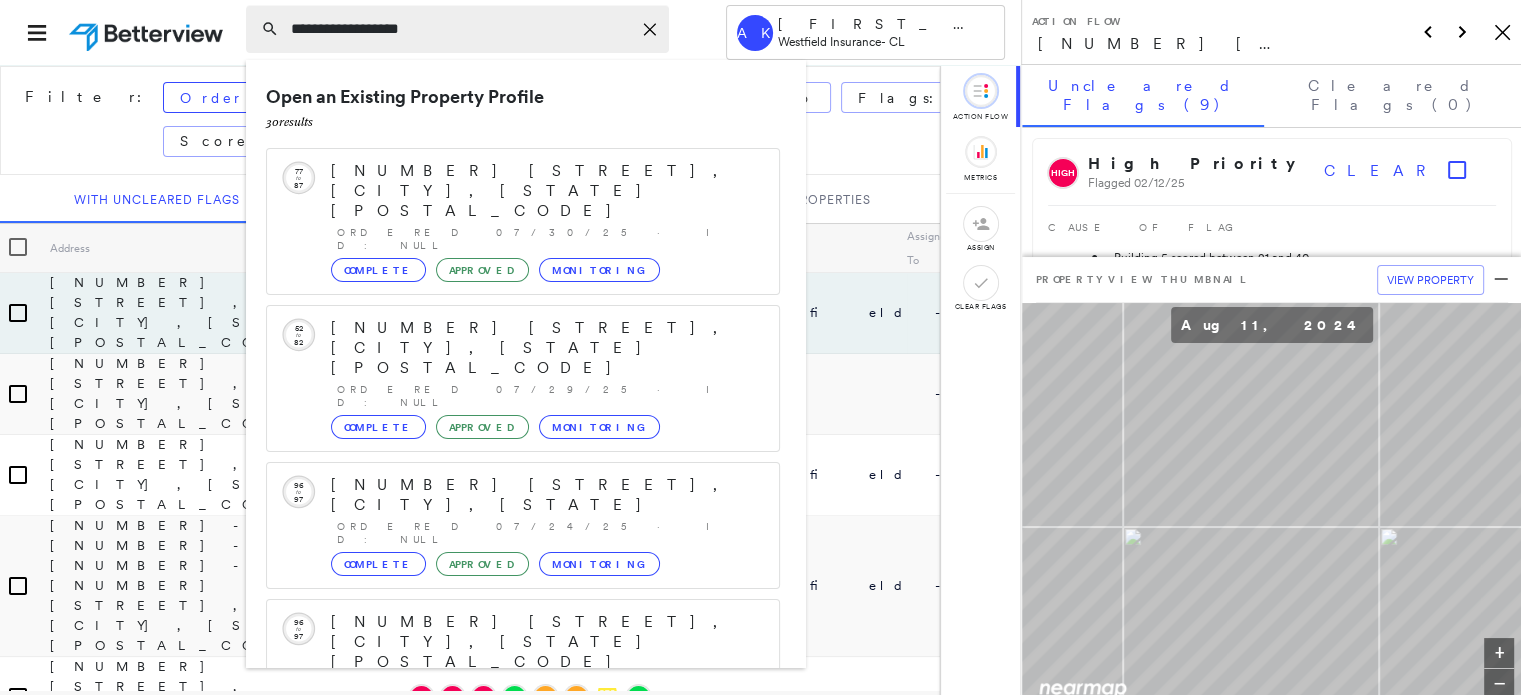 click on "**********" at bounding box center [461, 29] 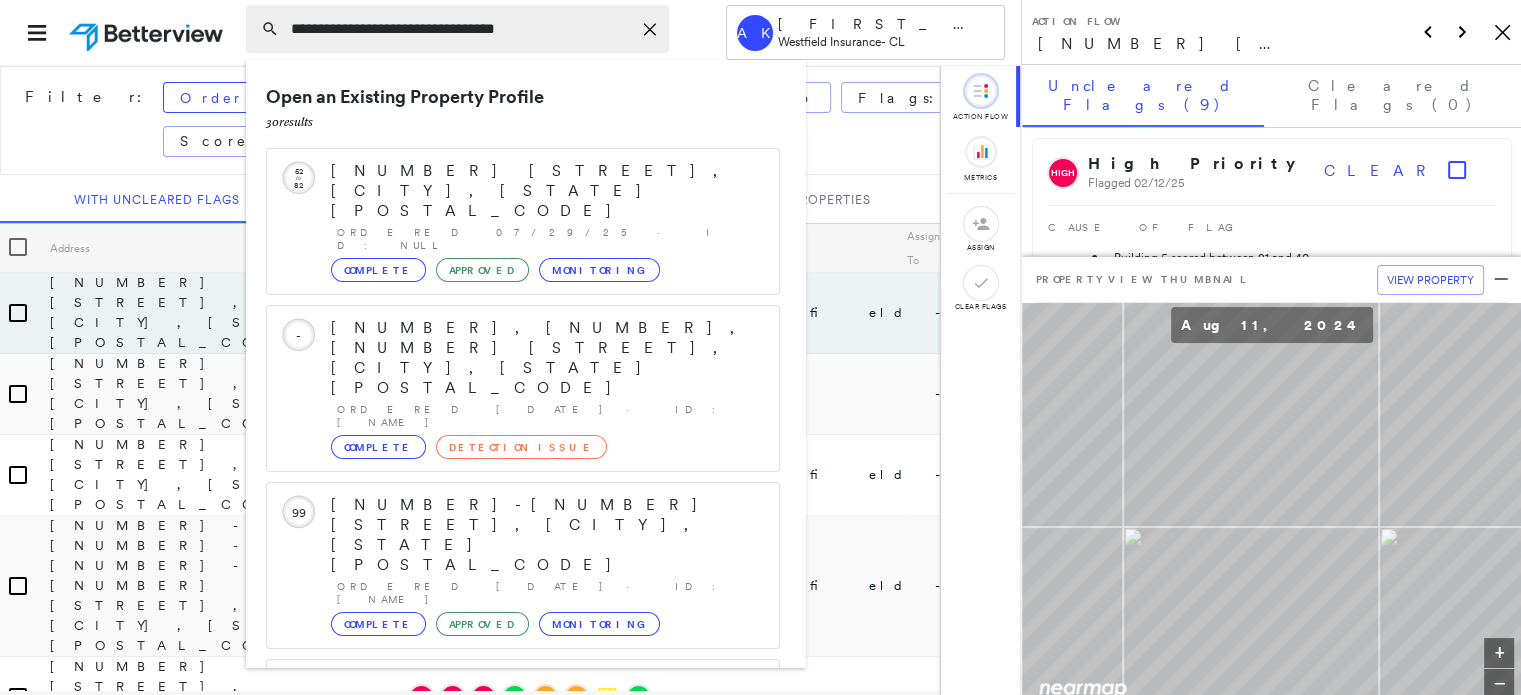 drag, startPoint x: 333, startPoint y: 27, endPoint x: 371, endPoint y: 34, distance: 38.63936 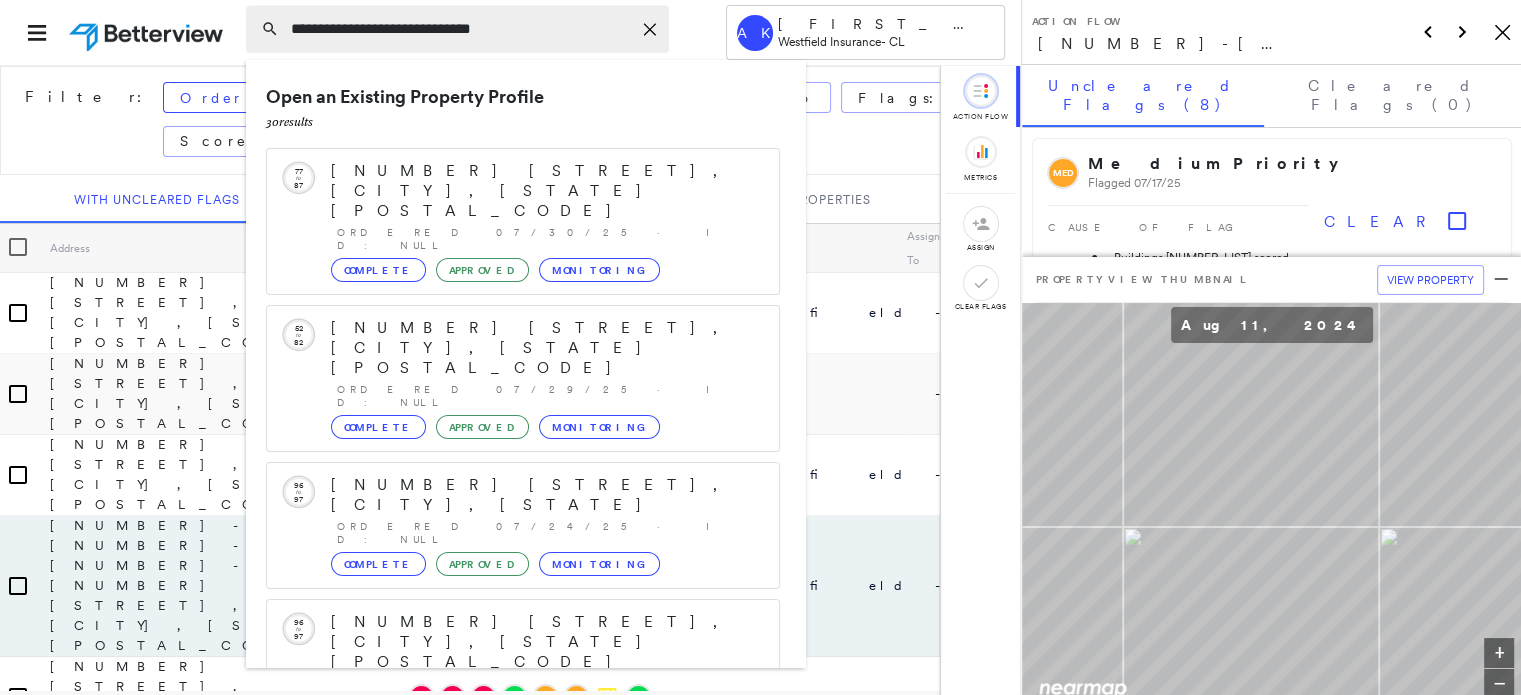 click on "**********" at bounding box center (461, 29) 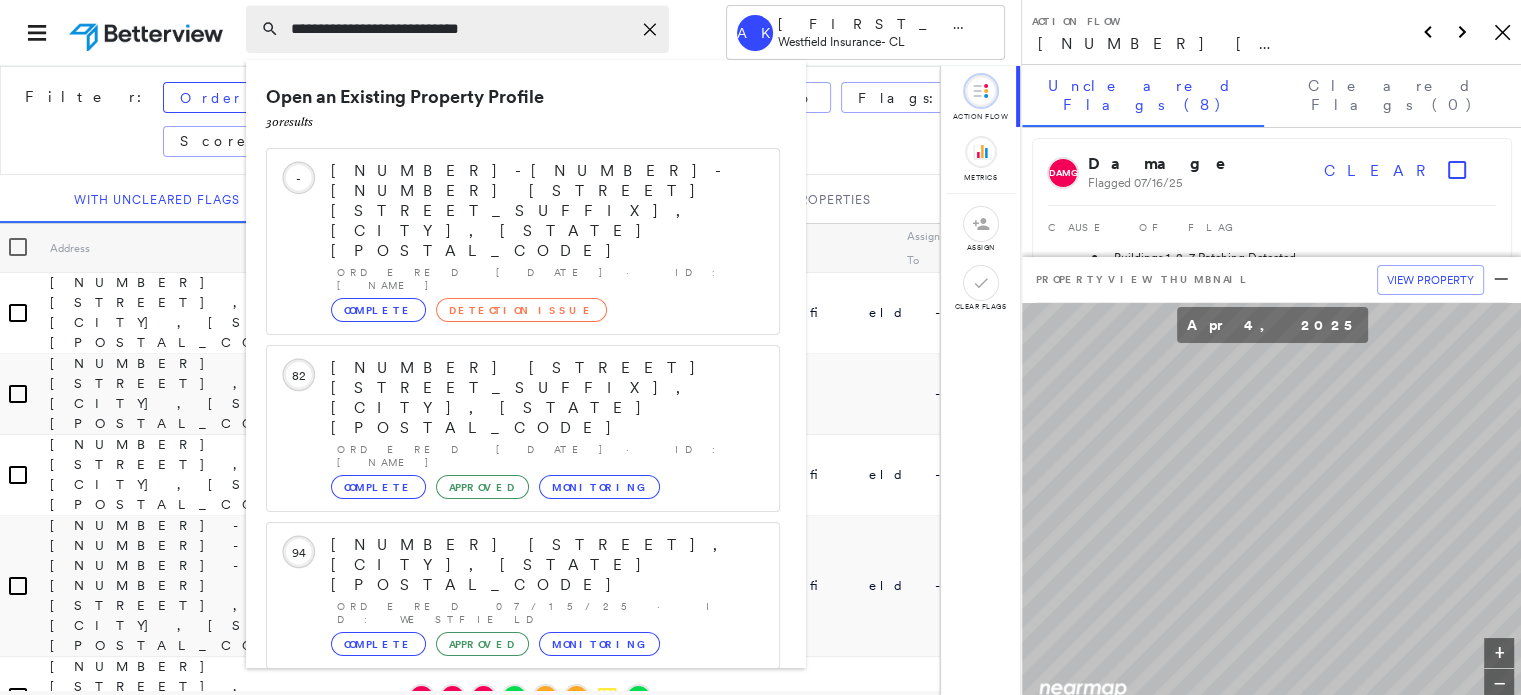 click on "**********" at bounding box center (461, 29) 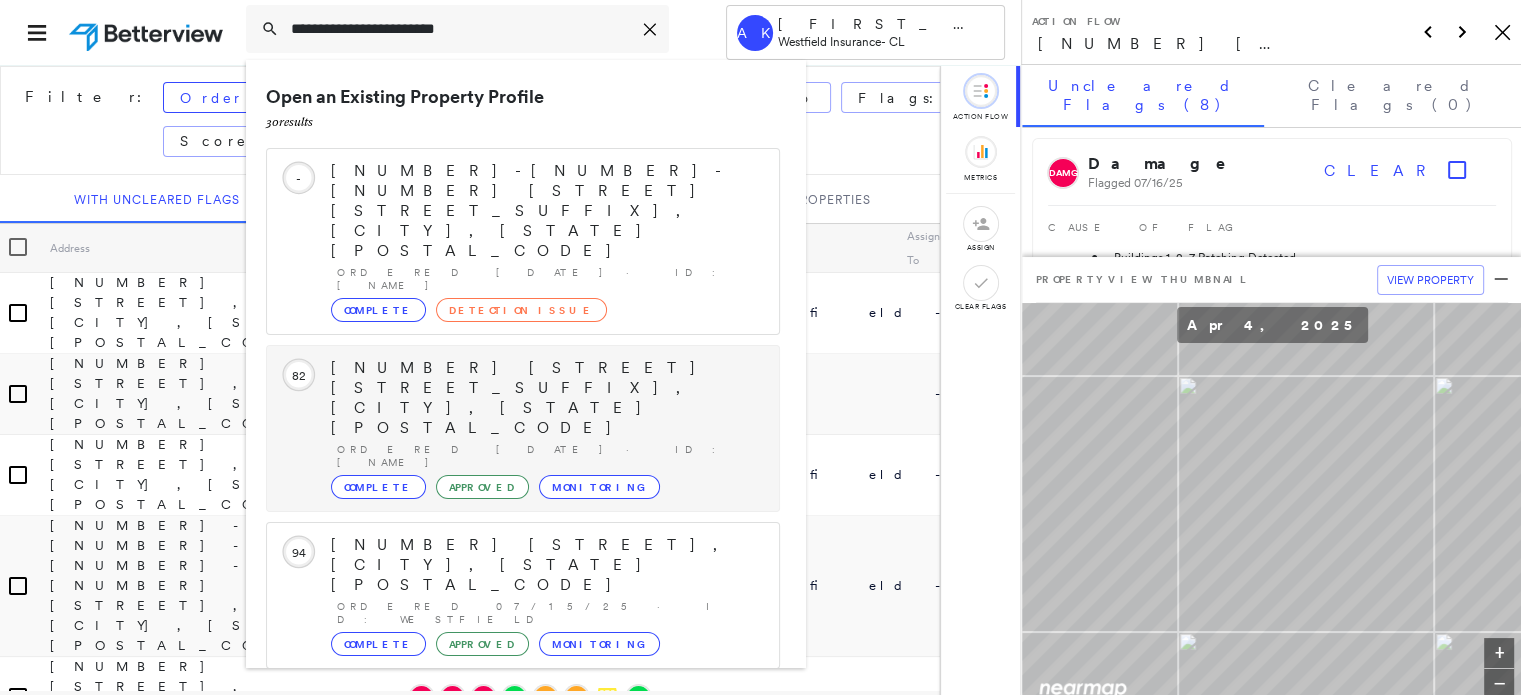scroll, scrollTop: 200, scrollLeft: 0, axis: vertical 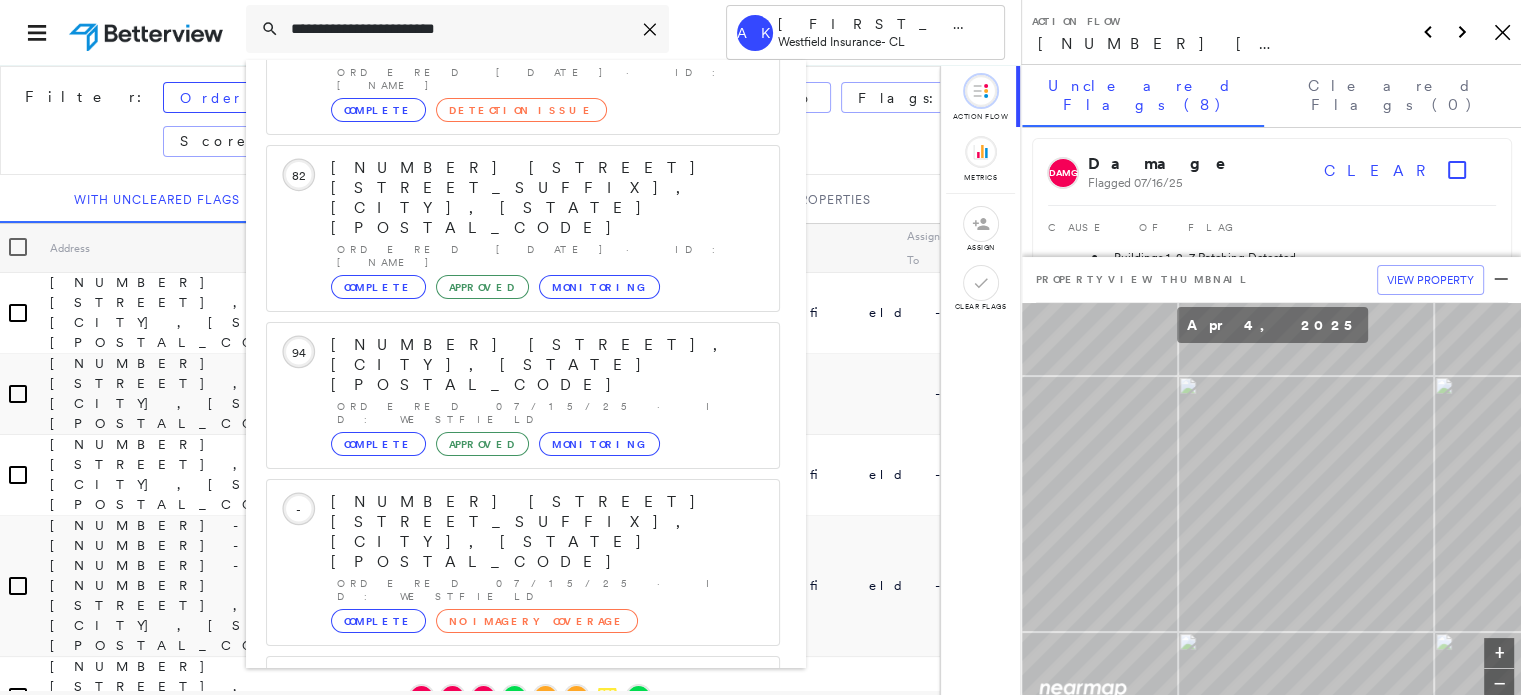 type on "**********" 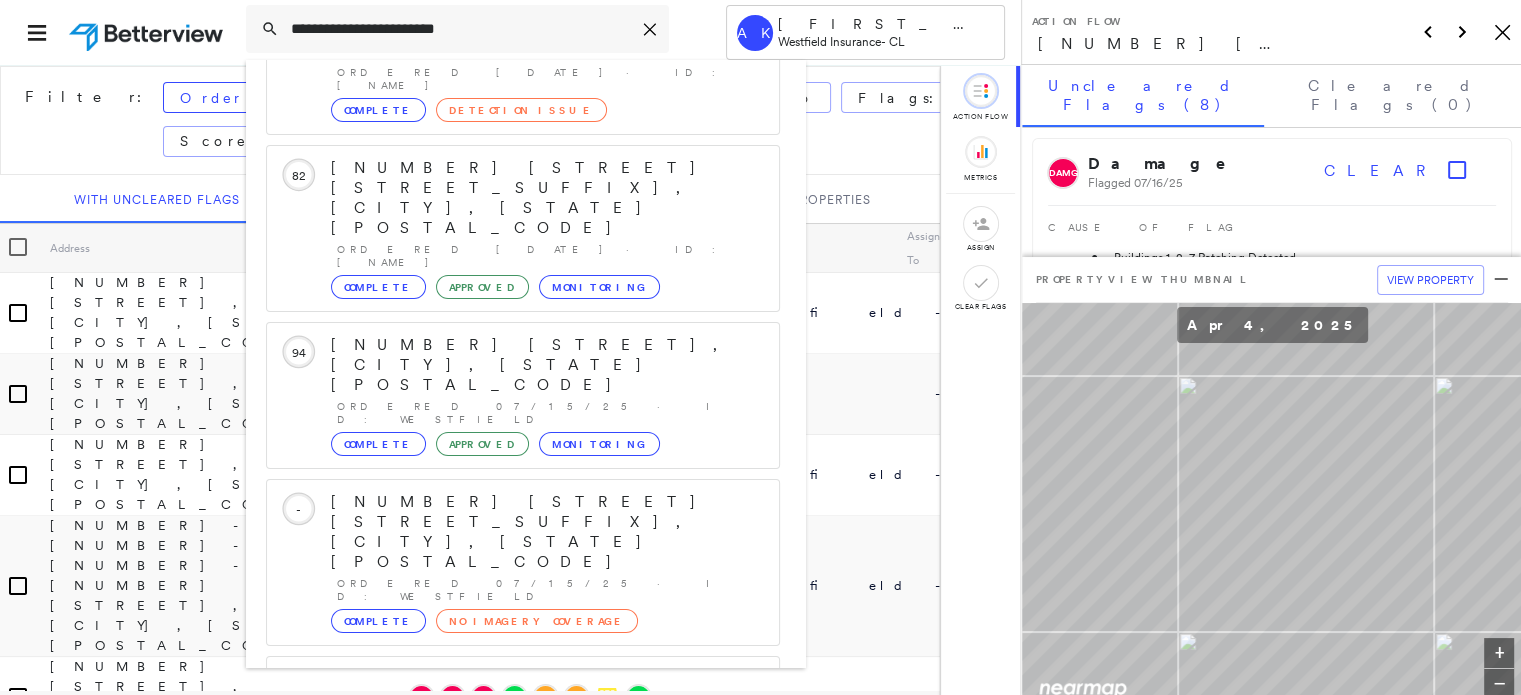 click on "Show  5  more existing properties" at bounding box center (524, 886) 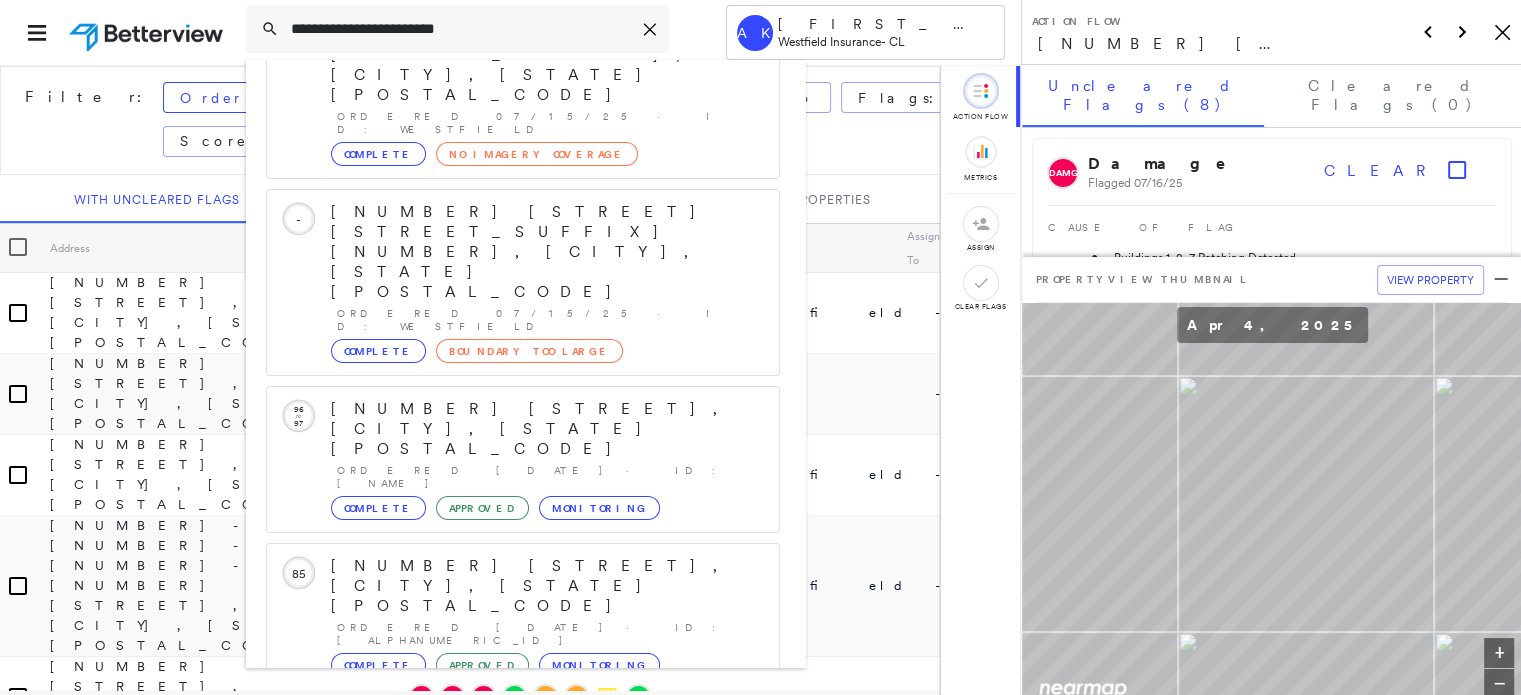 scroll, scrollTop: 904, scrollLeft: 0, axis: vertical 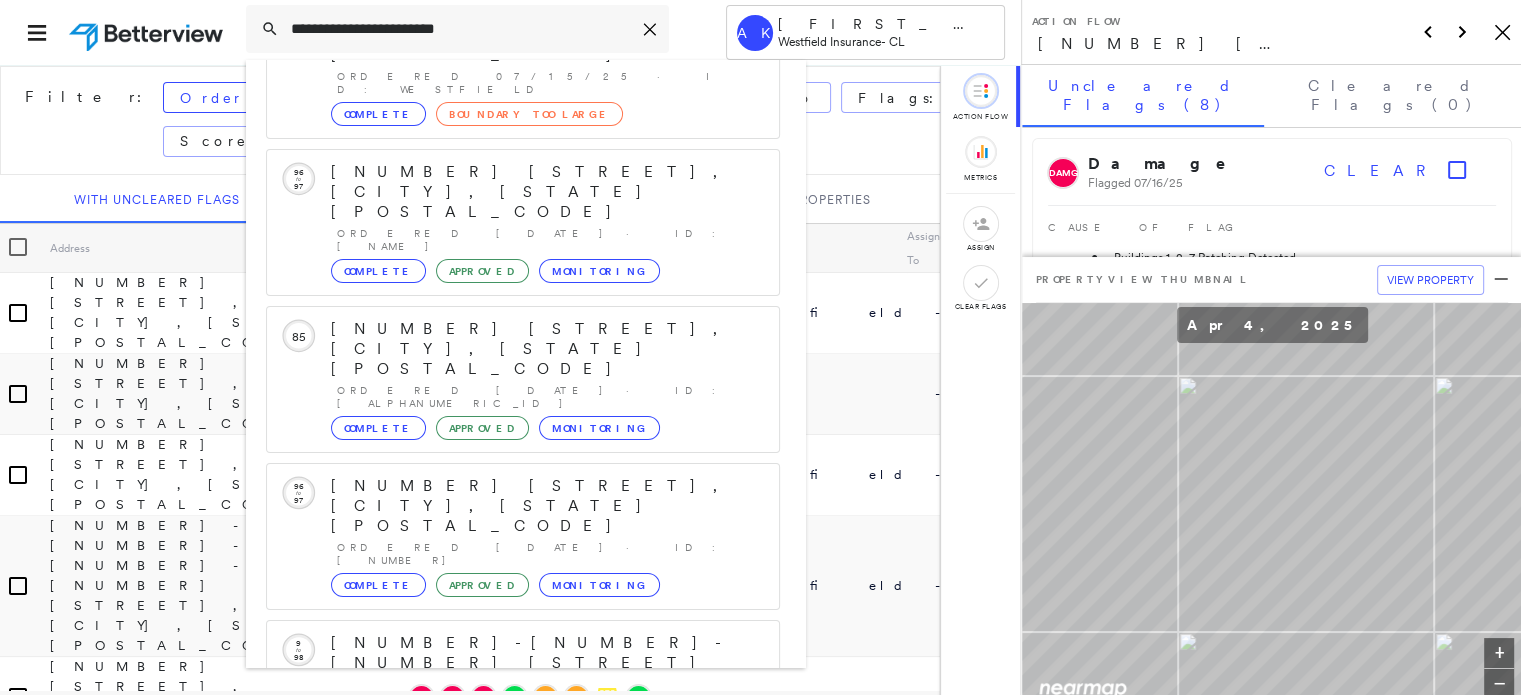 click 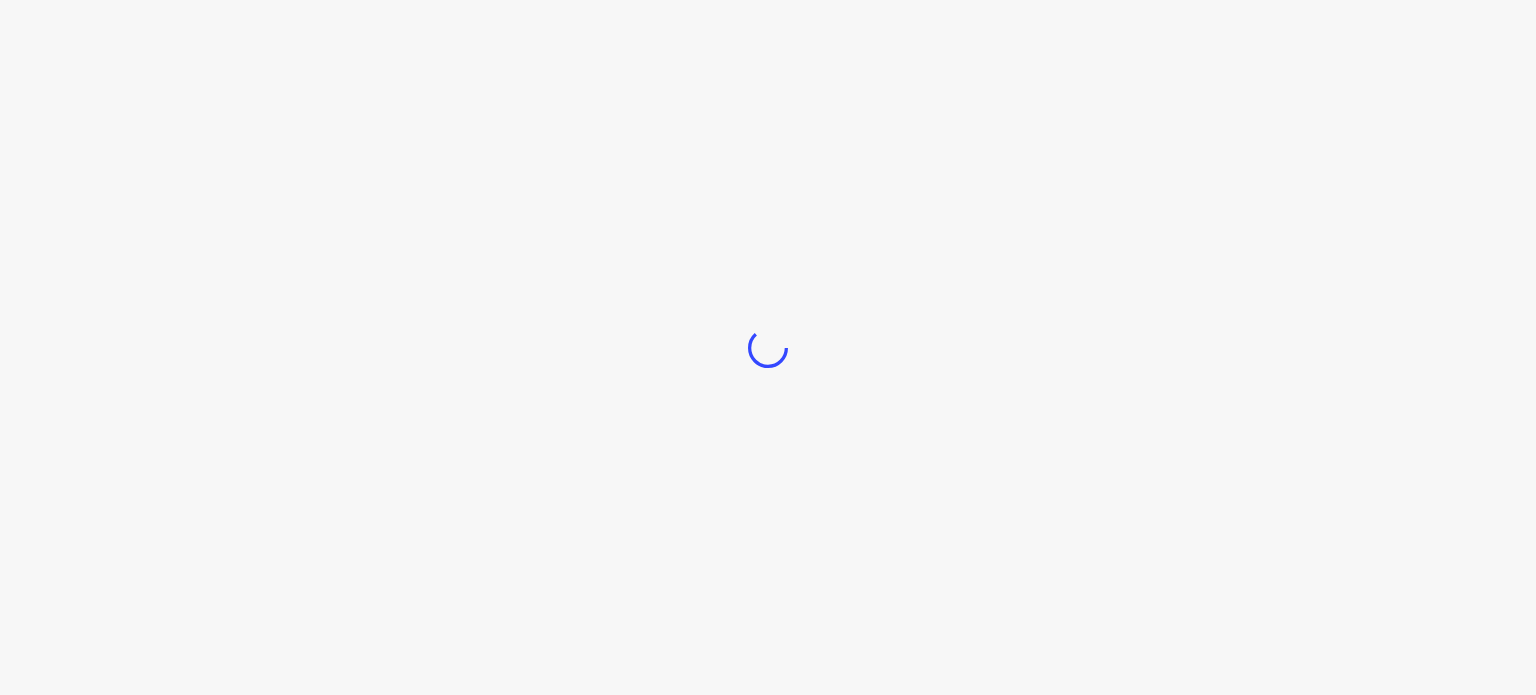 scroll, scrollTop: 0, scrollLeft: 0, axis: both 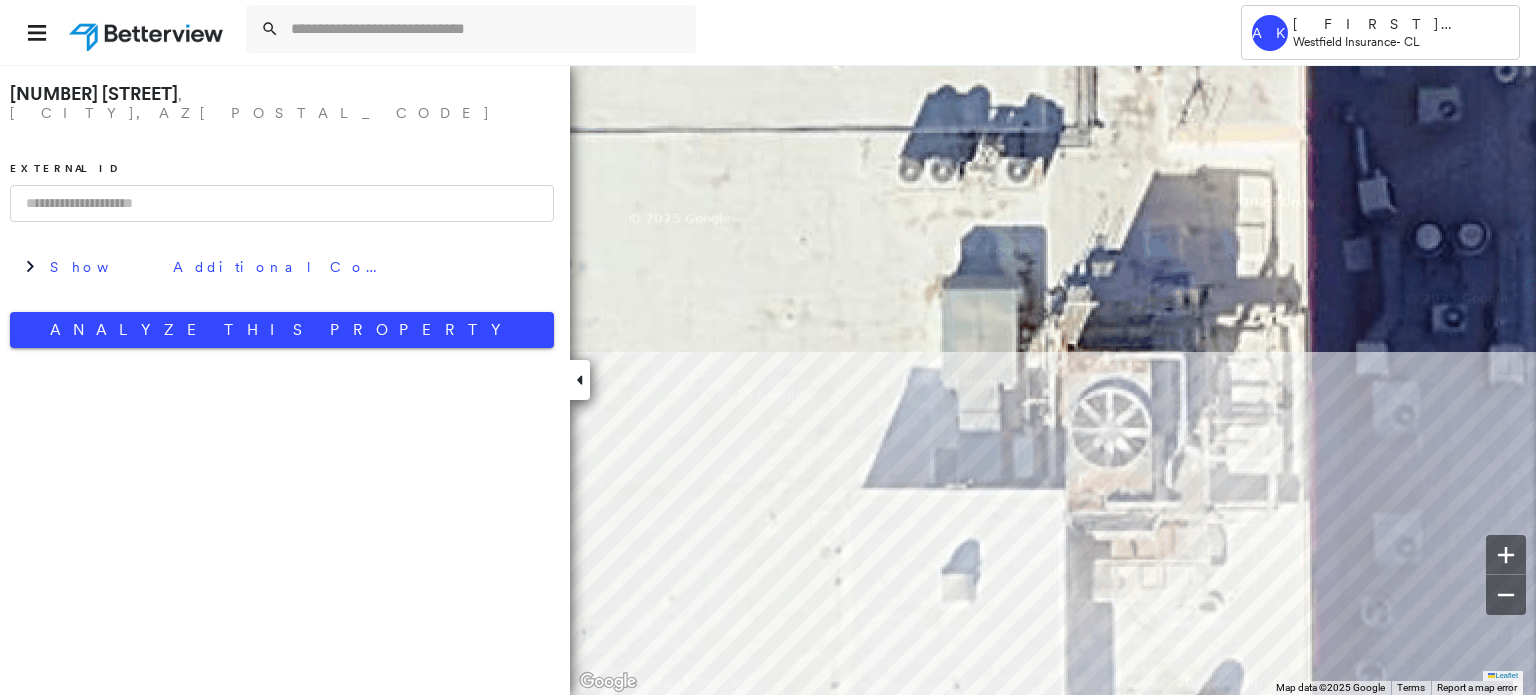 click on "Tower AK [FIRST] [LAST] Westfield Insurance - CL [NUMBER] [STREET], [CITY], [STATE] [POSTAL_CODE] External ID Show Additional Company Data Analyze This Property Leaflet Keyboard shortcuts Map Data Map data ©2025 Google Map data ©2025 Google 2 m Click to toggle between metric and imperial units Terms Report a map error To navigate, press the arrow keys. Keyboard shortcuts Map Data Map data ©2025 Google Map data ©2025 Google 2 m Click to toggle between metric and imperial units Terms Report a map error To navigate, press the arrow keys." at bounding box center (768, 347) 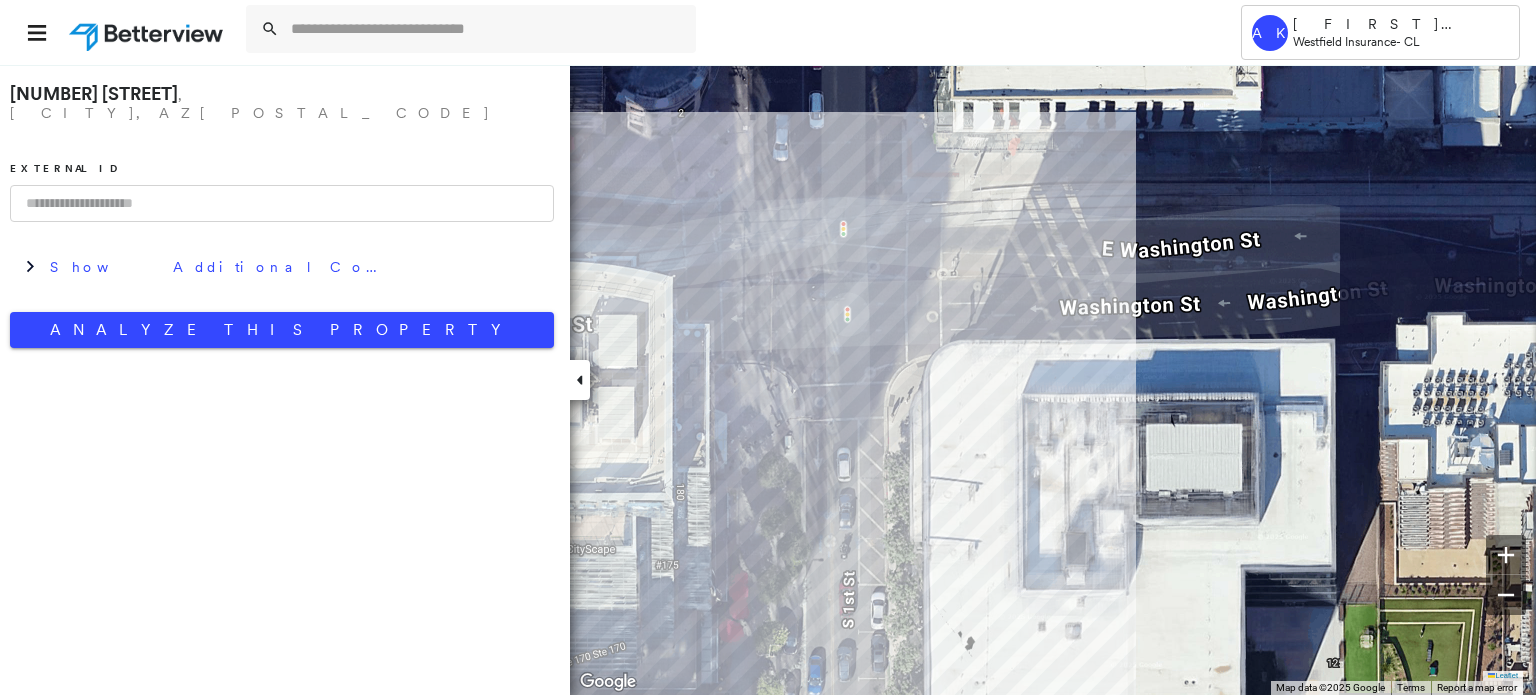 click on "1 N 1st St , Phoenix,  AZ  85004 External ID   Show Additional Company Data Analyze This Property  Leaflet Keyboard shortcuts Map Data Map data ©2025 Google Map data ©2025 Google 5 m  Click to toggle between metric and imperial units Terms Report a map error To navigate, press the arrow keys. Keyboard shortcuts Map Data Map data ©2025 Google Imagery ©2025 Airbus Map data ©2025 Google Imagery ©2025 Airbus 5 m  Click to toggle between metric and imperial units Terms Report a map error To navigate, press the arrow keys." at bounding box center [768, 379] 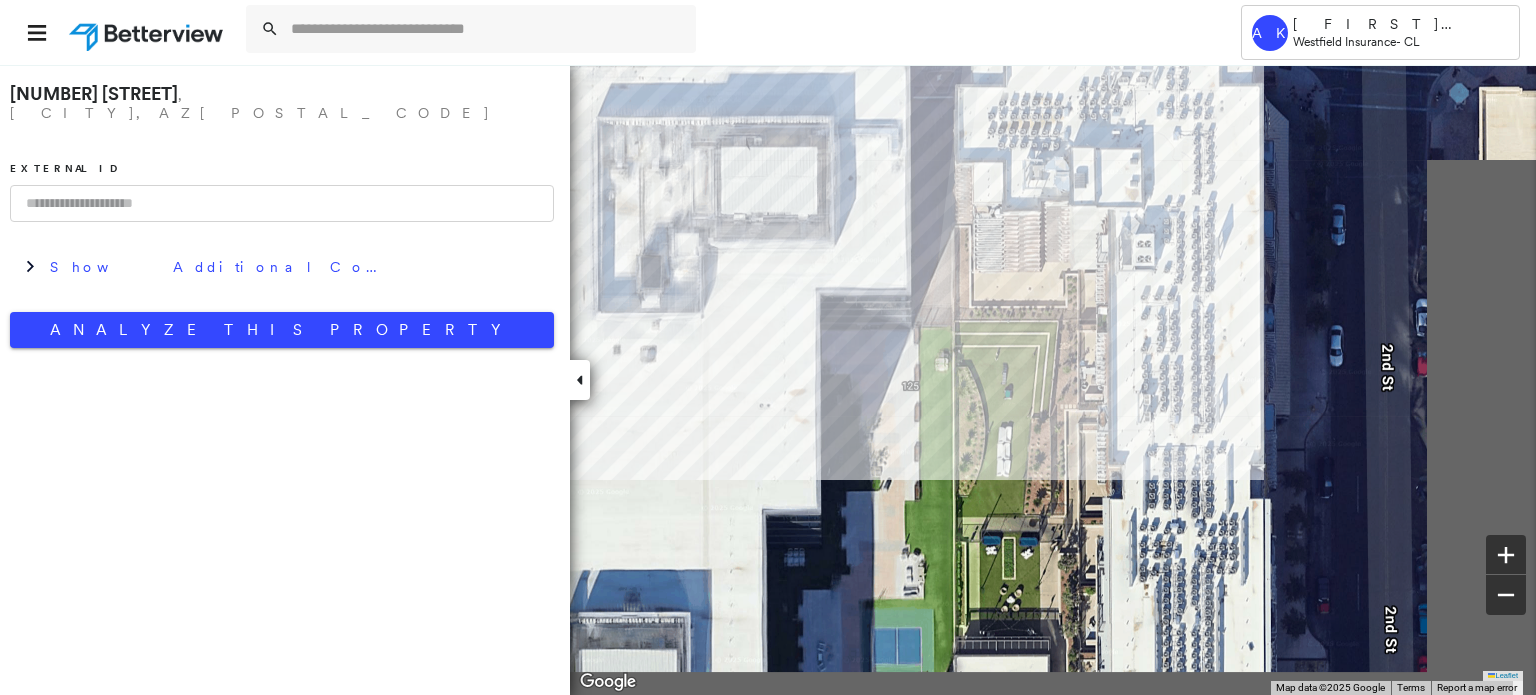 click on "1 N 1st St , Phoenix,  AZ  85004 External ID   Show Additional Company Data Analyze This Property  Leaflet Keyboard shortcuts Map Data Map data ©2025 Google Map data ©2025 Google 5 m  Click to toggle between metric and imperial units Terms Report a map error To navigate, press the arrow keys. Keyboard shortcuts Map Data Map data ©2025 Google Imagery ©2025 Airbus Map data ©2025 Google Imagery ©2025 Airbus 5 m  Click to toggle between metric and imperial units Terms Report a map error To navigate, press the arrow keys." at bounding box center [768, 379] 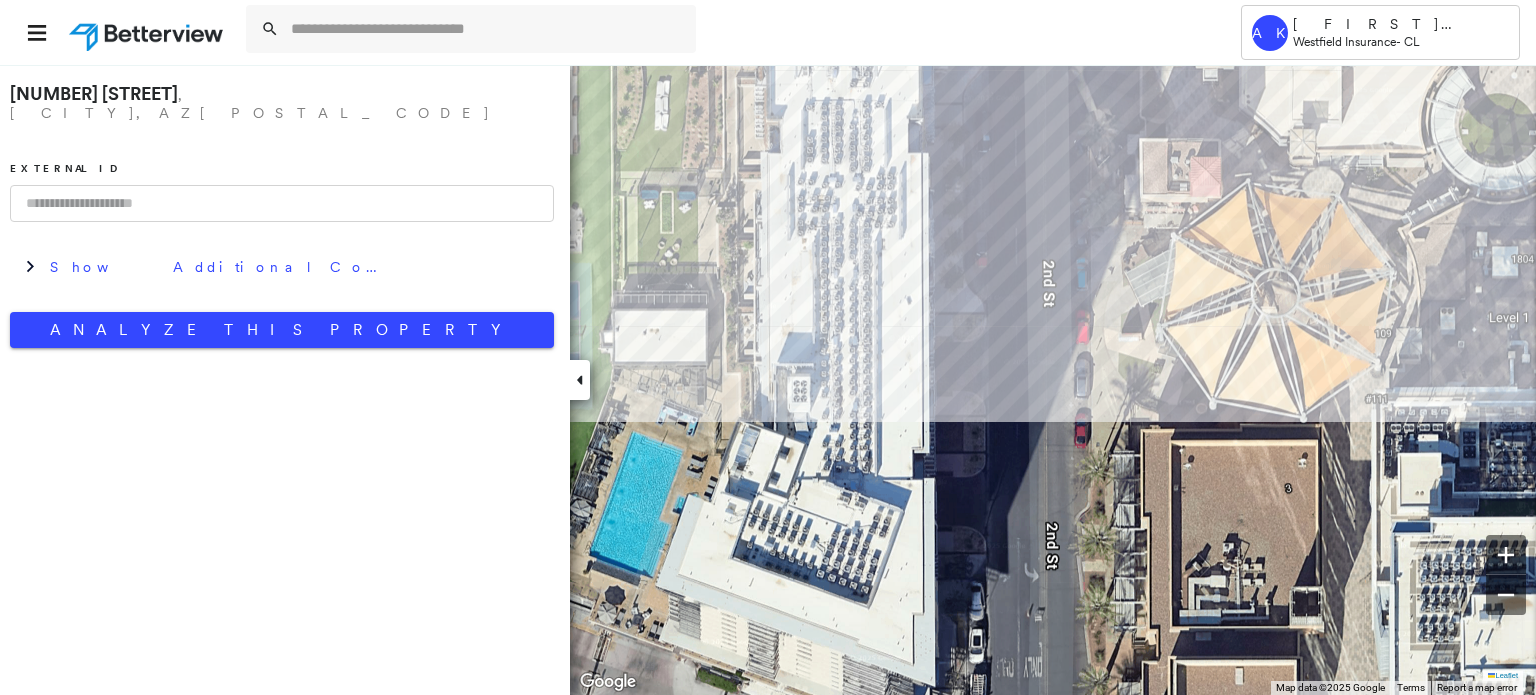 click on "Tower AK Amy Kruger Westfield Insurance  -   CL 1 N 1st St , Phoenix,  AZ  85004 External ID   Show Additional Company Data Analyze This Property  Leaflet Keyboard shortcuts Map Data Map data ©2025 Google Map data ©2025 Google 5 m  Click to toggle between metric and imperial units Terms Report a map error To navigate, press the arrow keys. Keyboard shortcuts Map Data Map data ©2025 Google Imagery ©2025 Airbus Map data ©2025 Google Imagery ©2025 Airbus 5 m  Click to toggle between metric and imperial units Terms Report a map error To navigate, press the arrow keys." at bounding box center (768, 347) 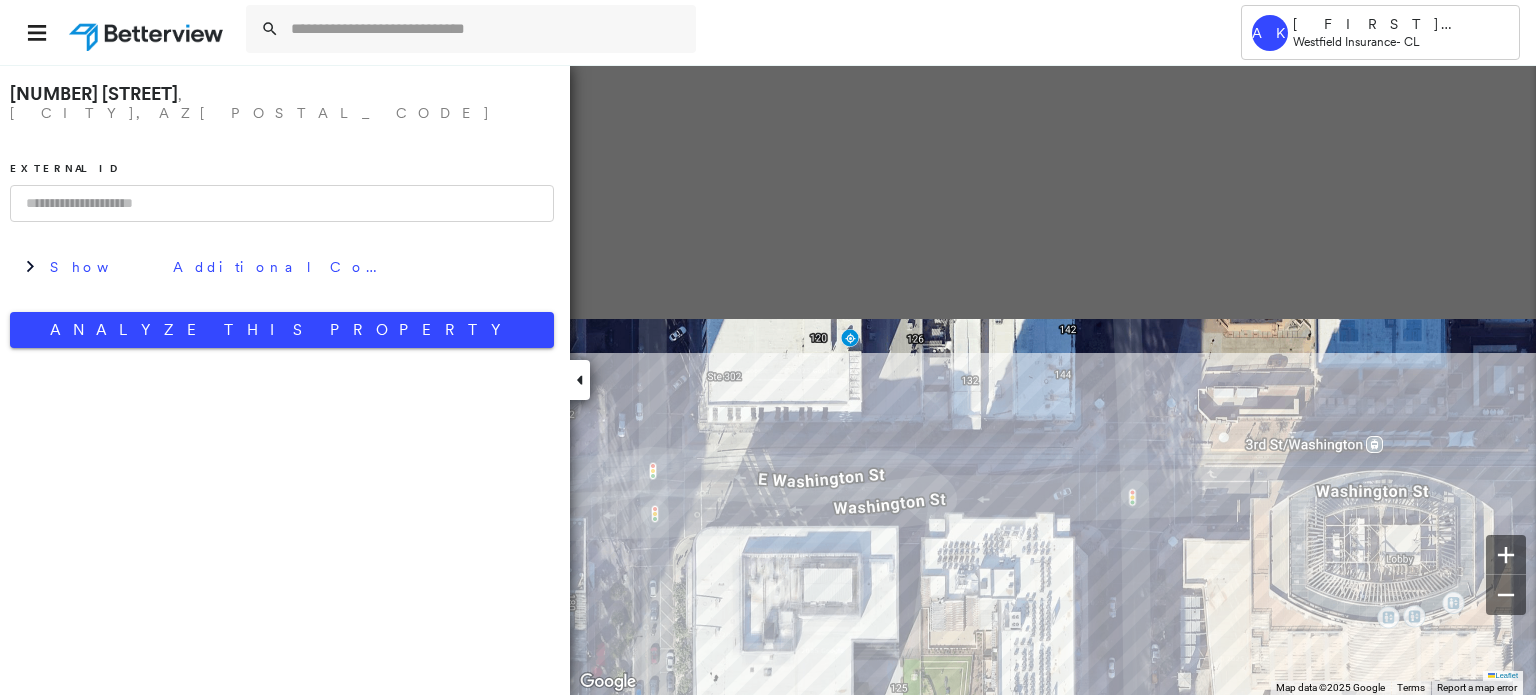 click on "Leaflet Keyboard shortcuts Map Data Map data ©2025 Google Map data ©2025 Google 10 m  Click to toggle between metric and imperial units Terms Report a map error To navigate, press the arrow keys. Keyboard shortcuts Map Data Map data ©2025 Google Imagery ©2025 Airbus, Maxar Technologies Map data ©2025 Google Imagery ©2025 Airbus, Maxar Technologies 10 m  Click to toggle between metric and imperial units Terms Report a map error To navigate, press the arrow keys." at bounding box center [768, 379] 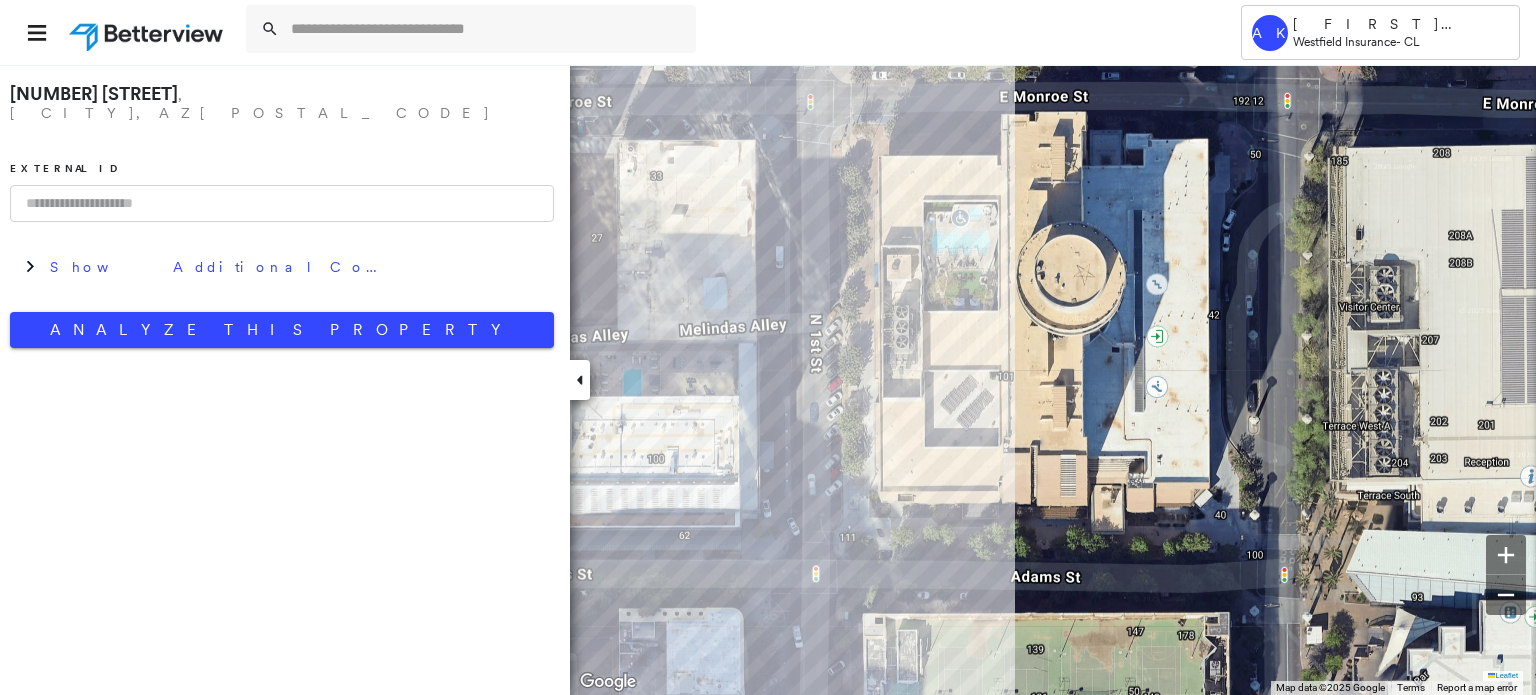 click on "1 N 1st St , Phoenix,  AZ  85004 External ID   Show Additional Company Data Analyze This Property  Leaflet Keyboard shortcuts Map Data Map data ©2025 Google Map data ©2025 Google 10 m  Click to toggle between metric and imperial units Terms Report a map error To navigate, press the arrow keys. Keyboard shortcuts Map Data Map data ©2025 Google Imagery ©2025 Airbus, Maxar Technologies Map data ©2025 Google Imagery ©2025 Airbus, Maxar Technologies 10 m  Click to toggle between metric and imperial units Terms Report a map error To navigate, press the arrow keys." at bounding box center [768, 379] 